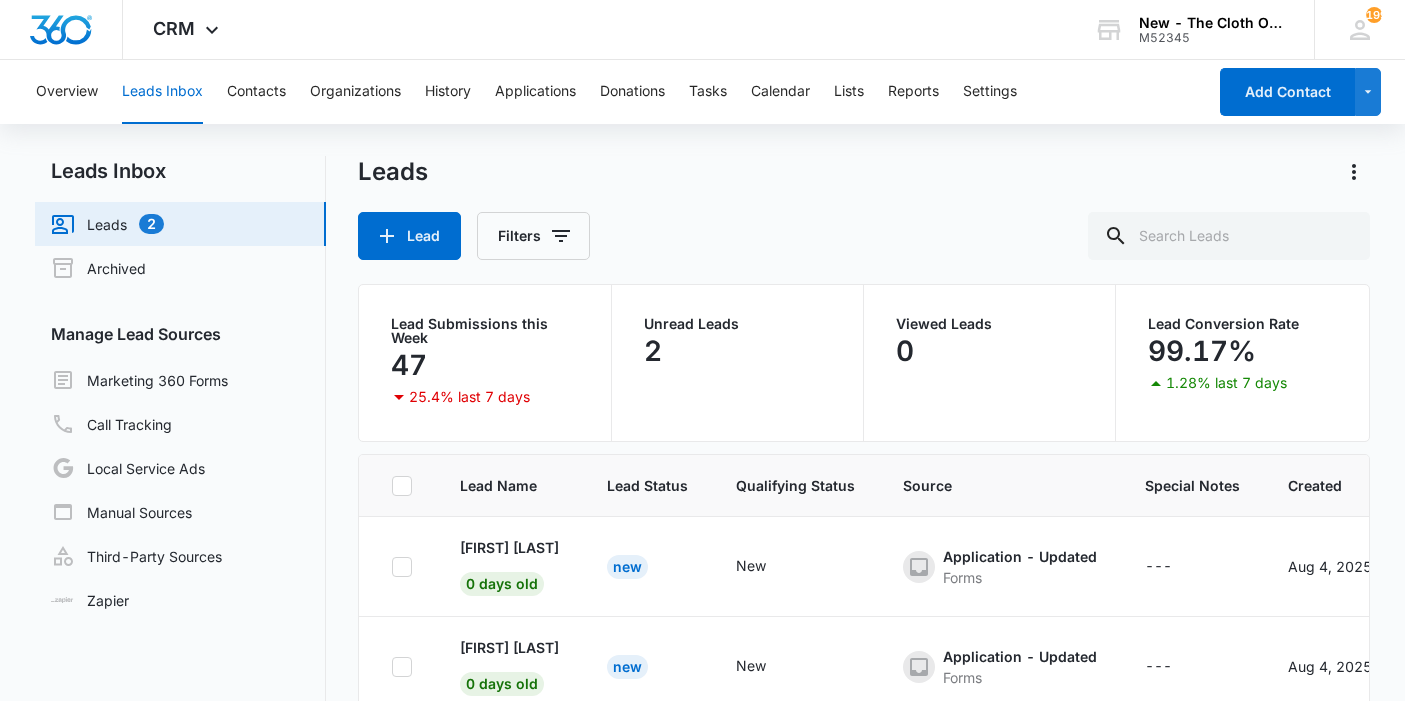 scroll, scrollTop: 167, scrollLeft: 0, axis: vertical 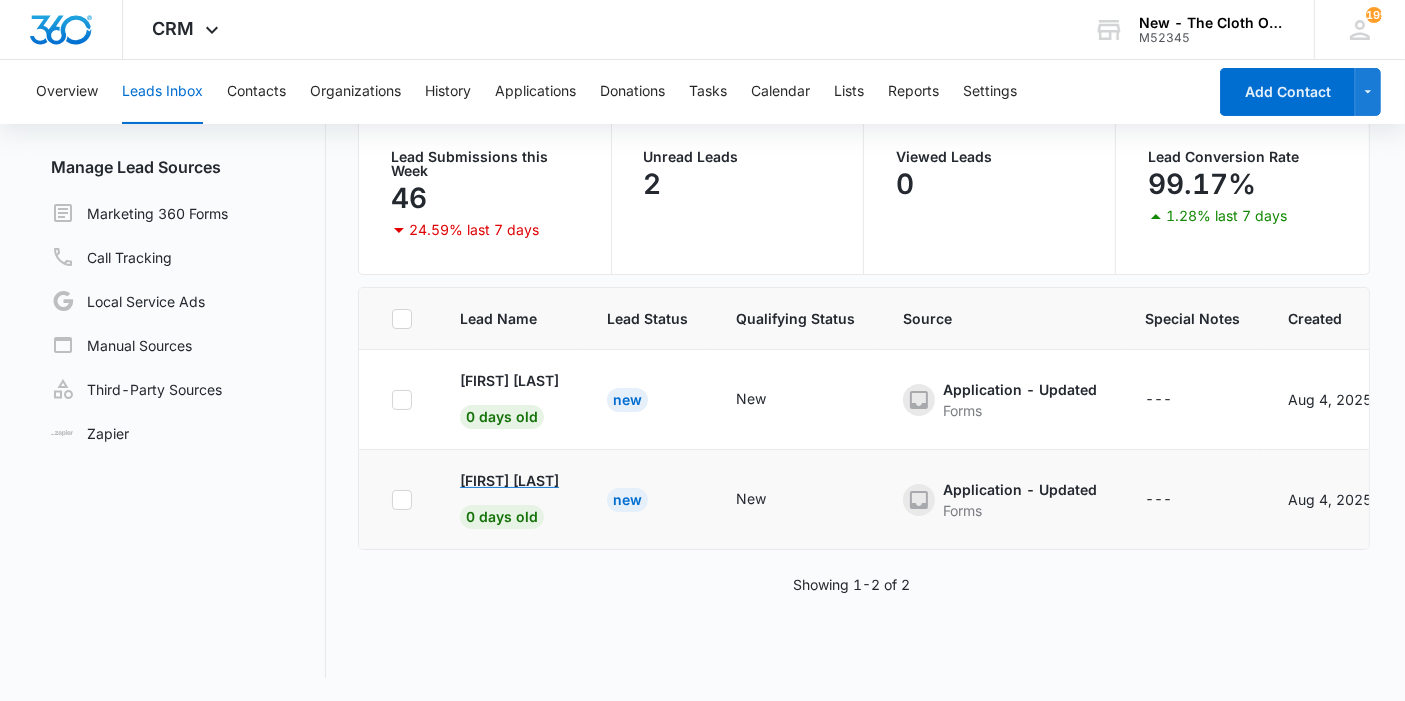 click on "[FIRST] [LAST]" at bounding box center (509, 480) 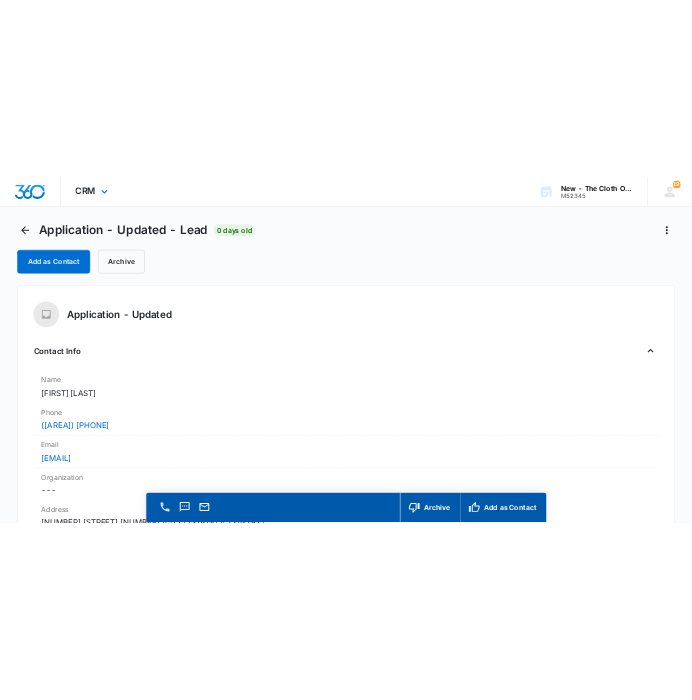 scroll, scrollTop: 0, scrollLeft: 0, axis: both 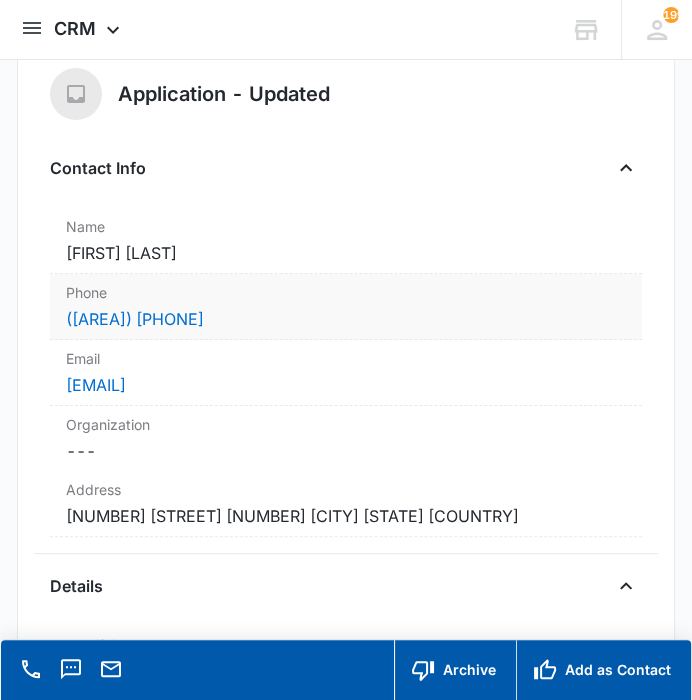 click on "([AREA]) [PHONE]" at bounding box center [345, 319] 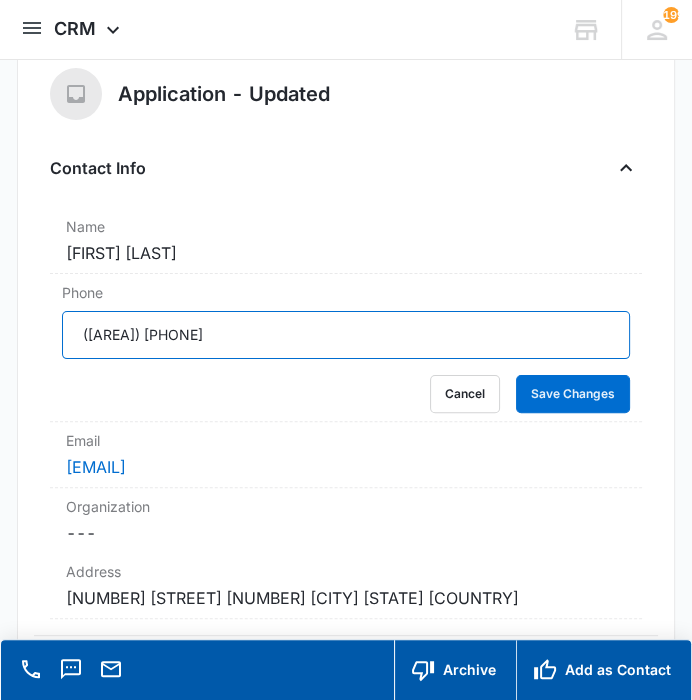 drag, startPoint x: 247, startPoint y: 330, endPoint x: 25, endPoint y: 305, distance: 223.40323 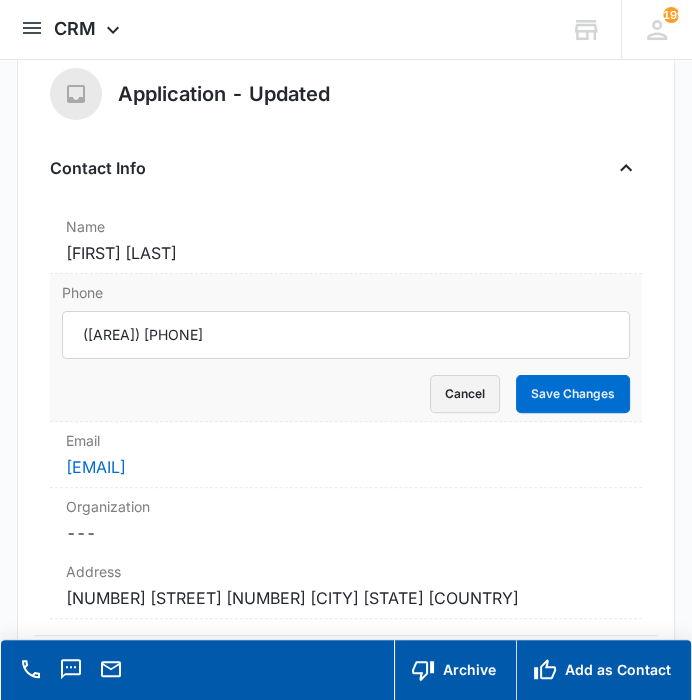 click on "Cancel" at bounding box center (465, 394) 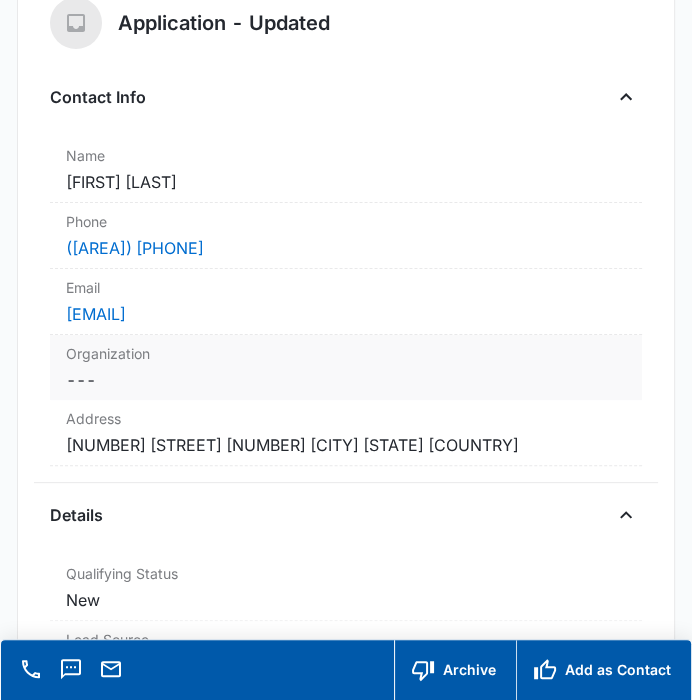 scroll, scrollTop: 250, scrollLeft: 0, axis: vertical 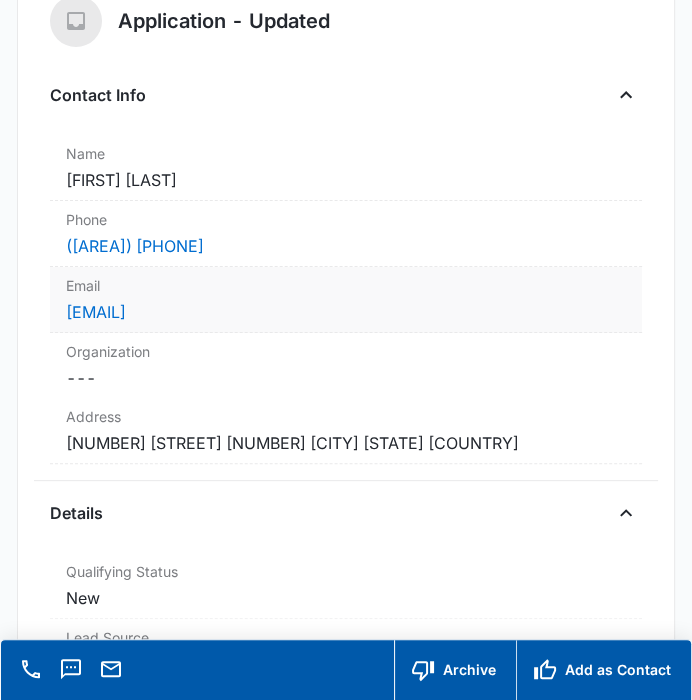 click on "amanda2001jean@gmsil.com" at bounding box center (345, 312) 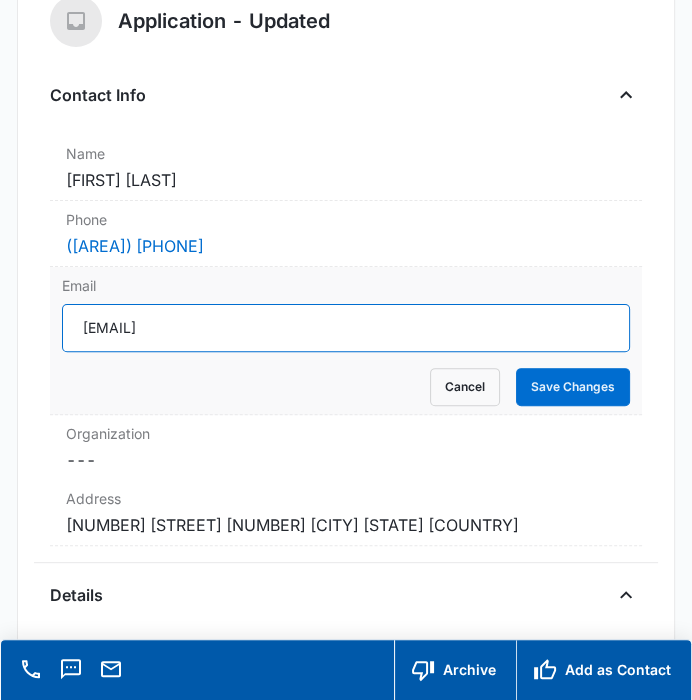 click on "amanda2001jean@gmsil.com" at bounding box center [345, 328] 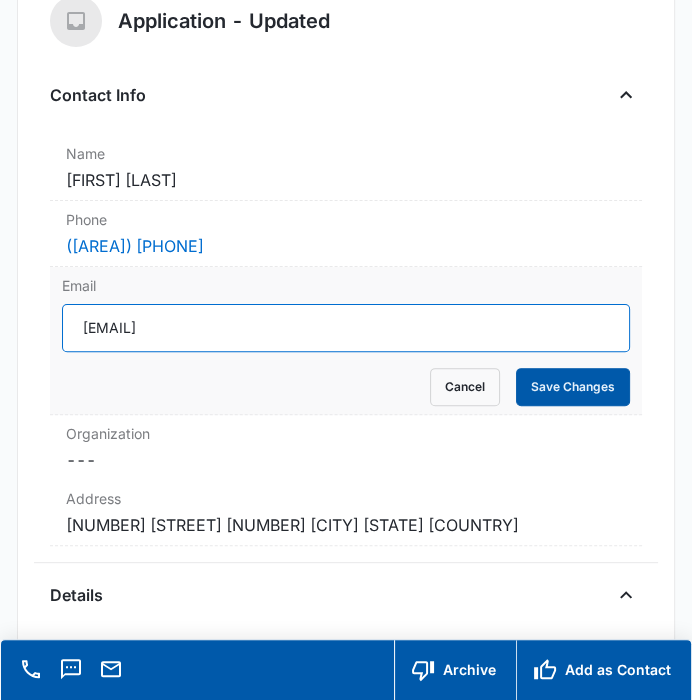 type on "[EMAIL]" 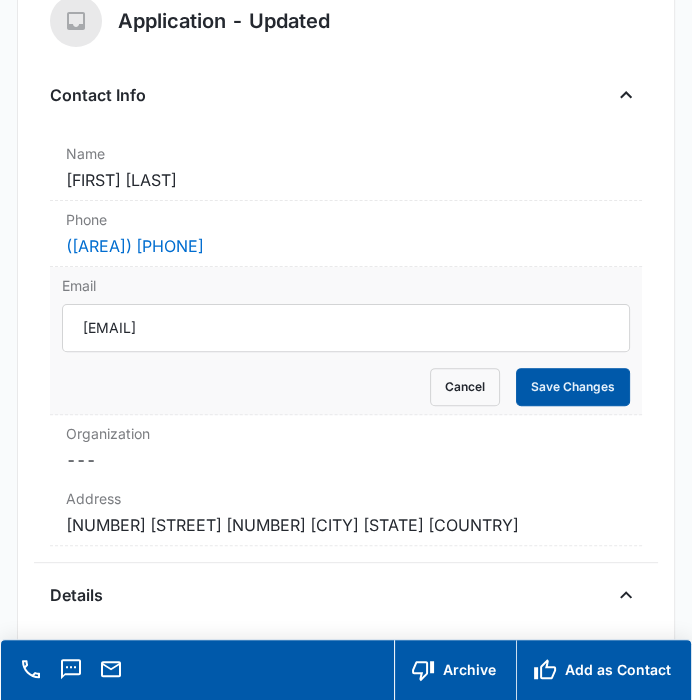 click on "Save Changes" at bounding box center [573, 387] 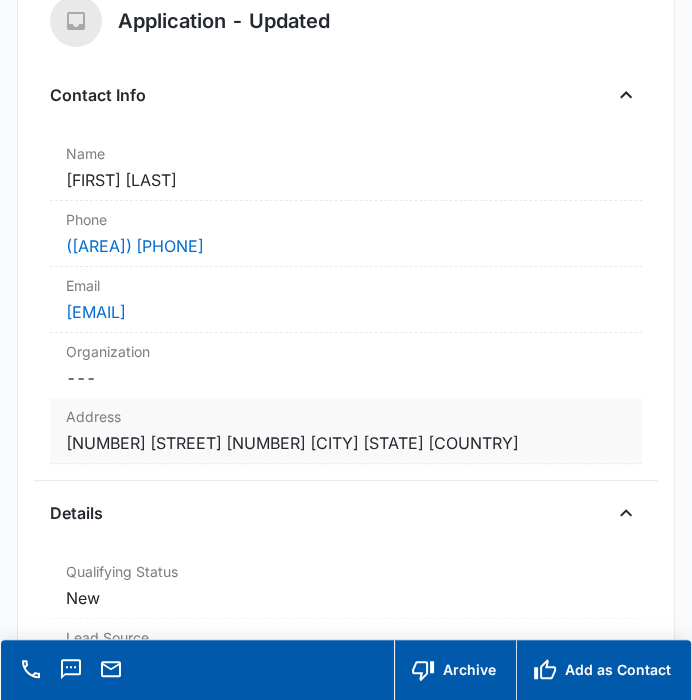 click on "Cancel Save Changes 4371 federal dr 212 Batavia NY 14020 United States" at bounding box center (345, 443) 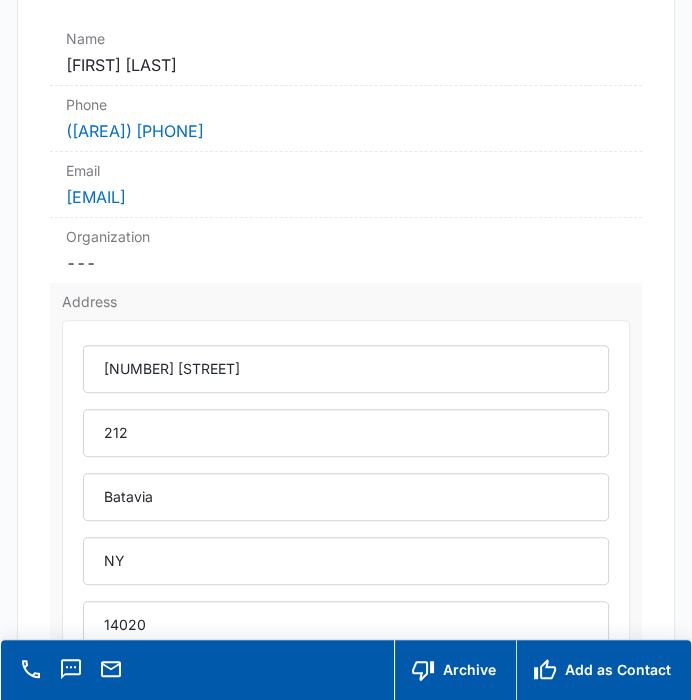 scroll, scrollTop: 368, scrollLeft: 0, axis: vertical 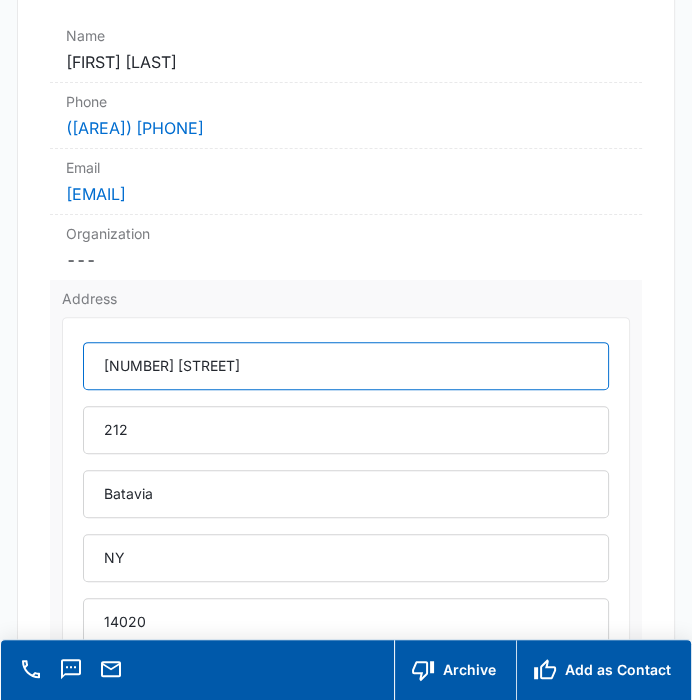 drag, startPoint x: 268, startPoint y: 370, endPoint x: 70, endPoint y: 359, distance: 198.30531 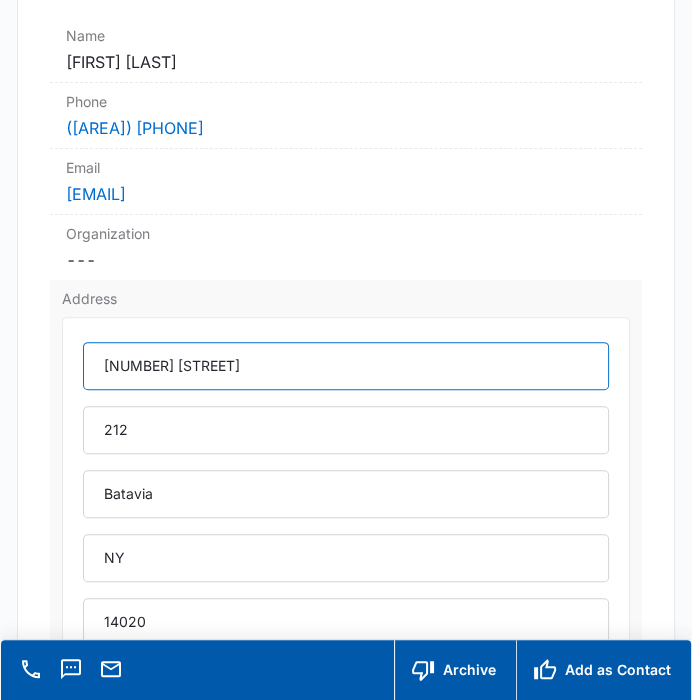 click on "4371 federal dr" at bounding box center [345, 366] 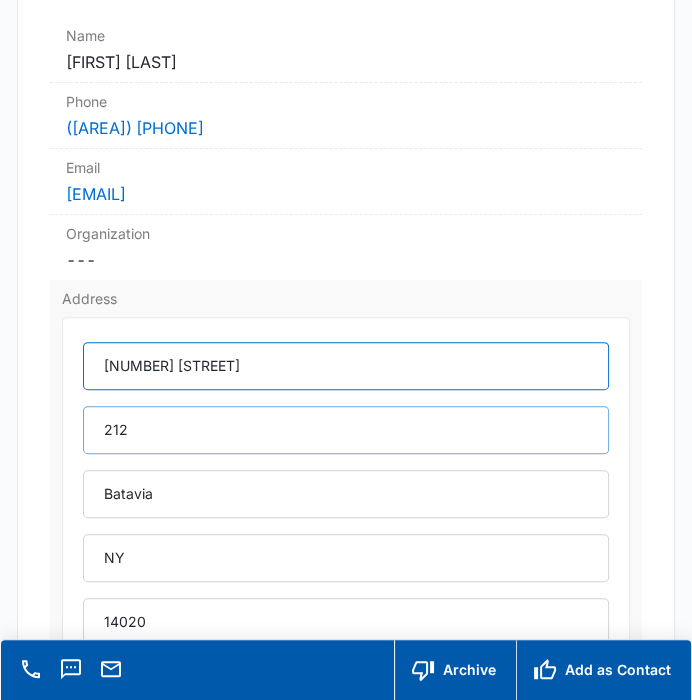 type on "[NUMBER] [STREET]" 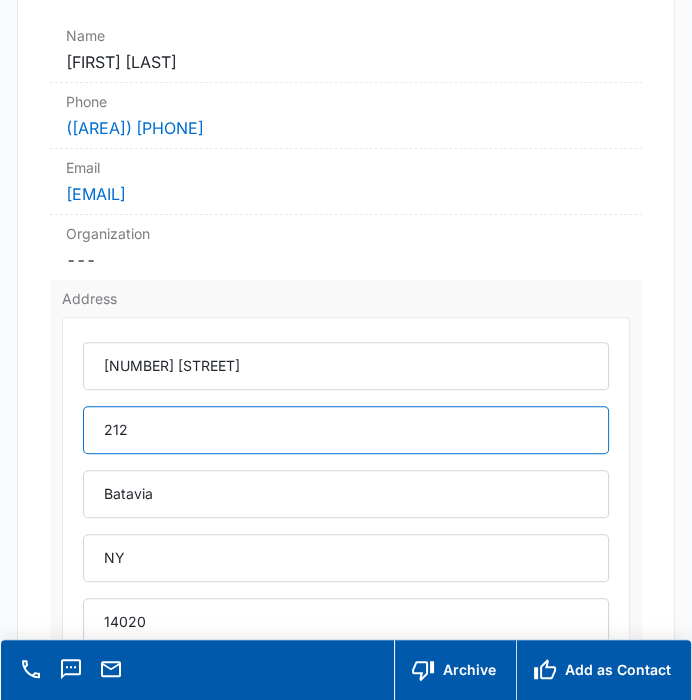 click on "212" at bounding box center (345, 430) 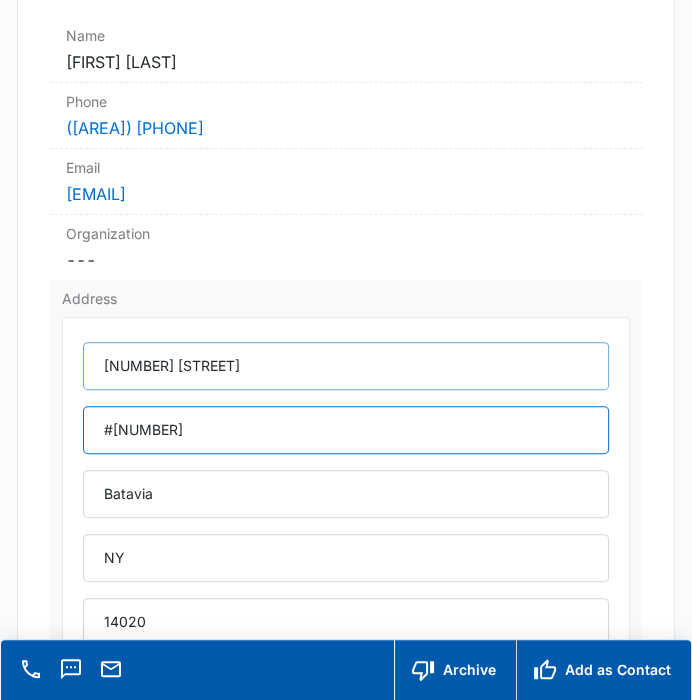 type on "#[NUMBER]" 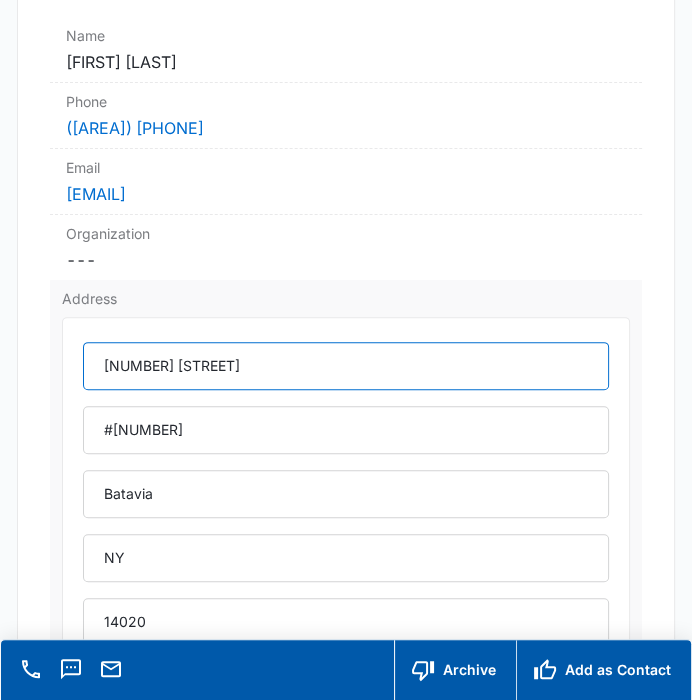 drag, startPoint x: 222, startPoint y: 359, endPoint x: 57, endPoint y: 359, distance: 165 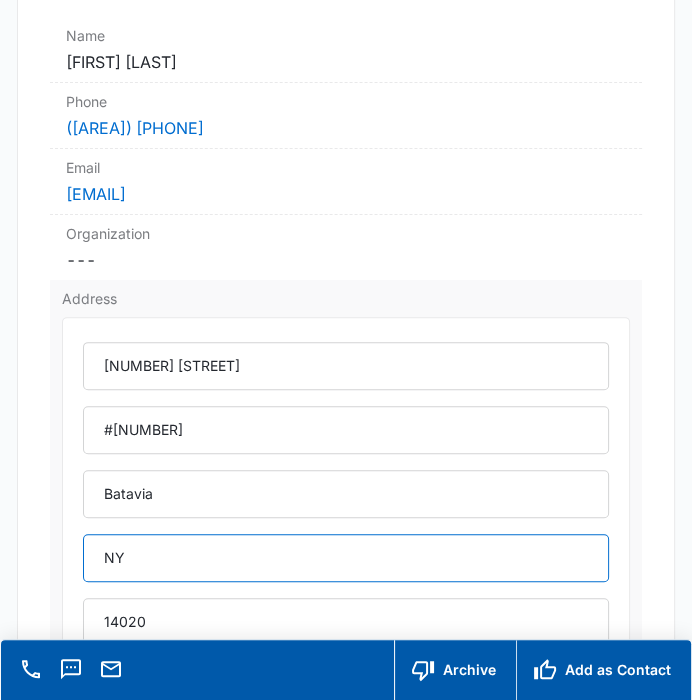 click on "NY" at bounding box center (345, 558) 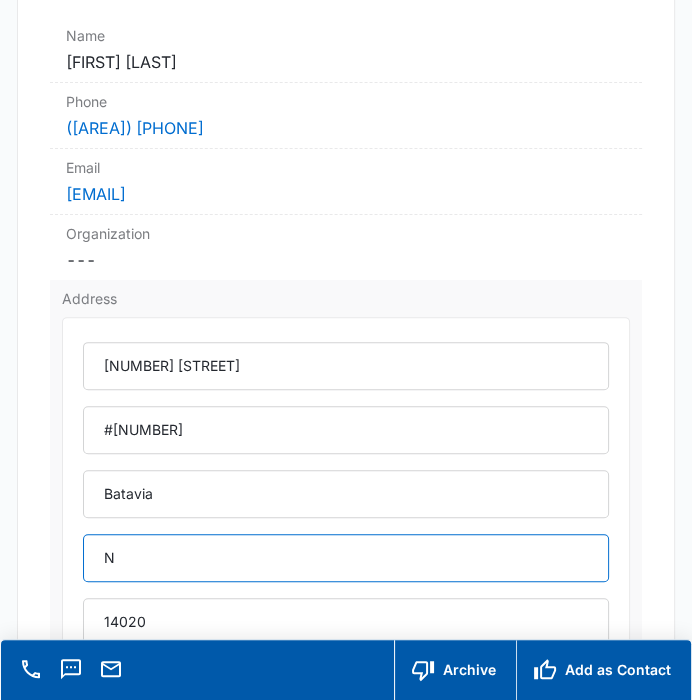 type on "New York" 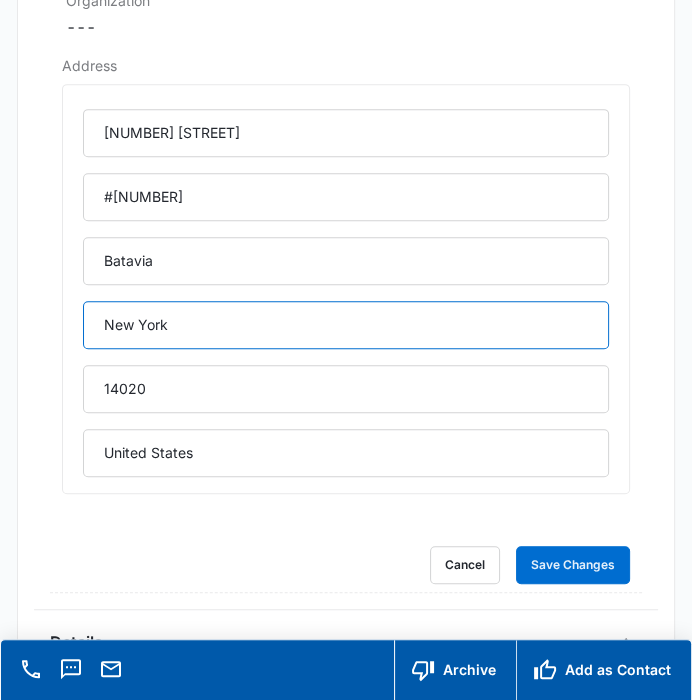 scroll, scrollTop: 608, scrollLeft: 0, axis: vertical 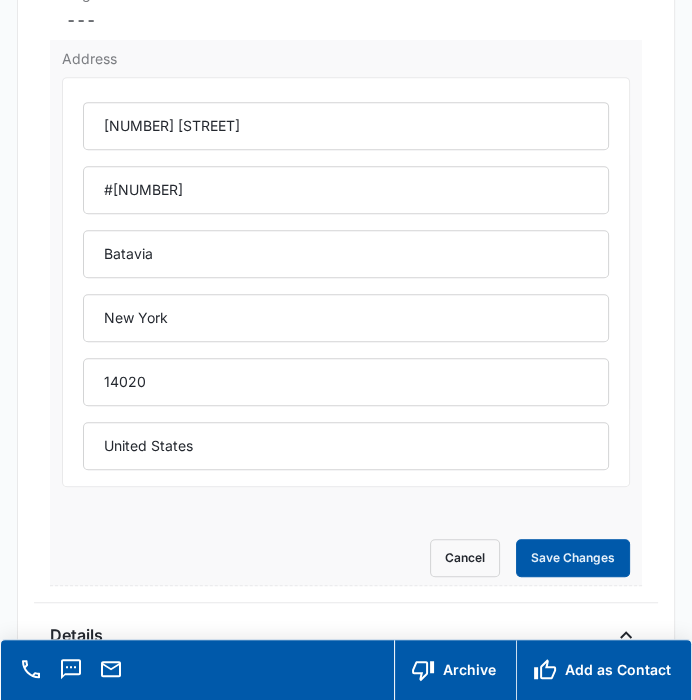 click on "Save Changes" at bounding box center [573, 558] 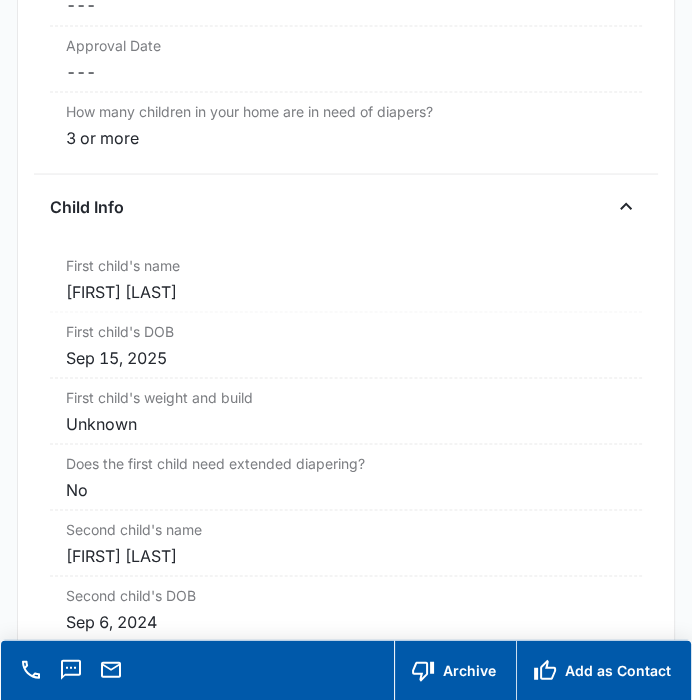 scroll, scrollTop: 2313, scrollLeft: 0, axis: vertical 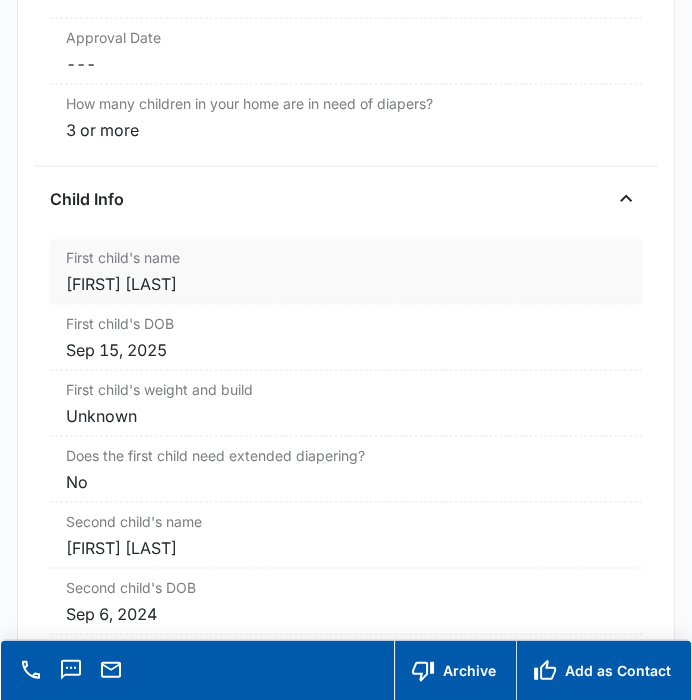 click on "Asiyah aiken" at bounding box center [345, 283] 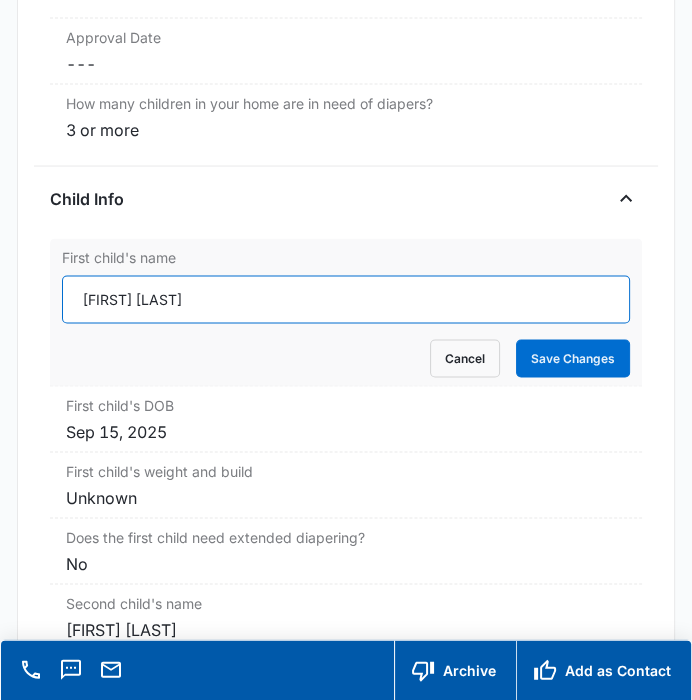 click on "Asiyah aiken" at bounding box center (345, 299) 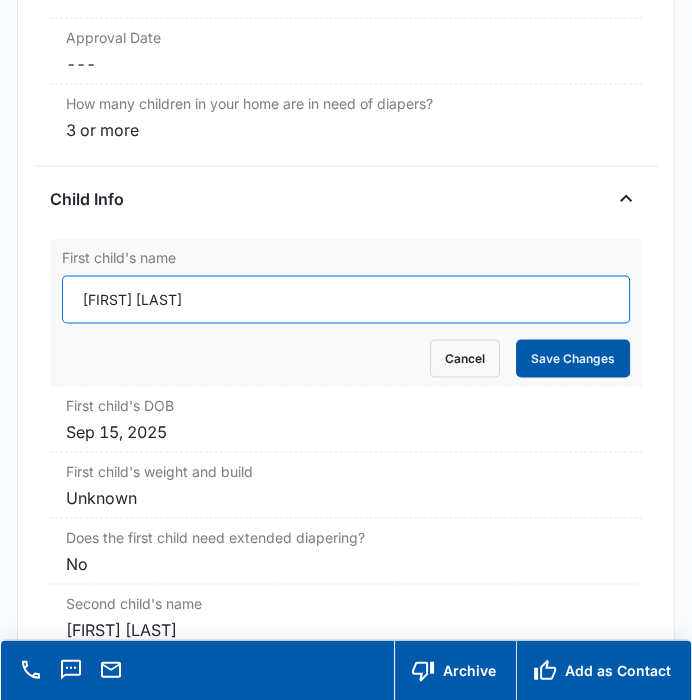 type on "[FIRST] [LAST]" 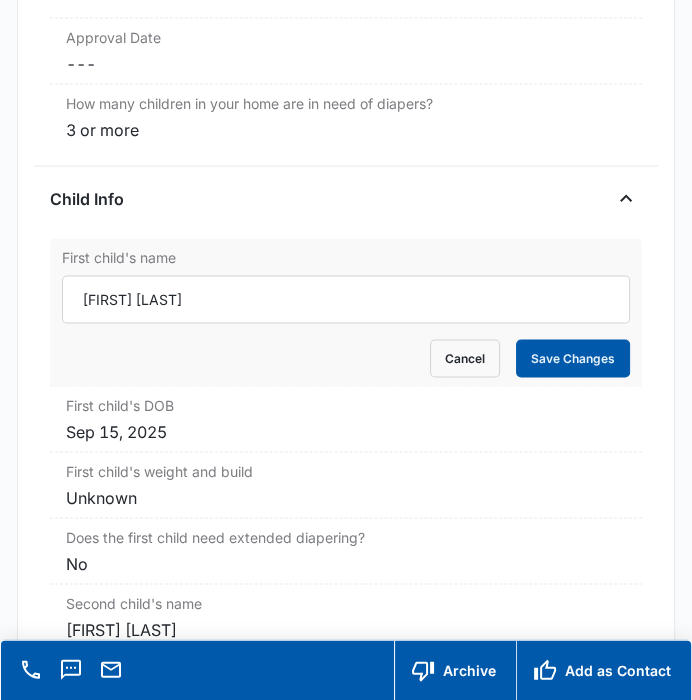 click on "Save Changes" at bounding box center [573, 358] 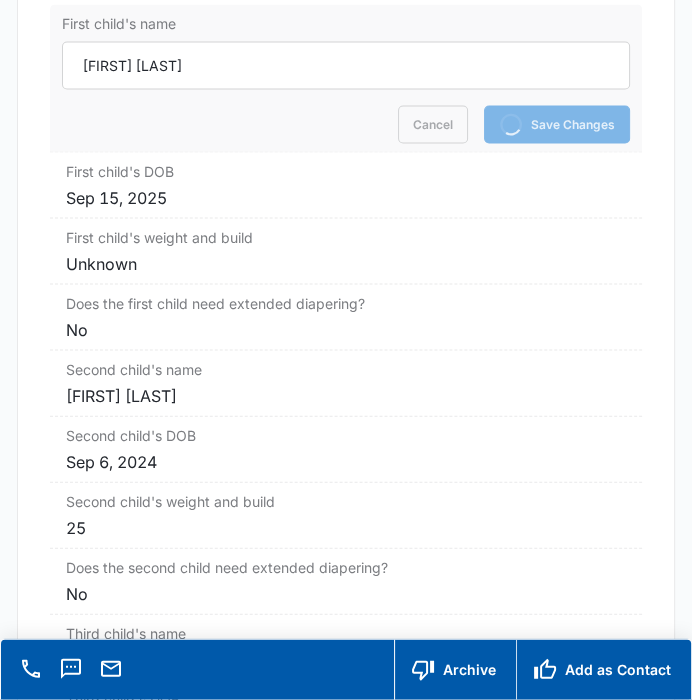 scroll, scrollTop: 2566, scrollLeft: 0, axis: vertical 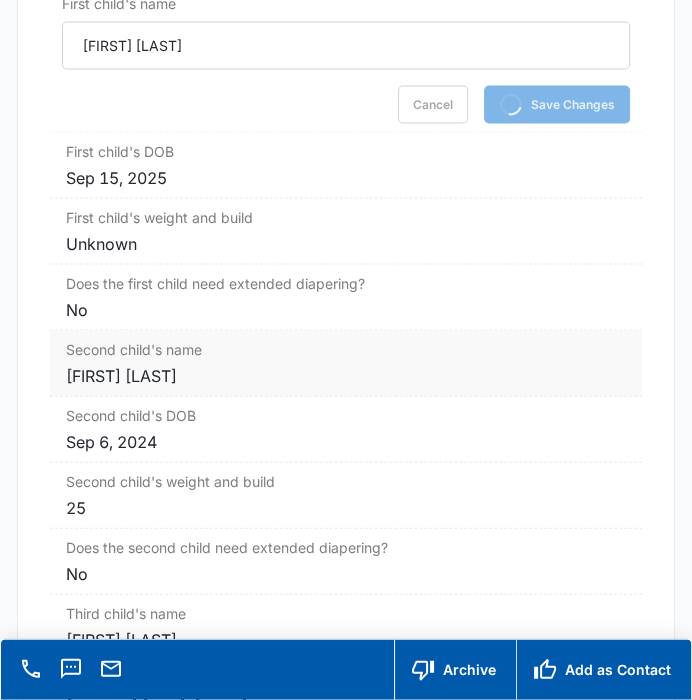 click on "Ashtyn aiken" at bounding box center [345, 376] 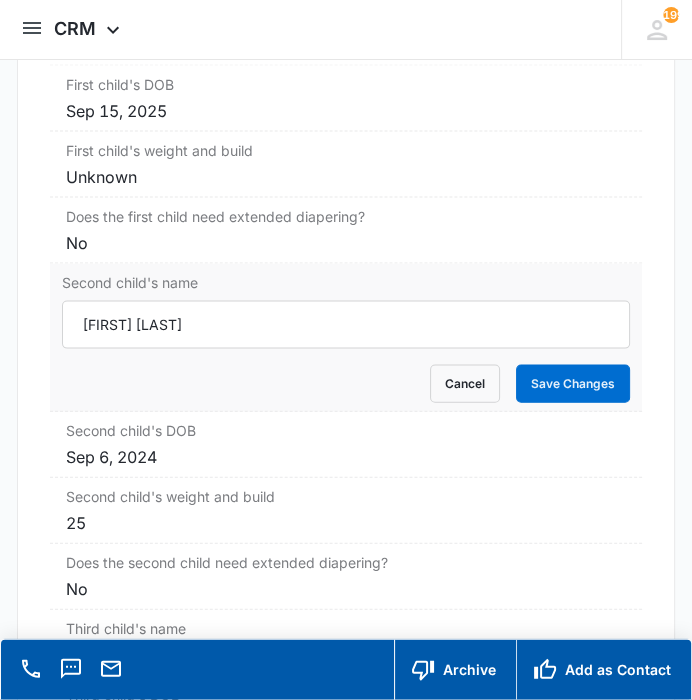 scroll, scrollTop: 2550, scrollLeft: 0, axis: vertical 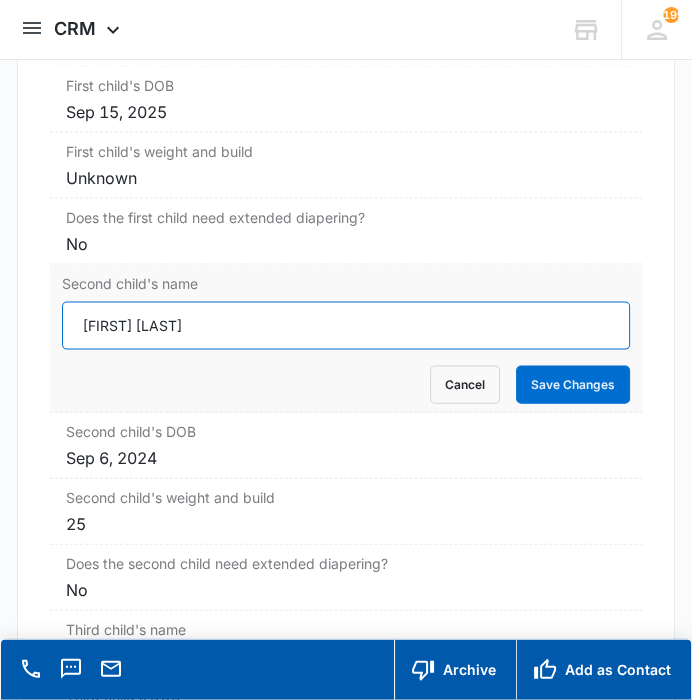 click on "Ashtyn aiken" at bounding box center (345, 326) 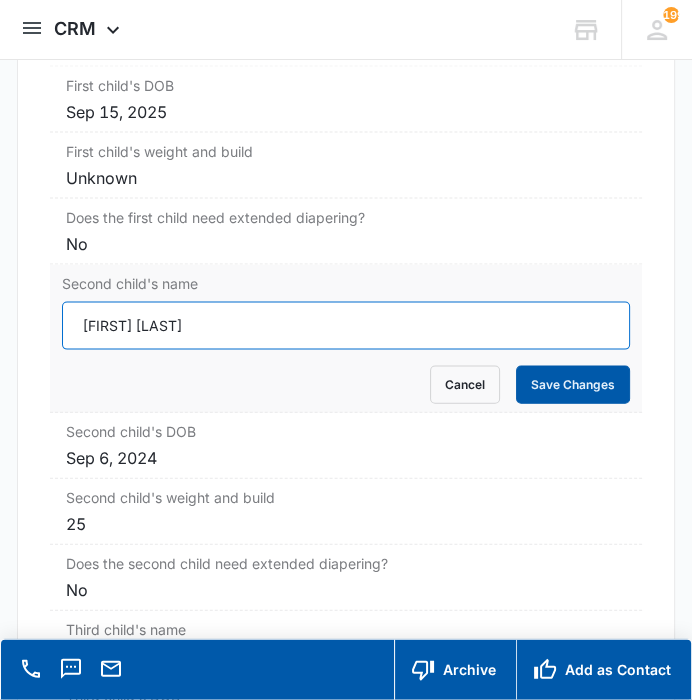 type on "[FIRST] [LAST]" 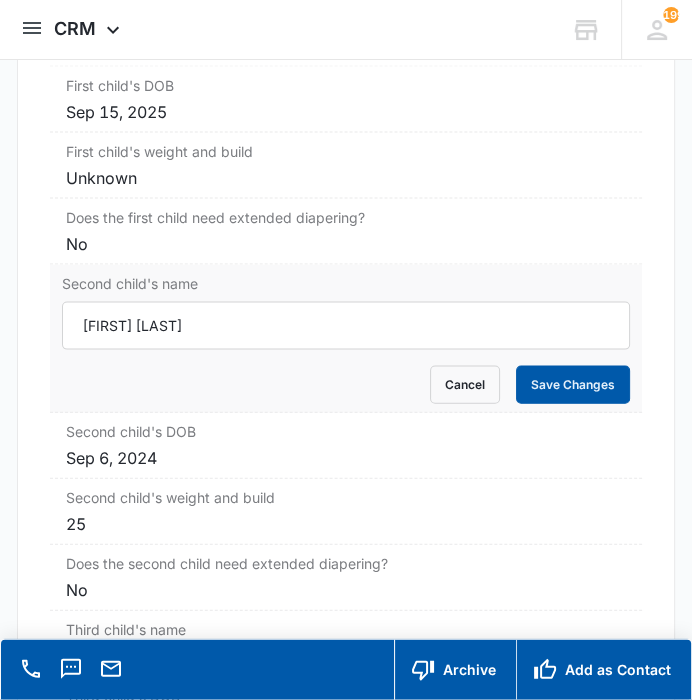 click on "Save Changes" at bounding box center [573, 385] 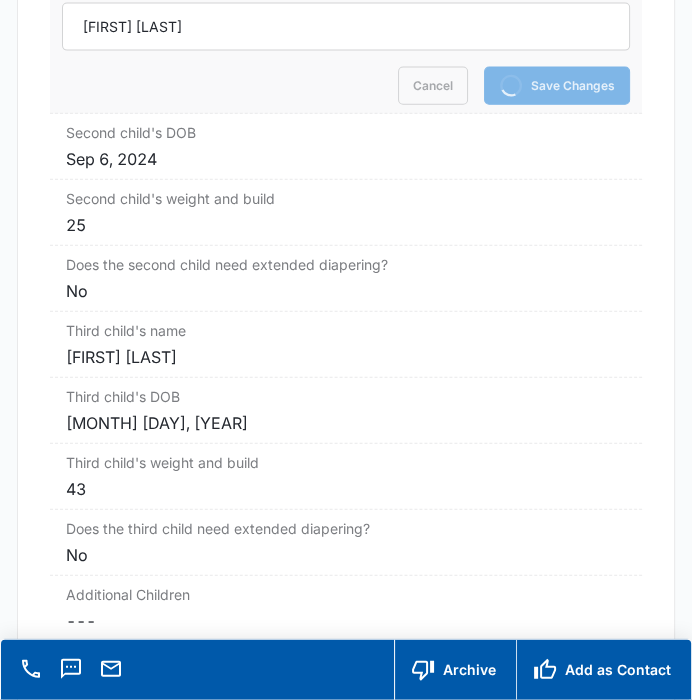 scroll, scrollTop: 2850, scrollLeft: 0, axis: vertical 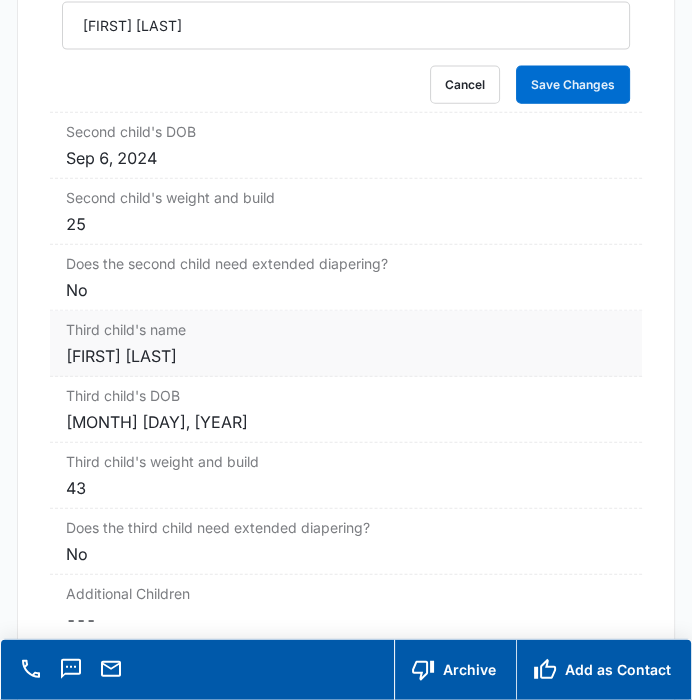 click on "[NAME] [LAST]" at bounding box center (345, 356) 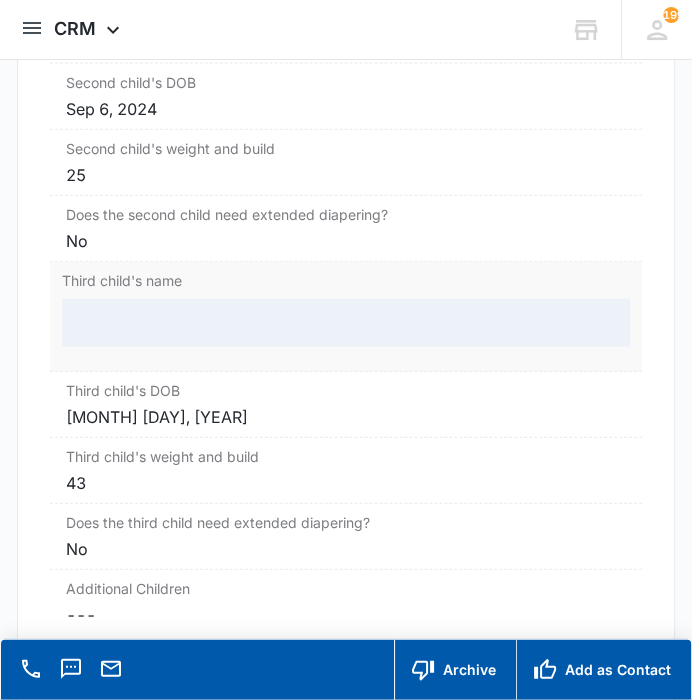 scroll, scrollTop: 2814, scrollLeft: 0, axis: vertical 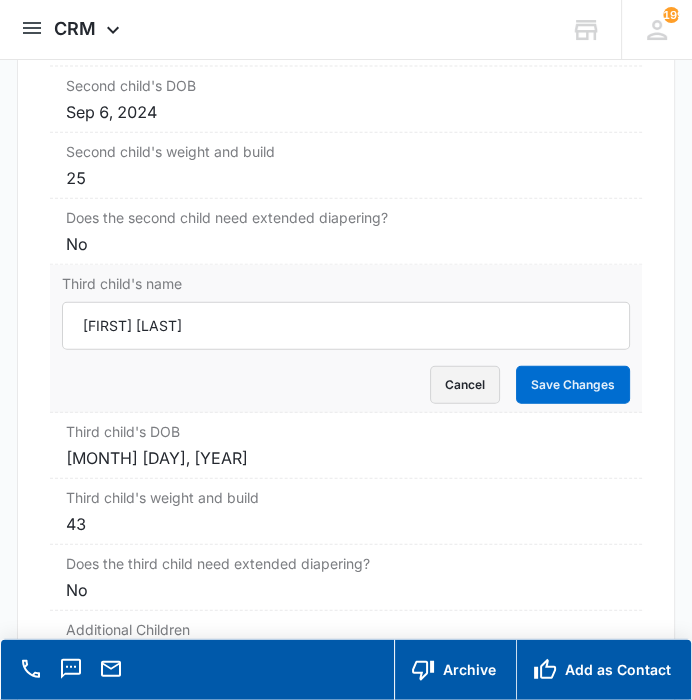 click on "Cancel" at bounding box center (465, 385) 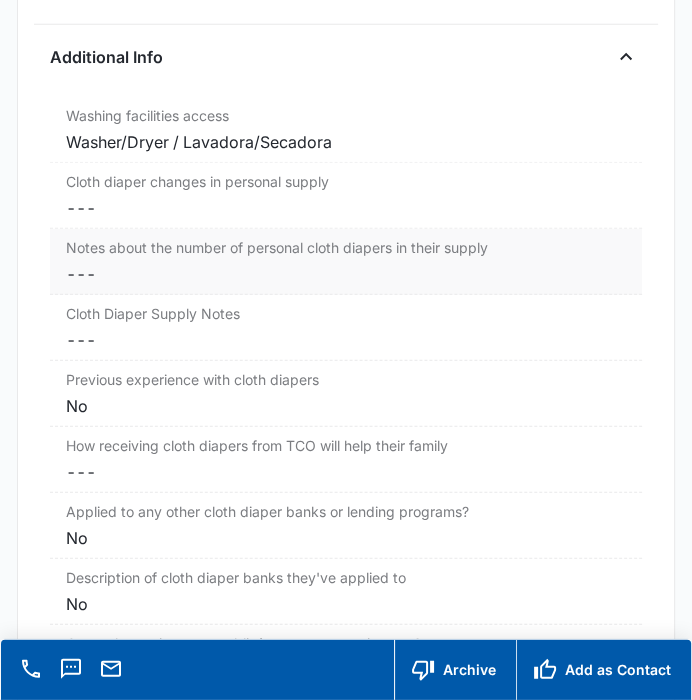 scroll, scrollTop: 3411, scrollLeft: 0, axis: vertical 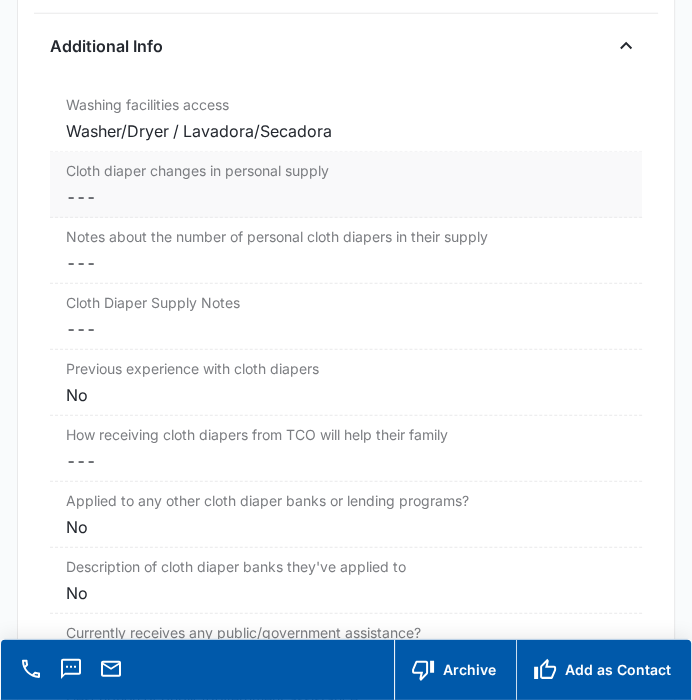 click on "Cancel Save Changes ---" at bounding box center [345, 197] 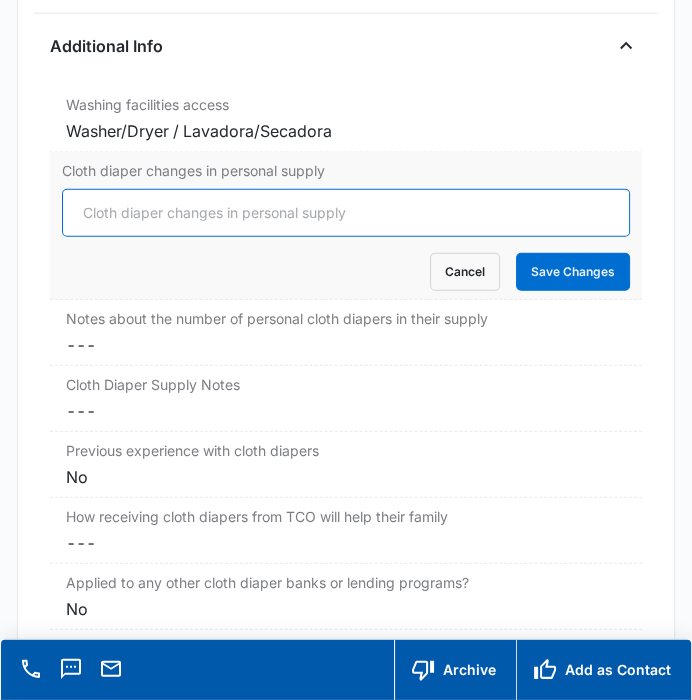 click on "Cloth diaper changes in personal supply" at bounding box center [345, 213] 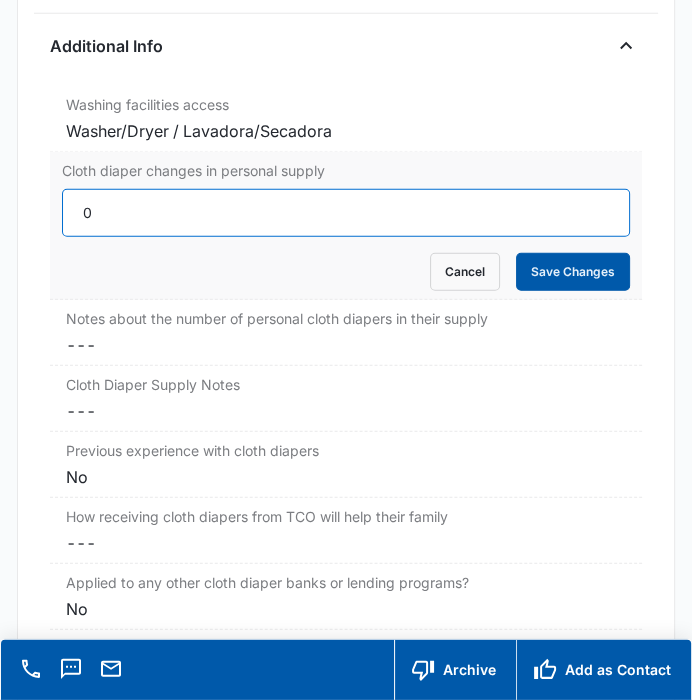 type on "0" 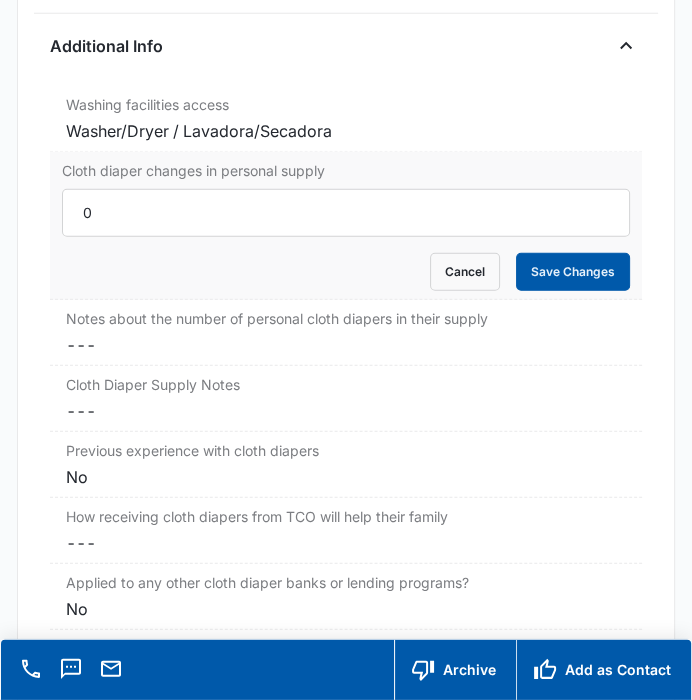 click on "Save Changes" at bounding box center (573, 272) 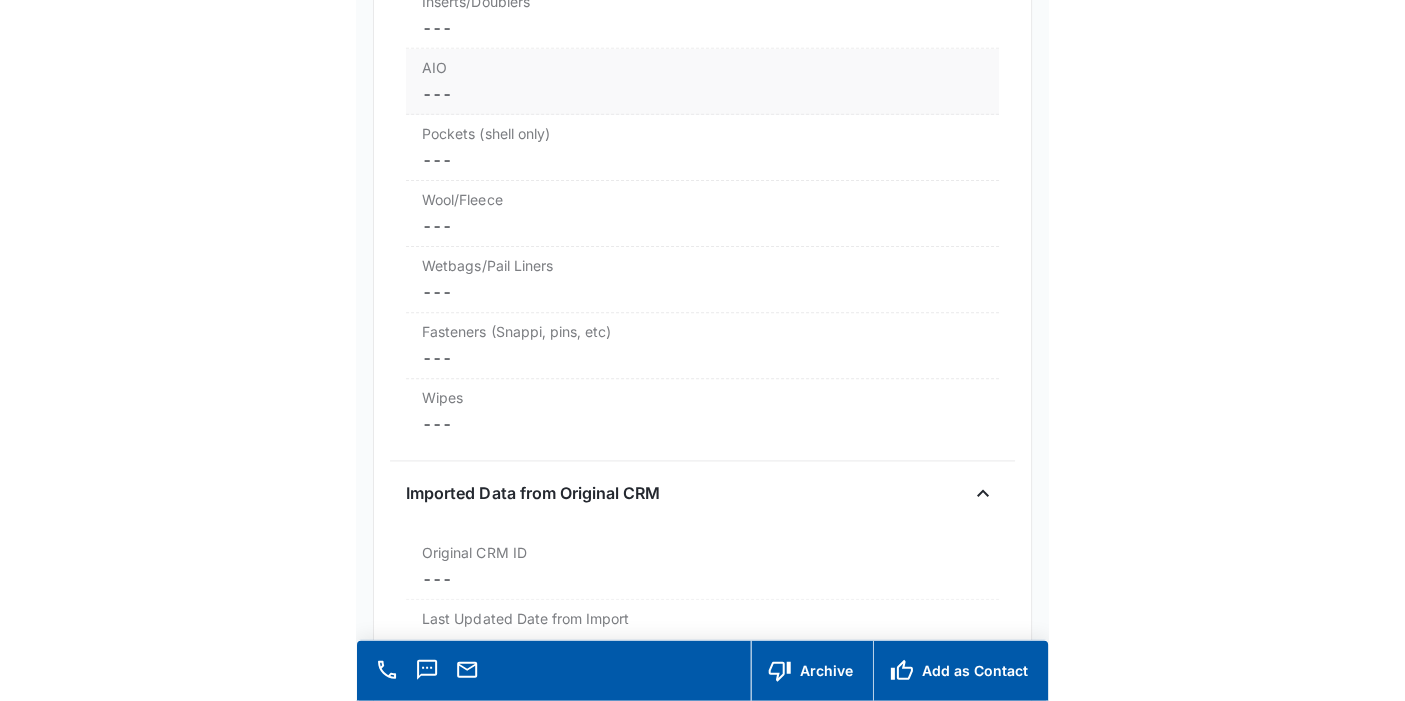 scroll, scrollTop: 0, scrollLeft: 0, axis: both 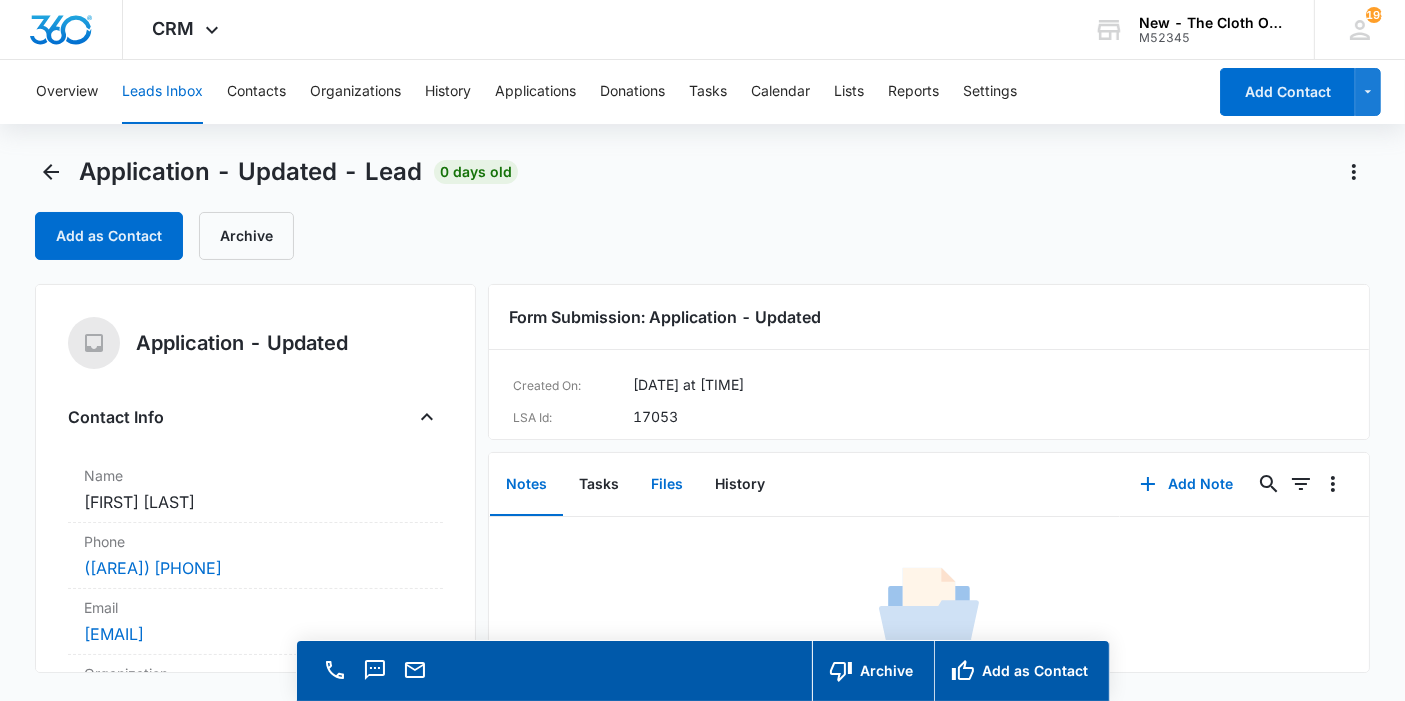 click on "Files" at bounding box center [667, 485] 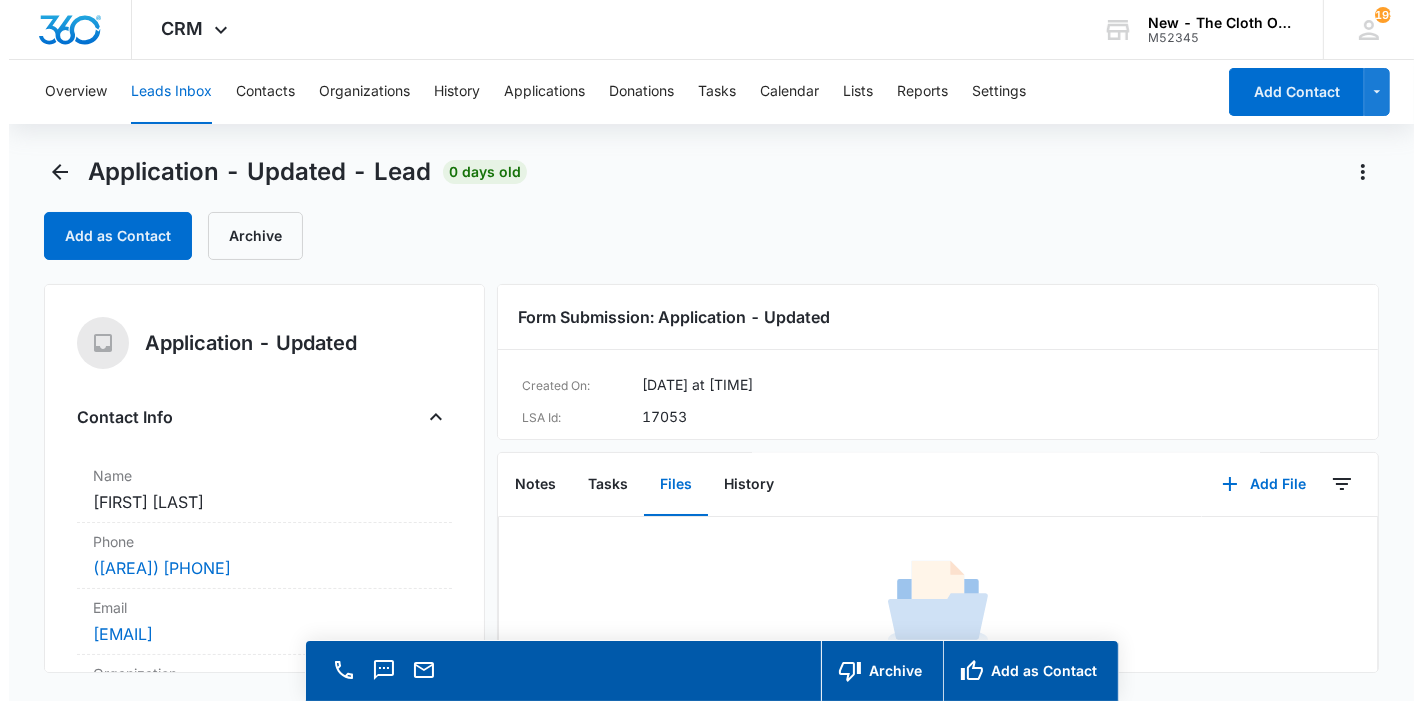 scroll, scrollTop: 72, scrollLeft: 0, axis: vertical 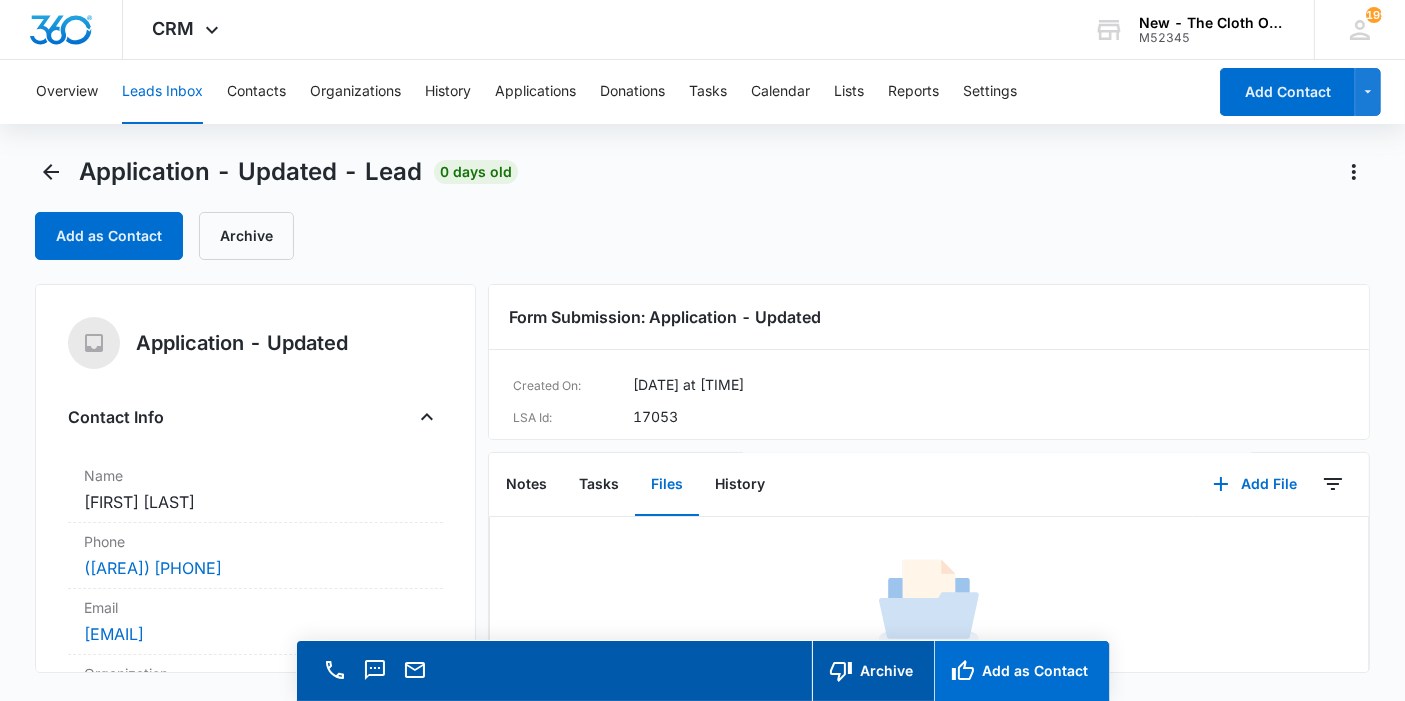 click on "Add as Contact" at bounding box center (1021, 671) 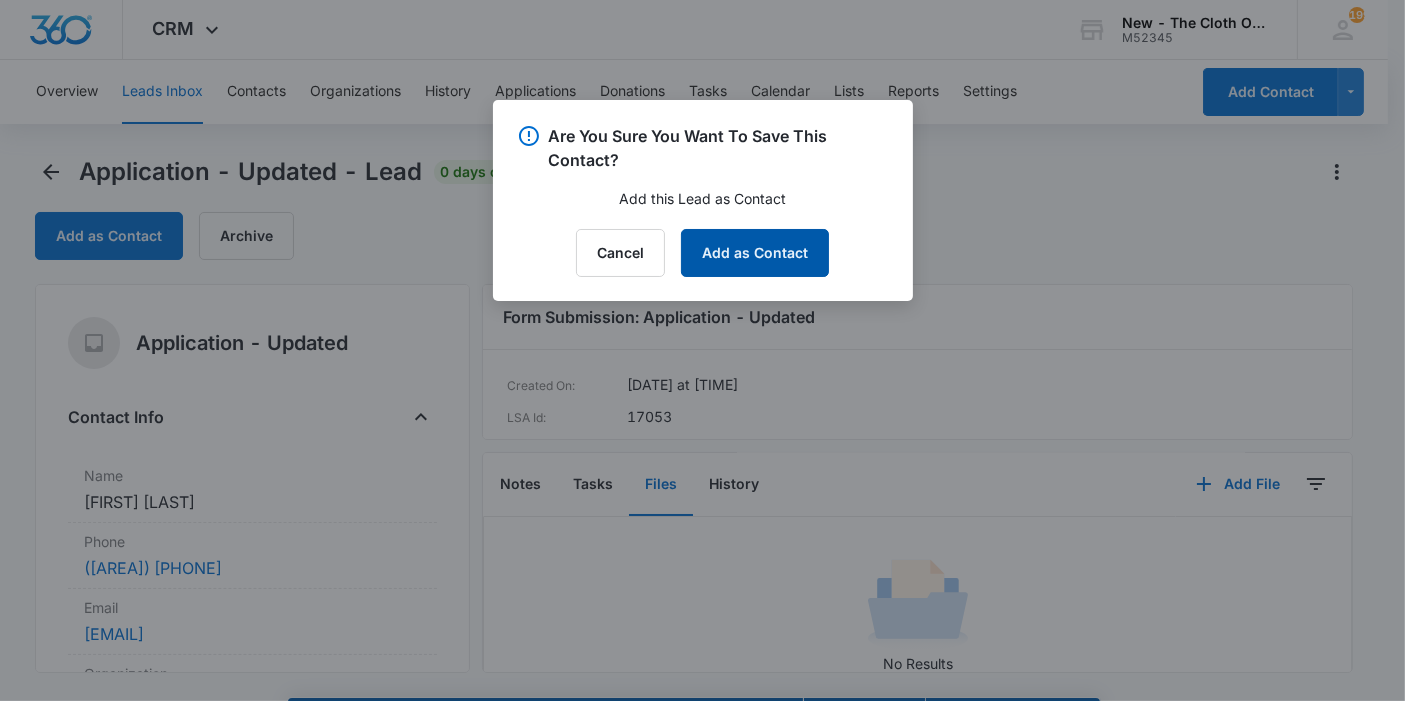 click on "Add as Contact" at bounding box center [755, 253] 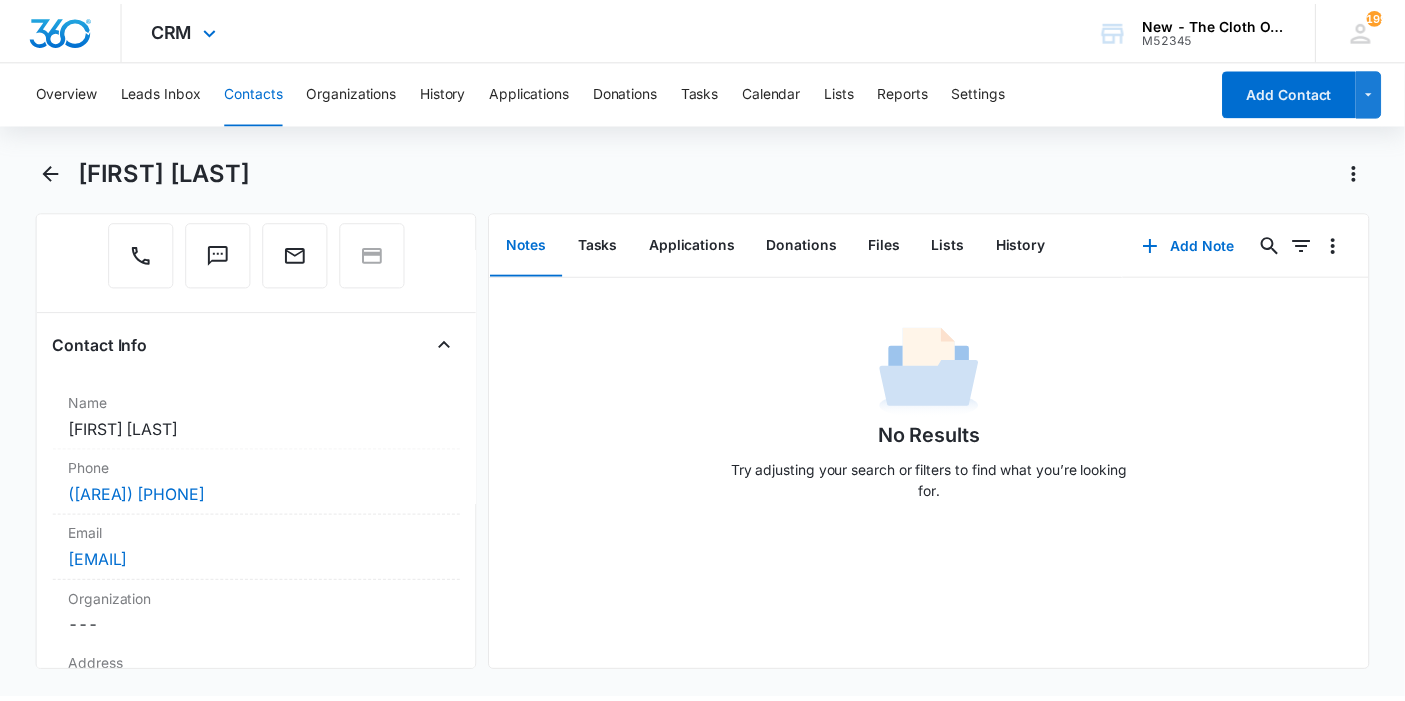 scroll, scrollTop: 222, scrollLeft: 0, axis: vertical 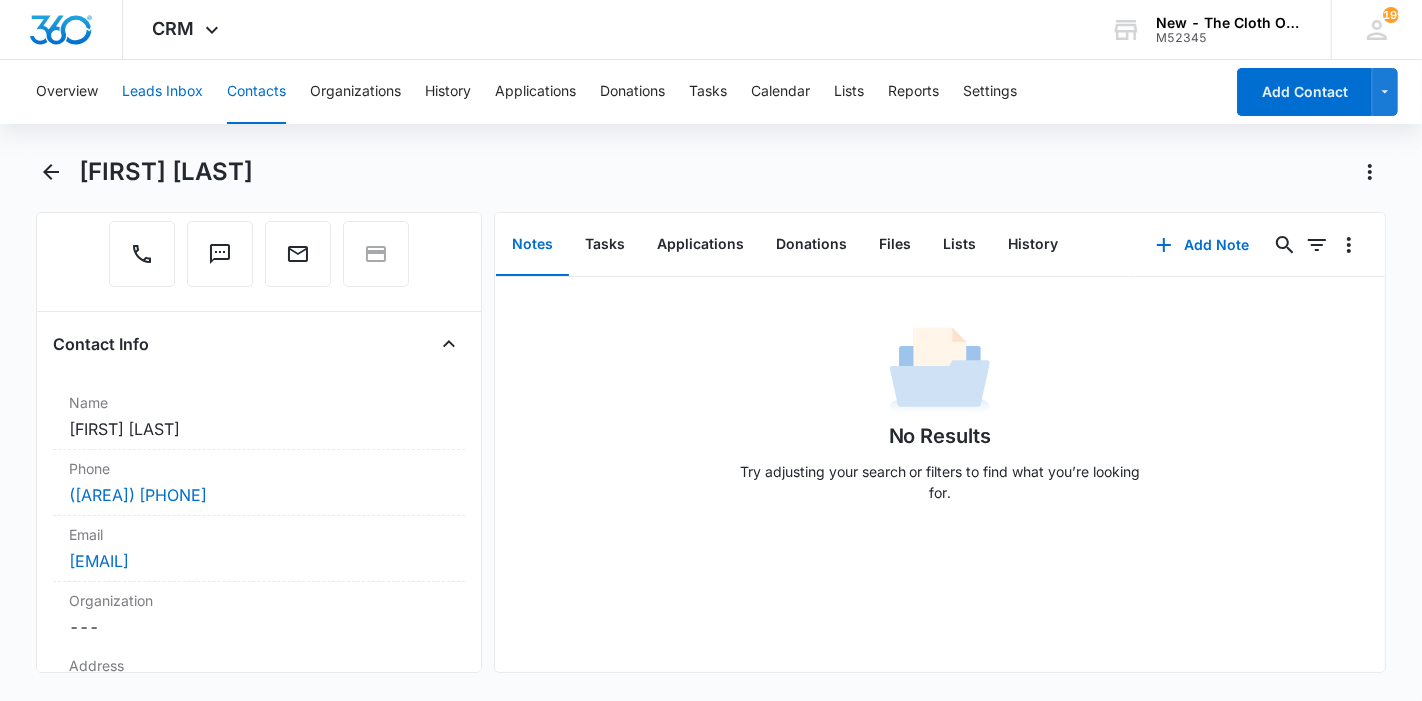 click on "Leads Inbox" at bounding box center (162, 92) 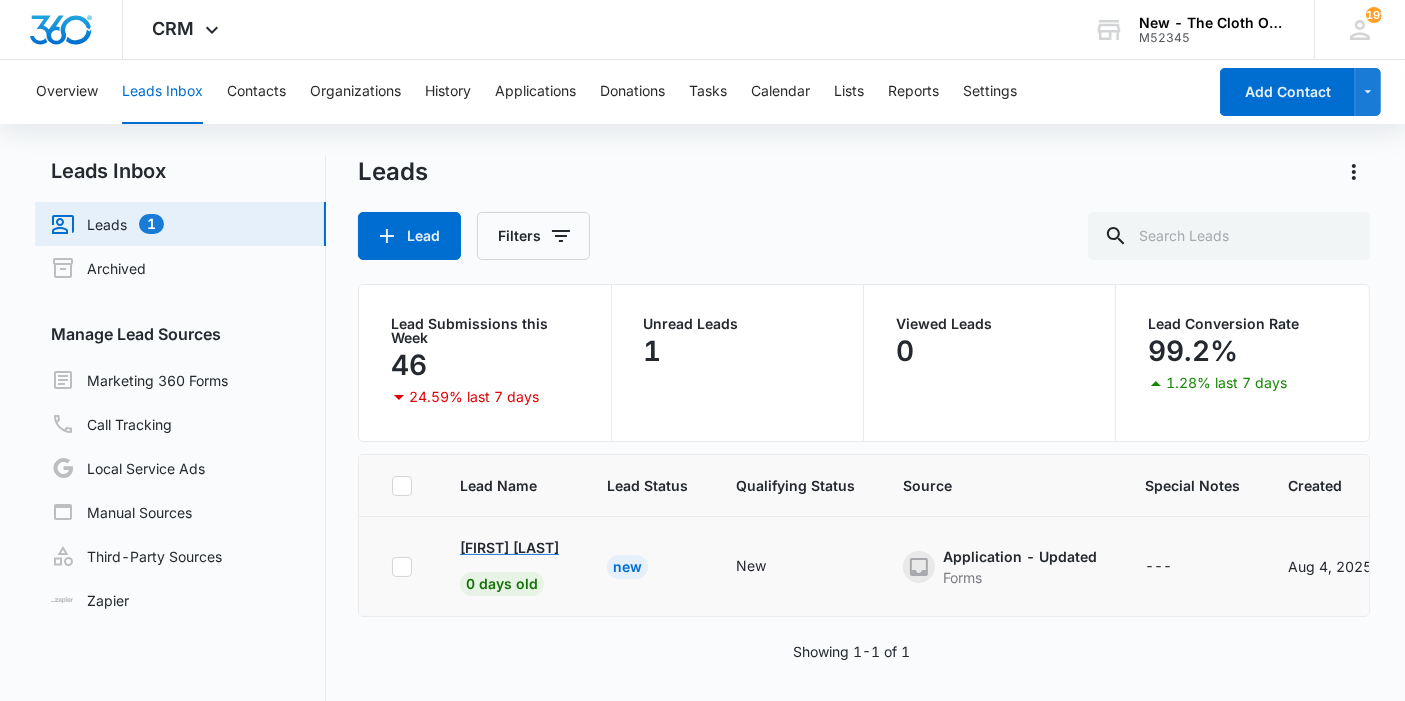 click on "[FIRST] [LAST]" at bounding box center [509, 547] 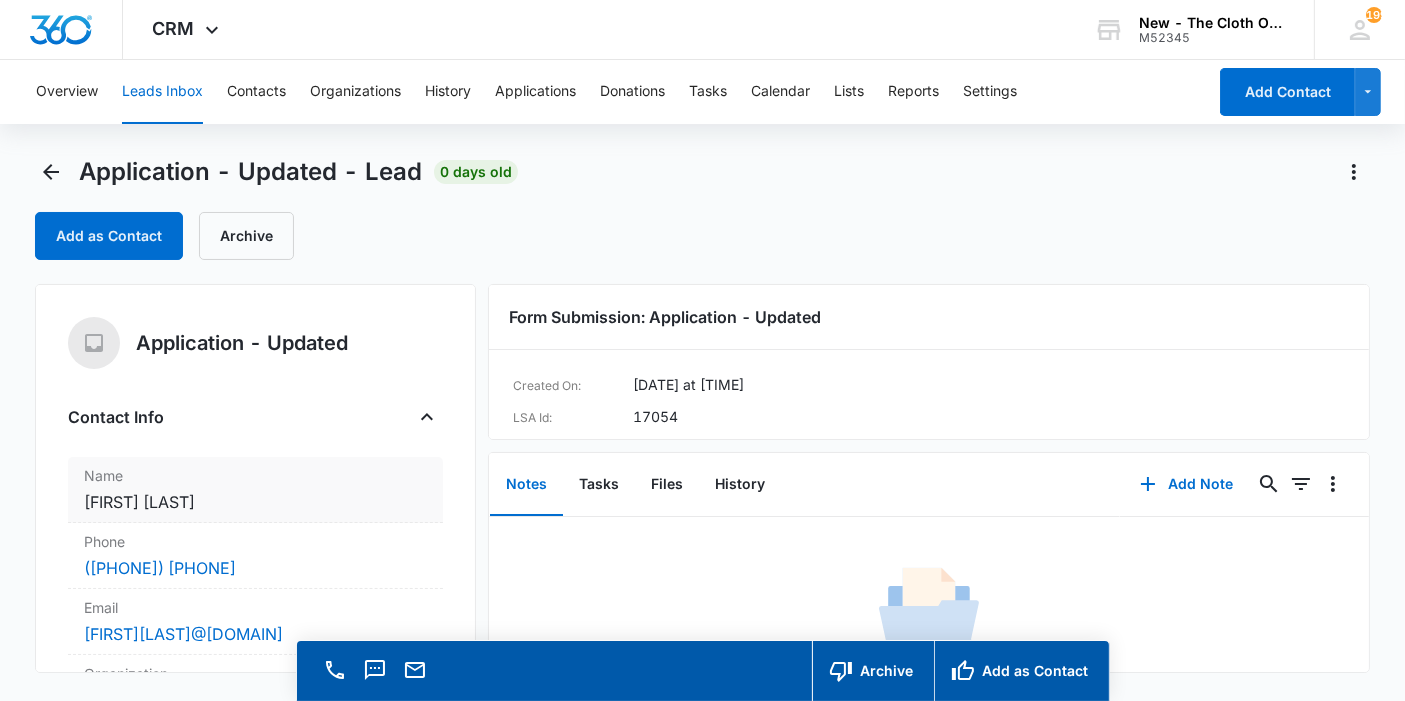 copy on "[FIRST] [LAST]" 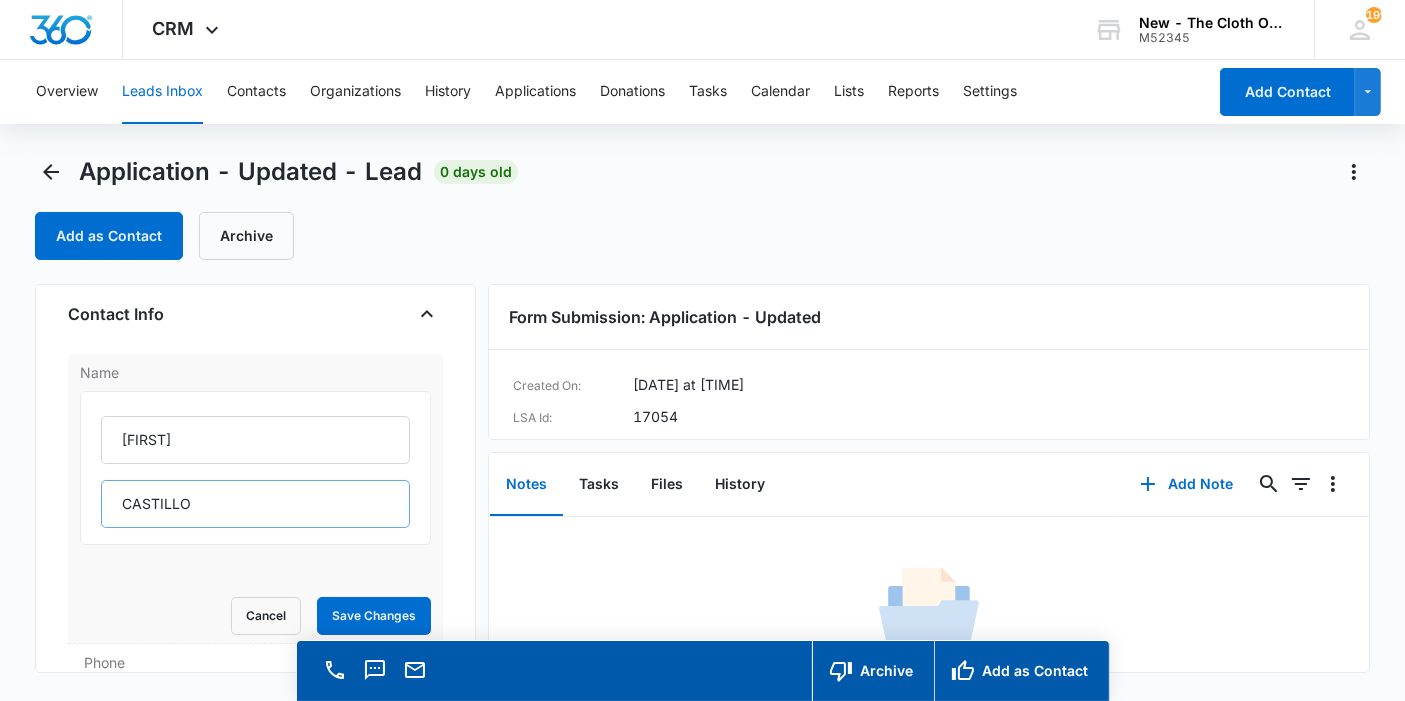 scroll, scrollTop: 104, scrollLeft: 0, axis: vertical 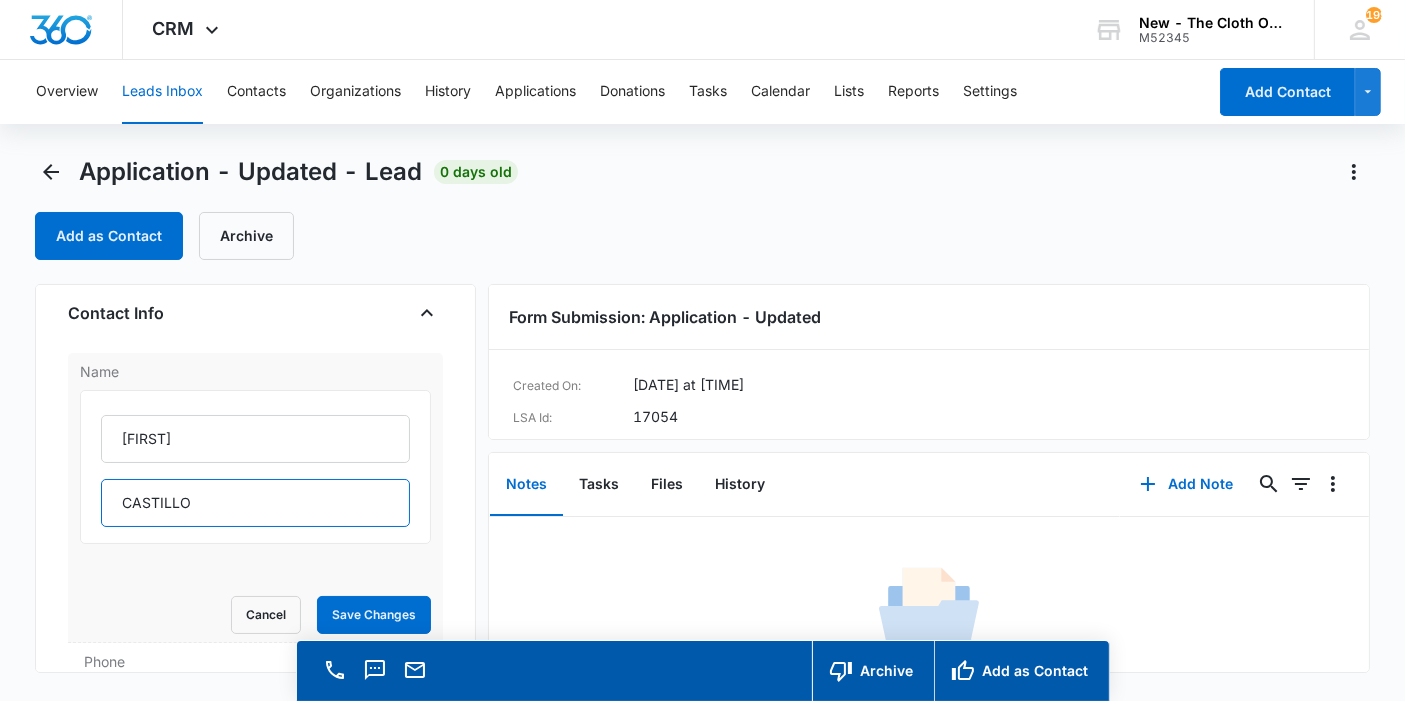 click on "CASTILLO" at bounding box center [255, 503] 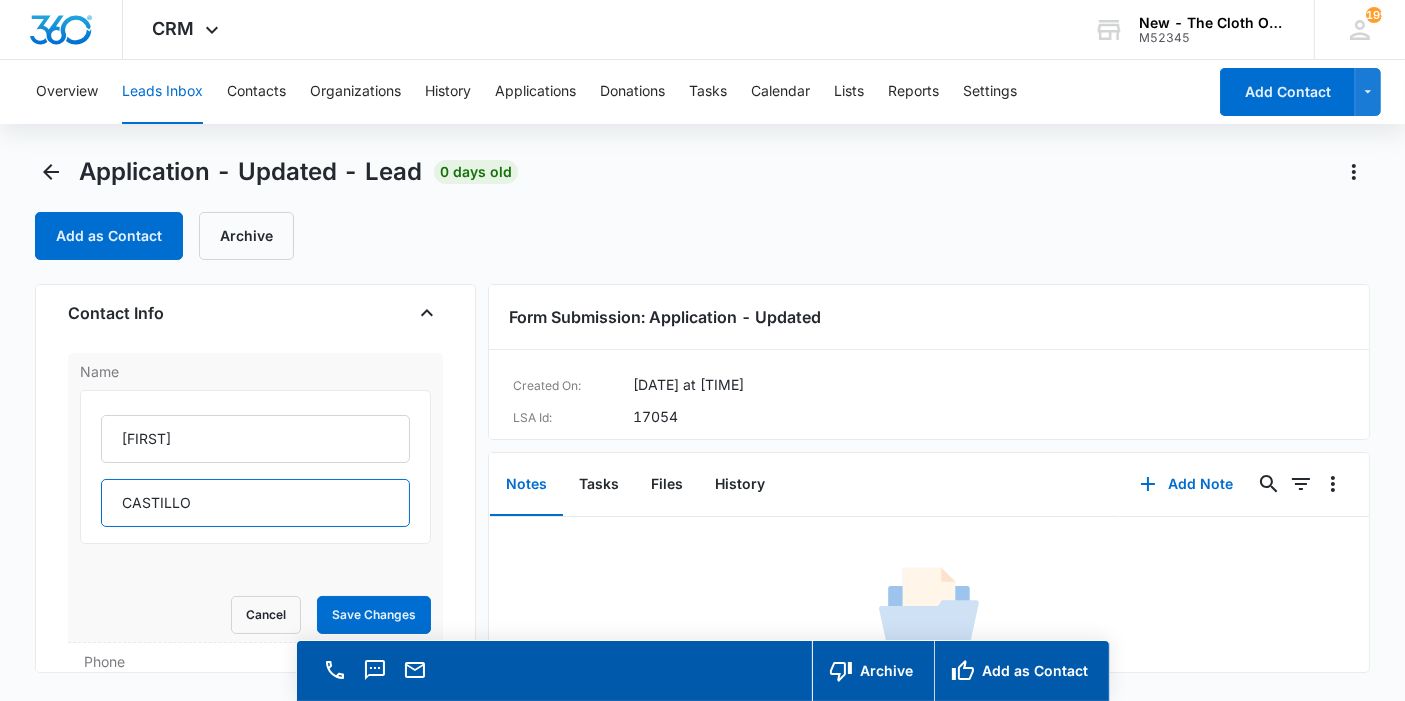 type on "Castillo" 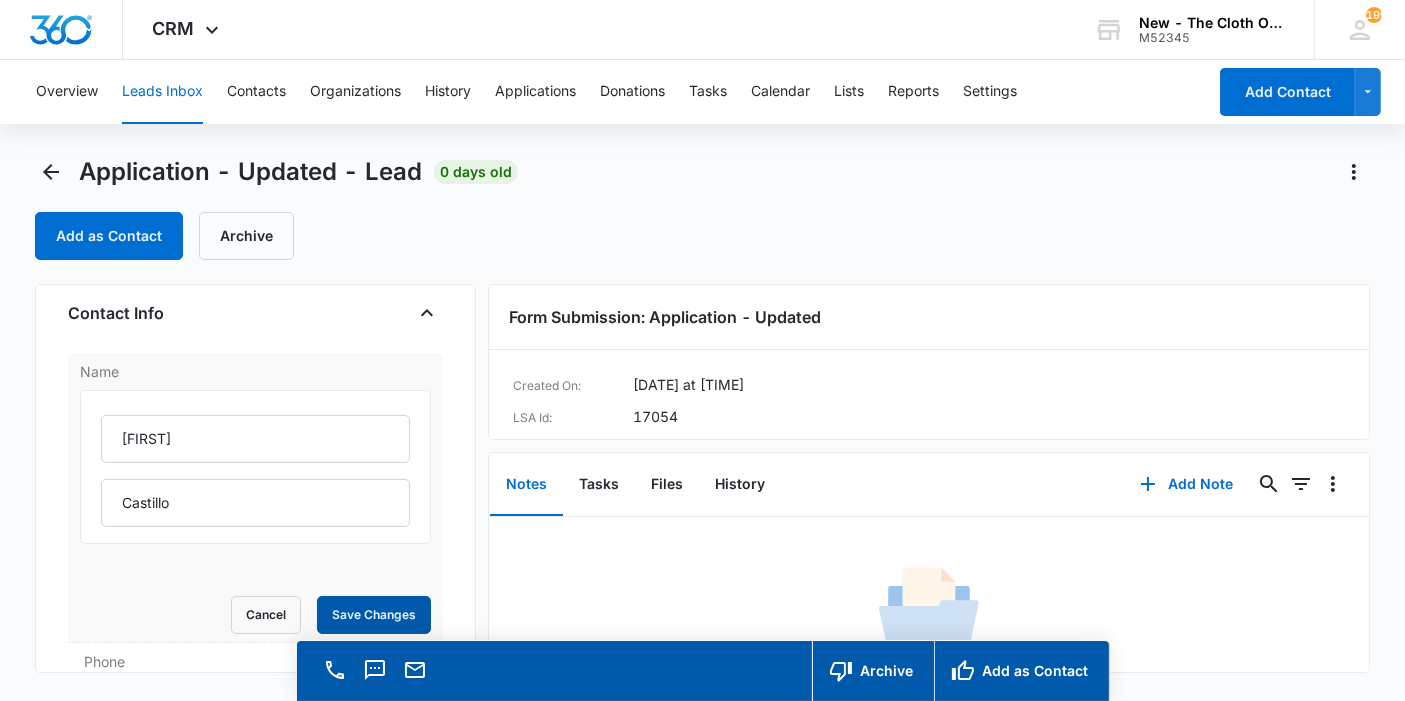 click on "Save Changes" at bounding box center (374, 615) 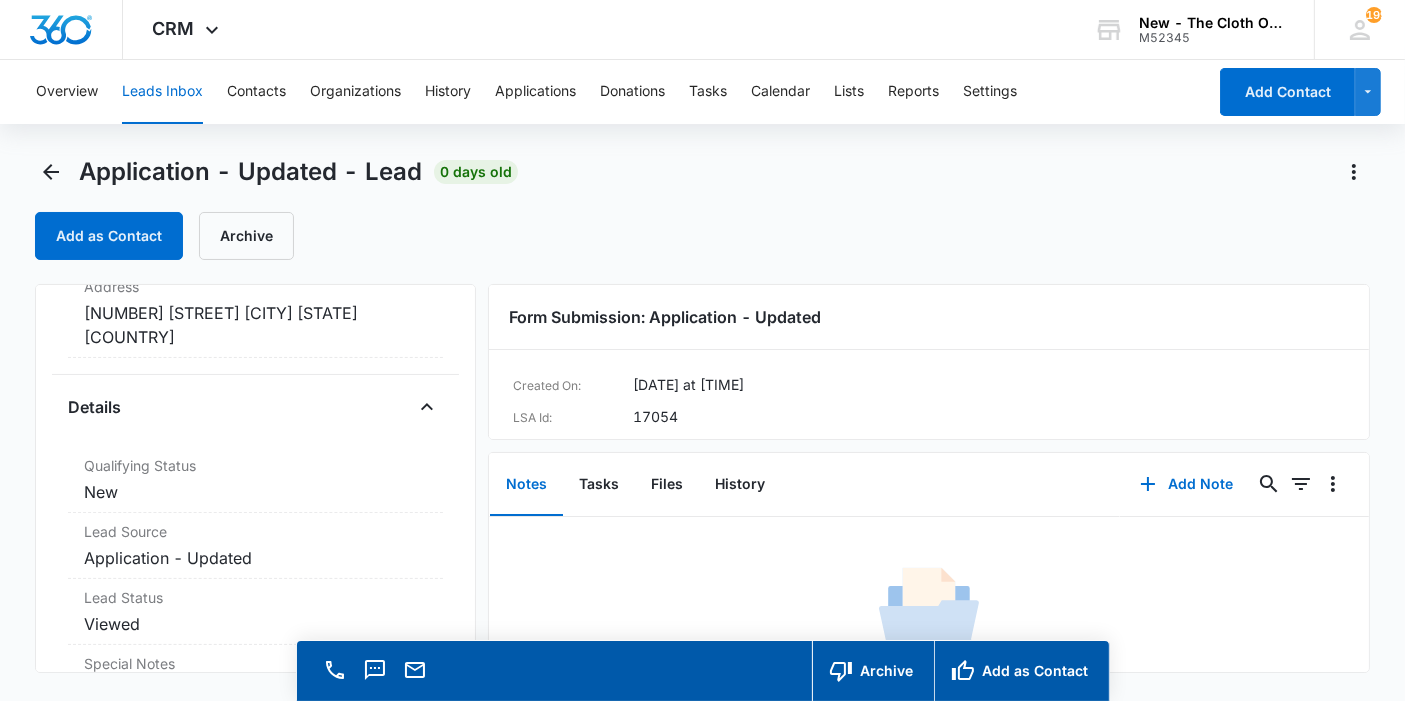 scroll, scrollTop: 434, scrollLeft: 0, axis: vertical 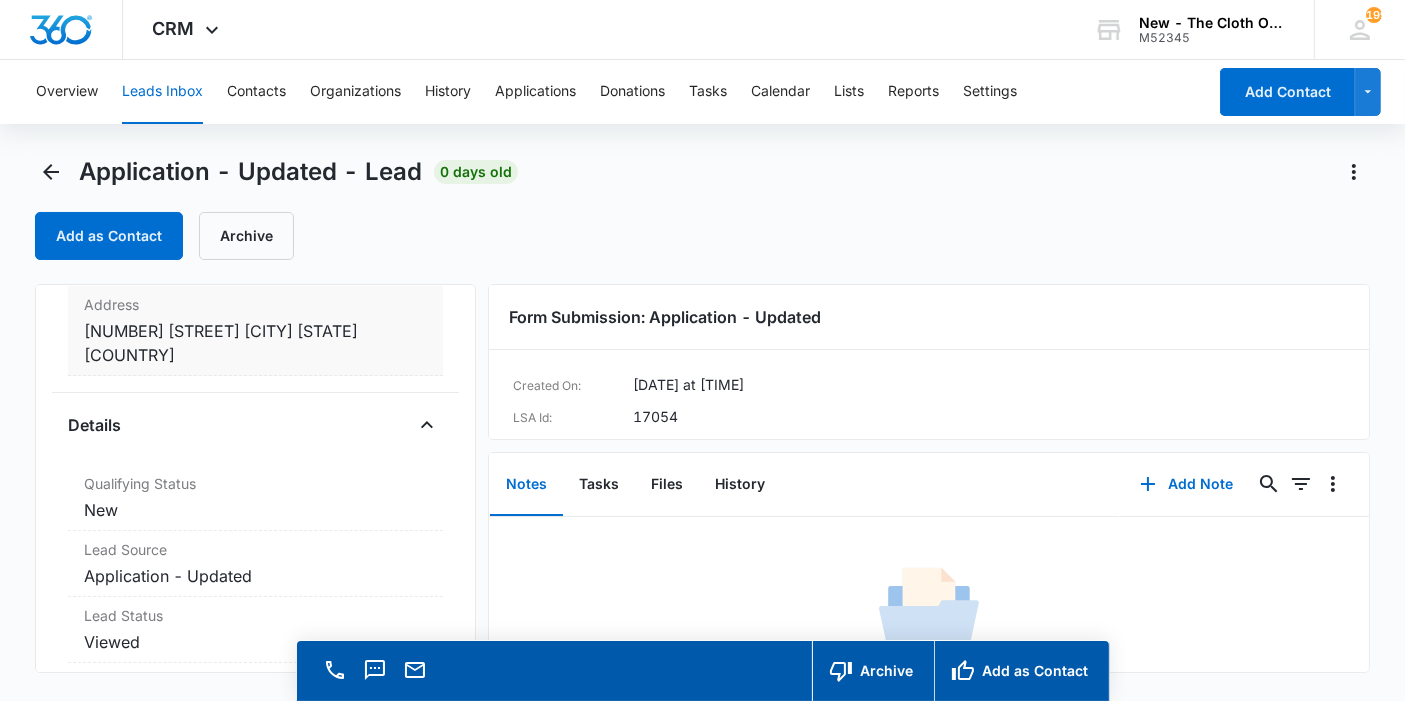 click on "Cancel Save Changes 1551 Northwest 13th Court Miami FL 33125 Estados Unidos" at bounding box center (255, 343) 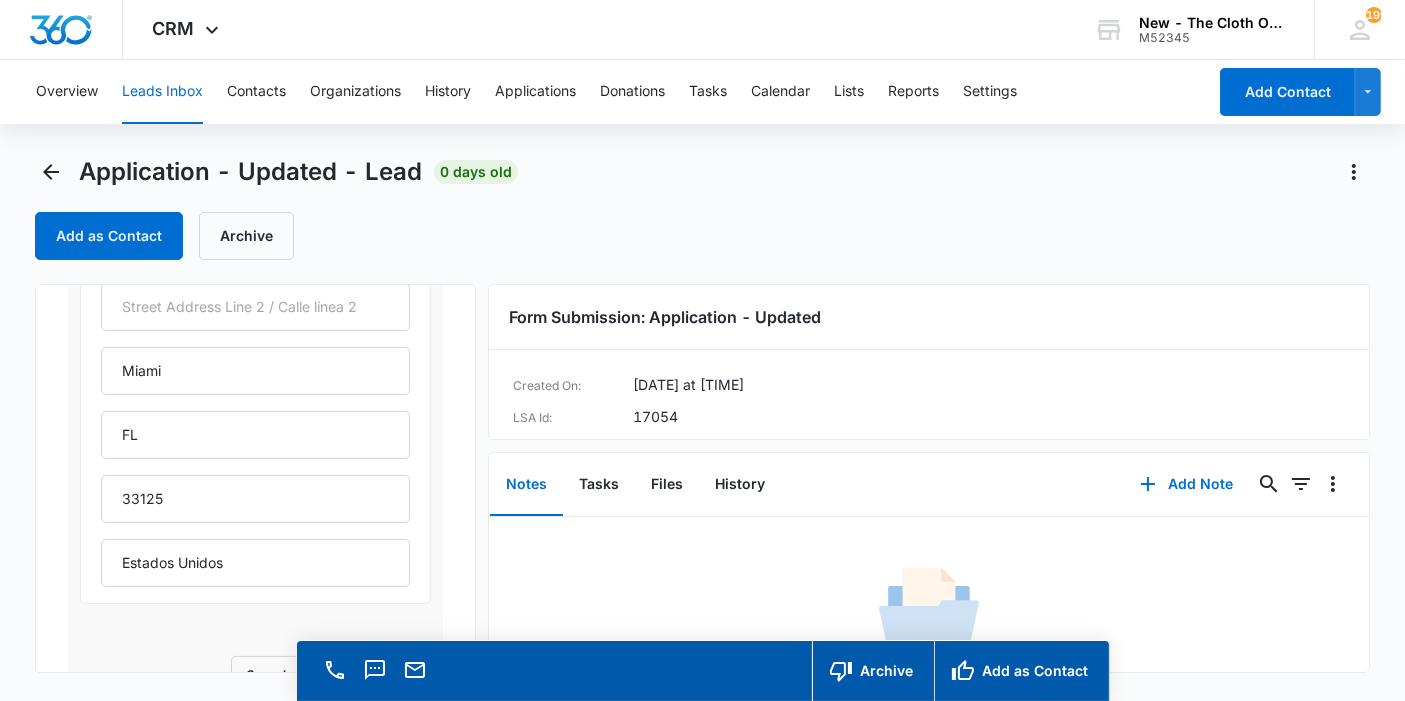scroll, scrollTop: 565, scrollLeft: 0, axis: vertical 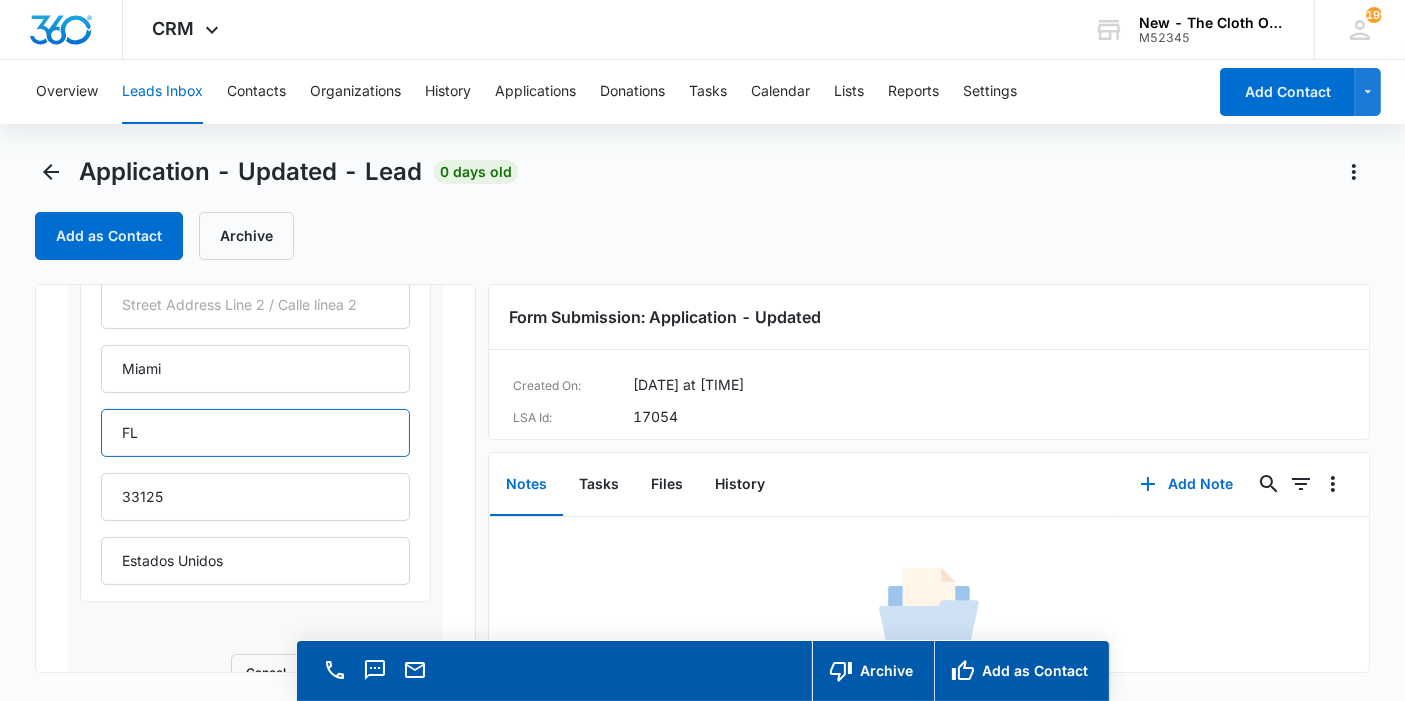 click on "FL" at bounding box center (255, 433) 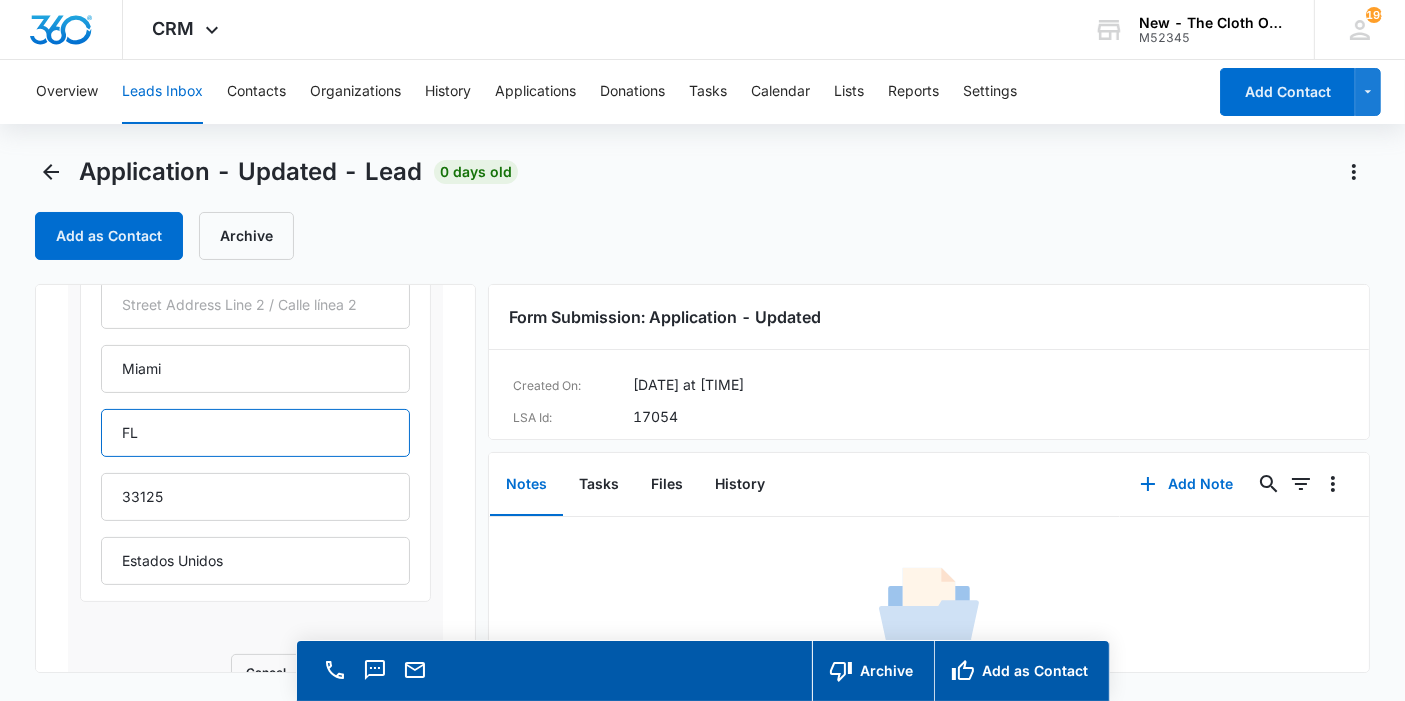 type on "Florida" 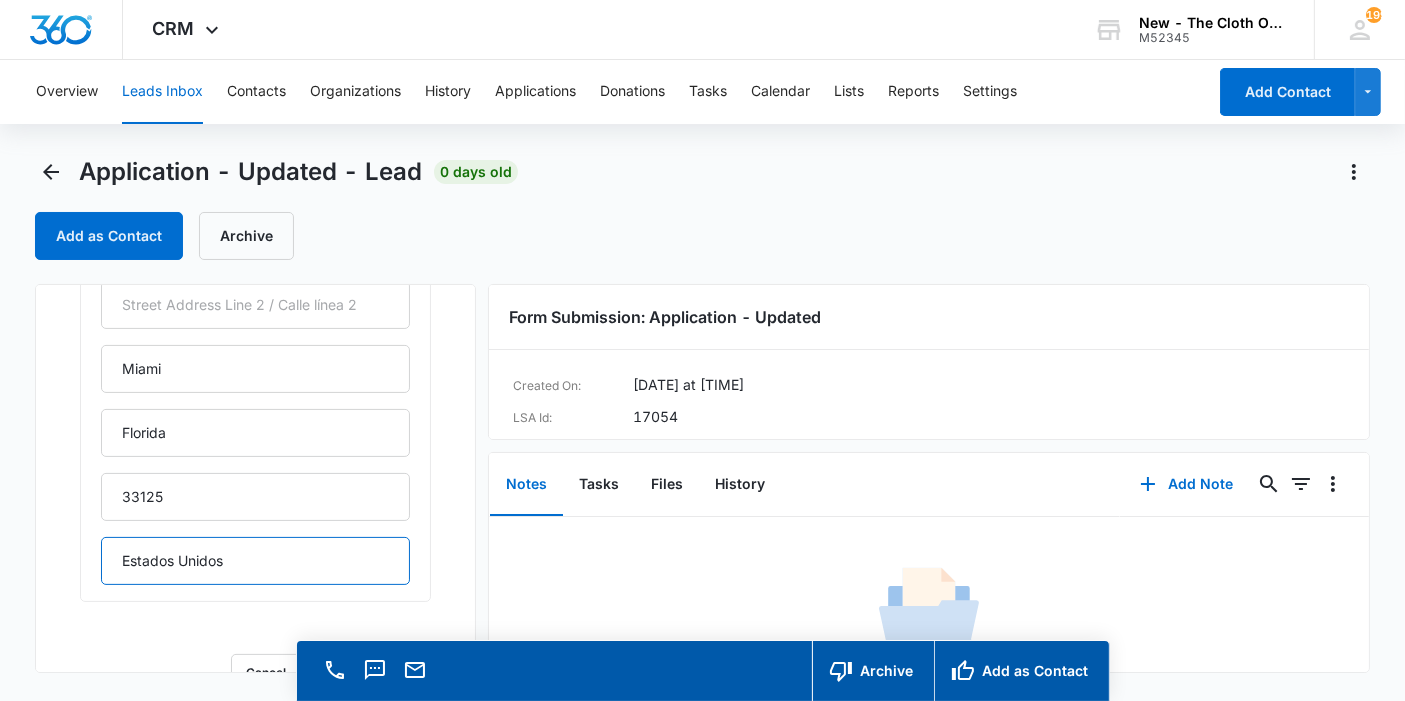 drag, startPoint x: 258, startPoint y: 556, endPoint x: 17, endPoint y: 565, distance: 241.16798 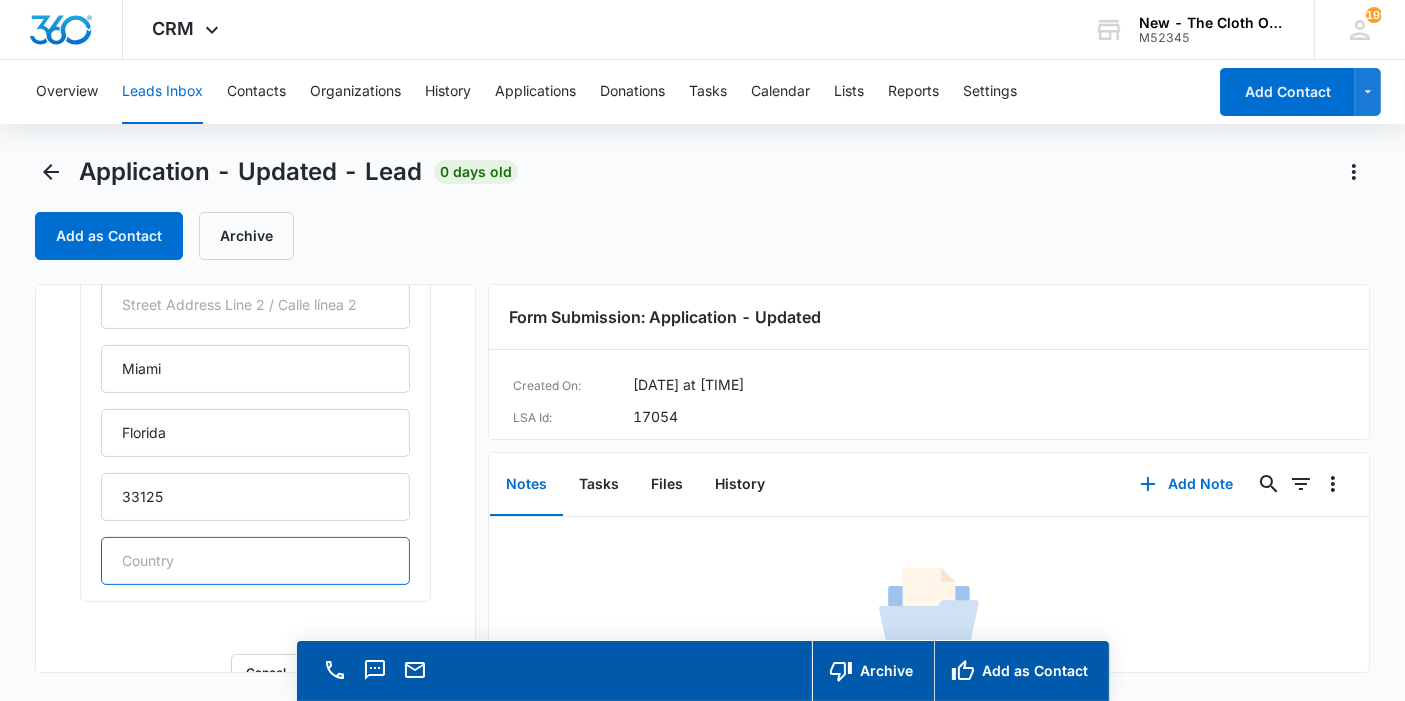 type 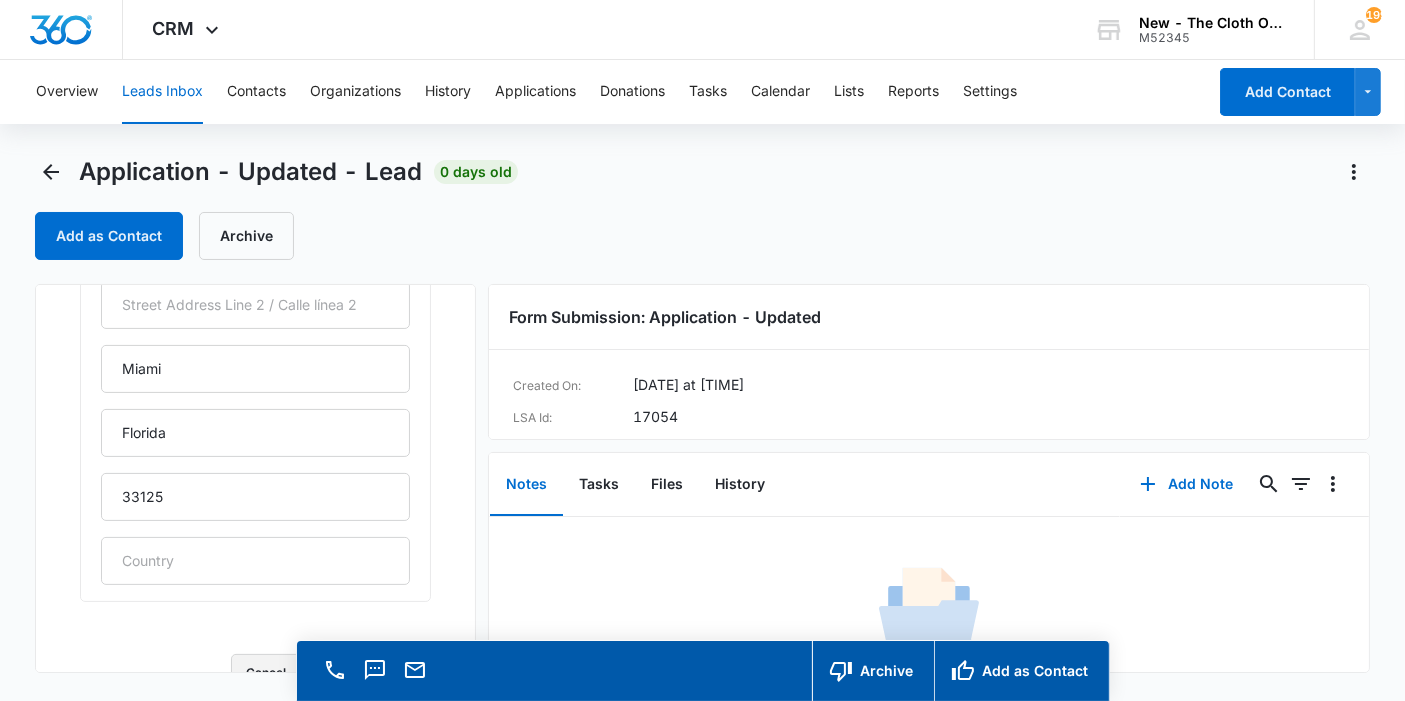 type 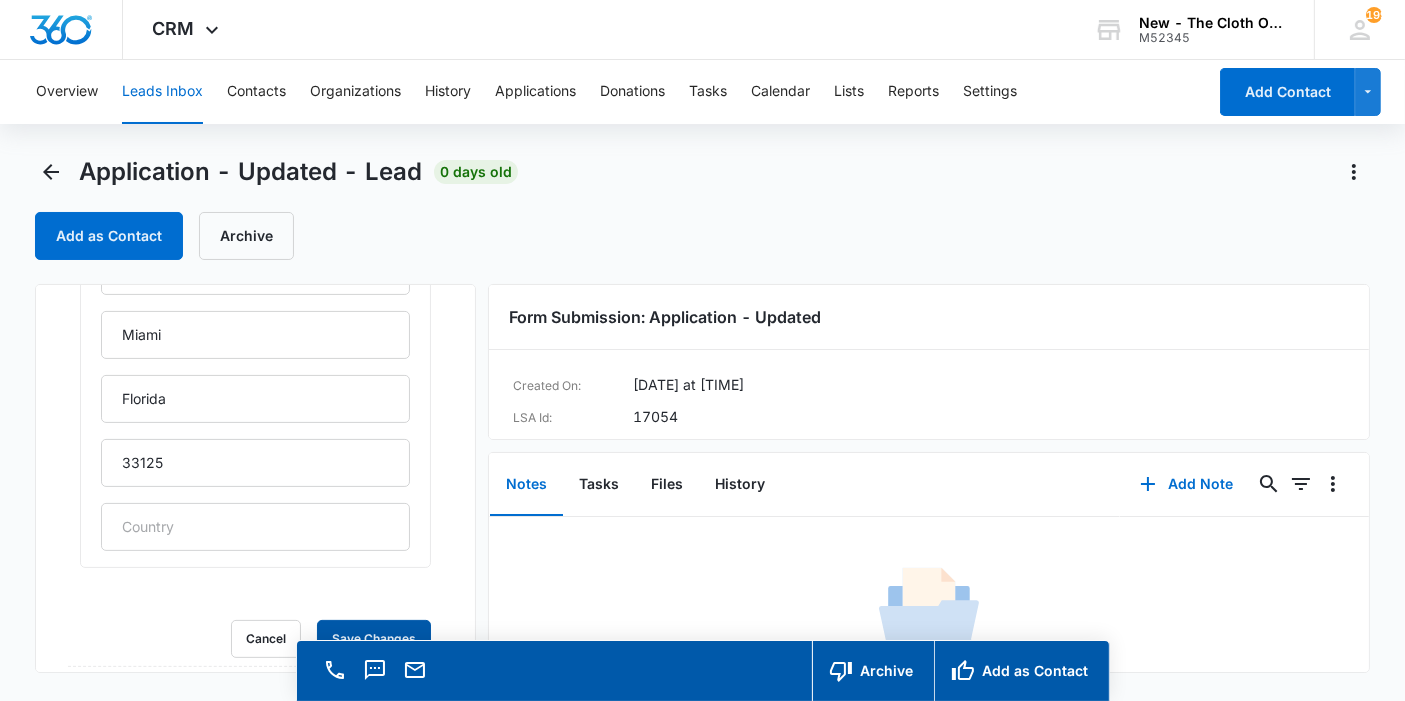 type 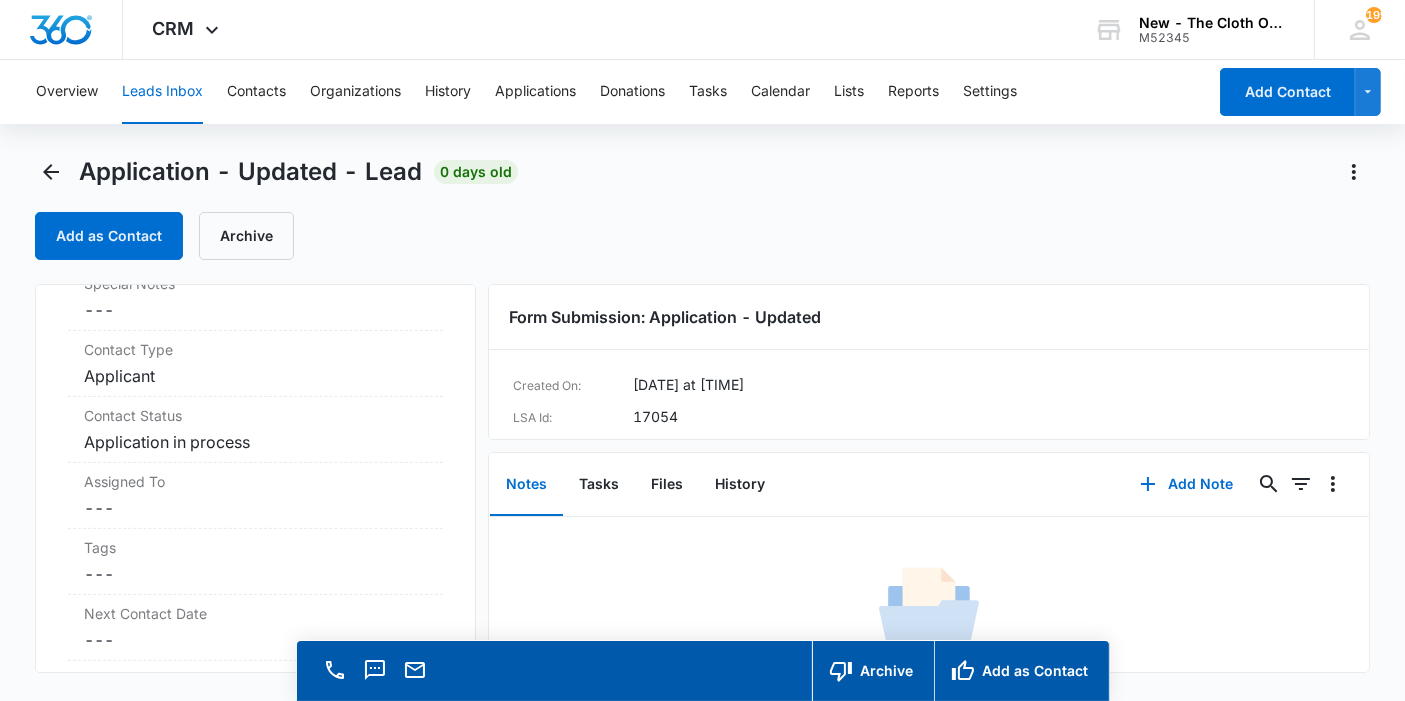 scroll, scrollTop: 834, scrollLeft: 0, axis: vertical 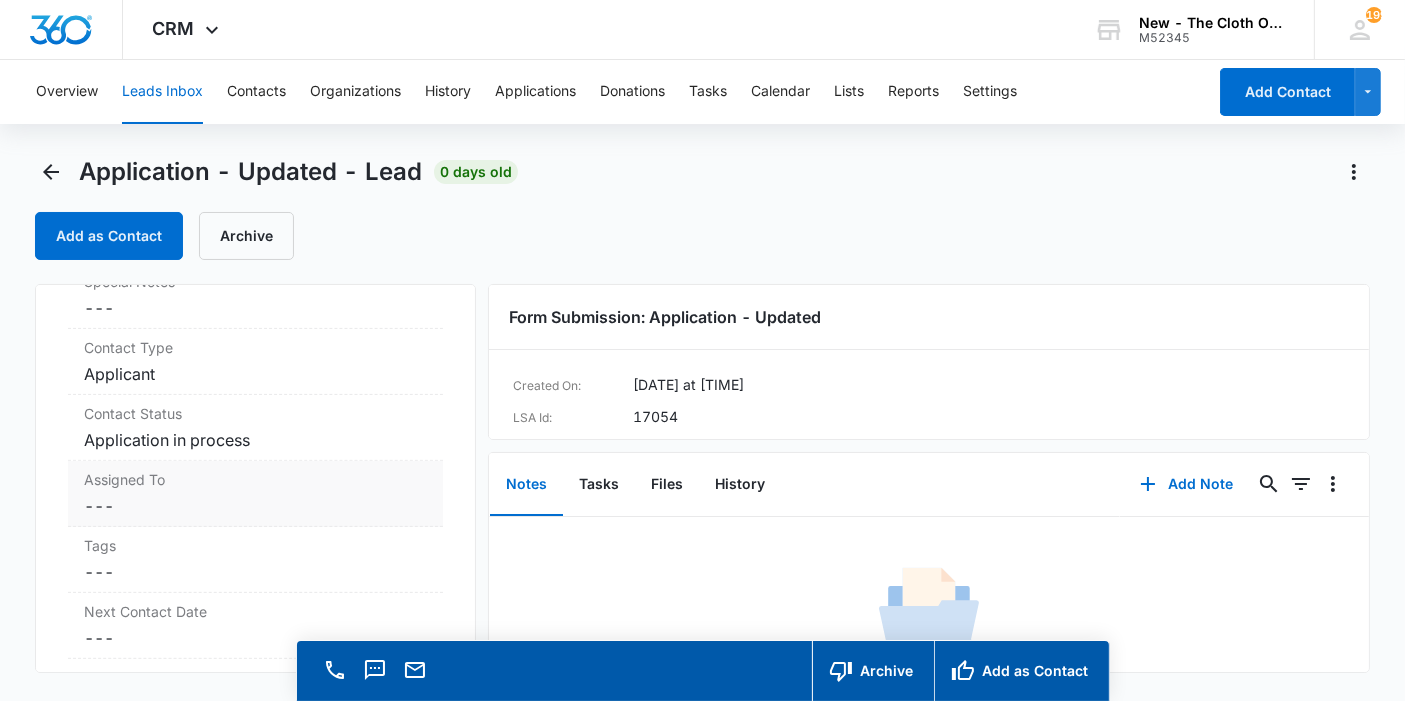 click on "Assigned To Cancel Save Changes ---" at bounding box center [255, 494] 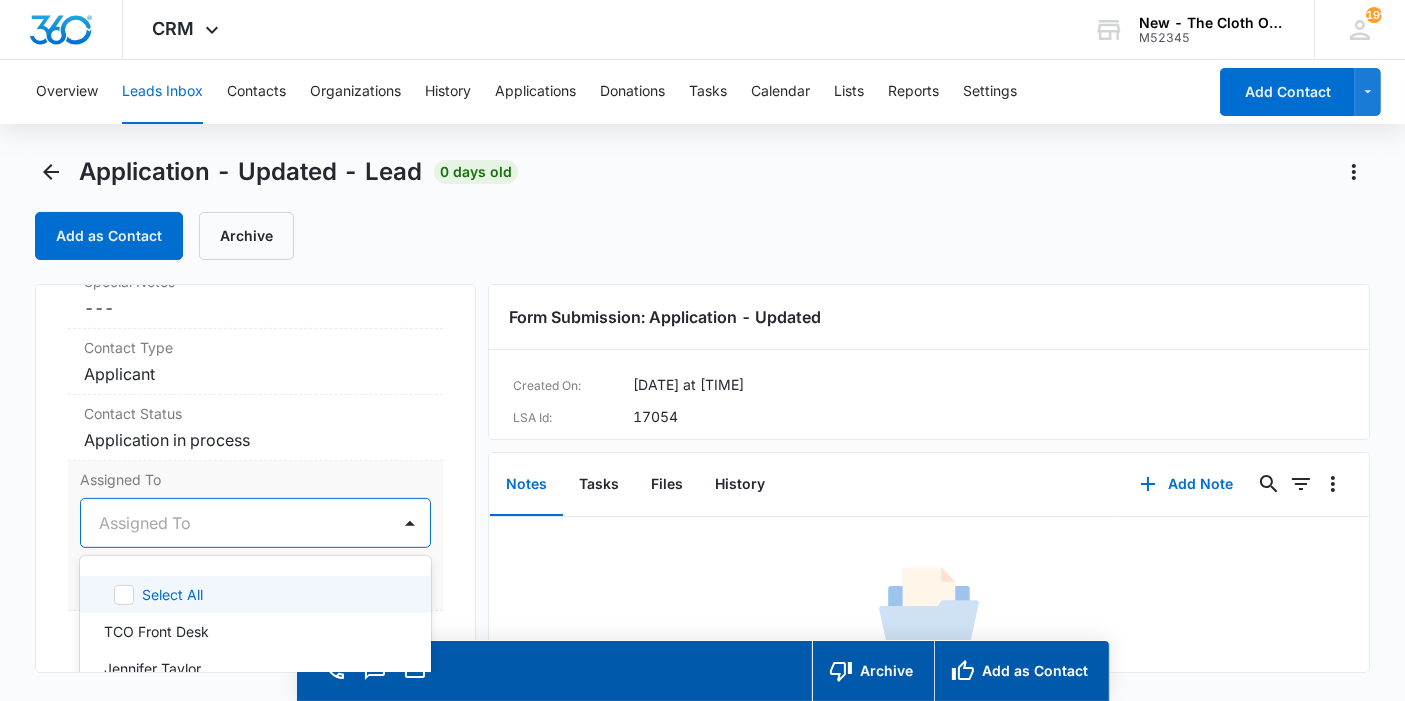 scroll, scrollTop: 56, scrollLeft: 0, axis: vertical 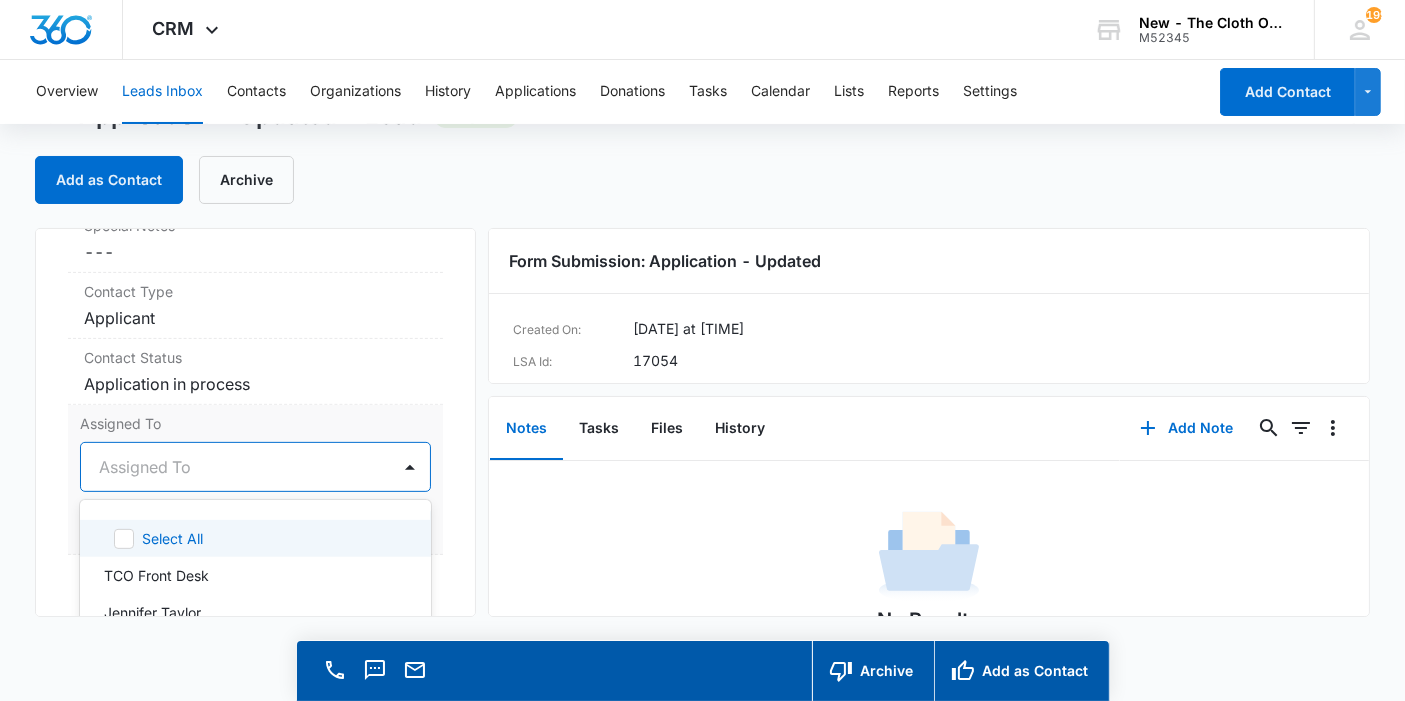 click on "47 results available. Use Up and Down to choose options, press Enter to select the currently focused option, press Escape to exit the menu, press Tab to select the option and exit the menu. Assigned To Select All TCO Front Desk Jennifer Taylor Chelsea Moerles Lauren Easden Makira Manns Kate Hoffman Reba Davis Carmella Palmer Sarah Wells Kathryn Coursey Faye Laherty Kesha Gibbs Kayle Simons Rachel Mol Britani Hampton Cheyenne Bridgeman Lauren Miranda Kerin Napoliello Meg Nikolaeva Katie Lohr Rebekah Woodruff Avery Edwards Kaitlyn Federwitz Sadie Cora Abigail Adams Sponsorship Committee Brian Lohr Karen Burkey Jessica Stone Dana Britt Josephine Lovejoy Sandra Bildstein Sarah Nay Applications Team Meaghan Beraha Zoë Hill Auriel Bentley TCO Donation Support Mariah Kaiser Breauna Adams Jen MacLean Jolene Olsen Shipping Coordinator Courtney Deats-Cascio Miranda Dalrymple Brianna Briggs" at bounding box center (255, 467) 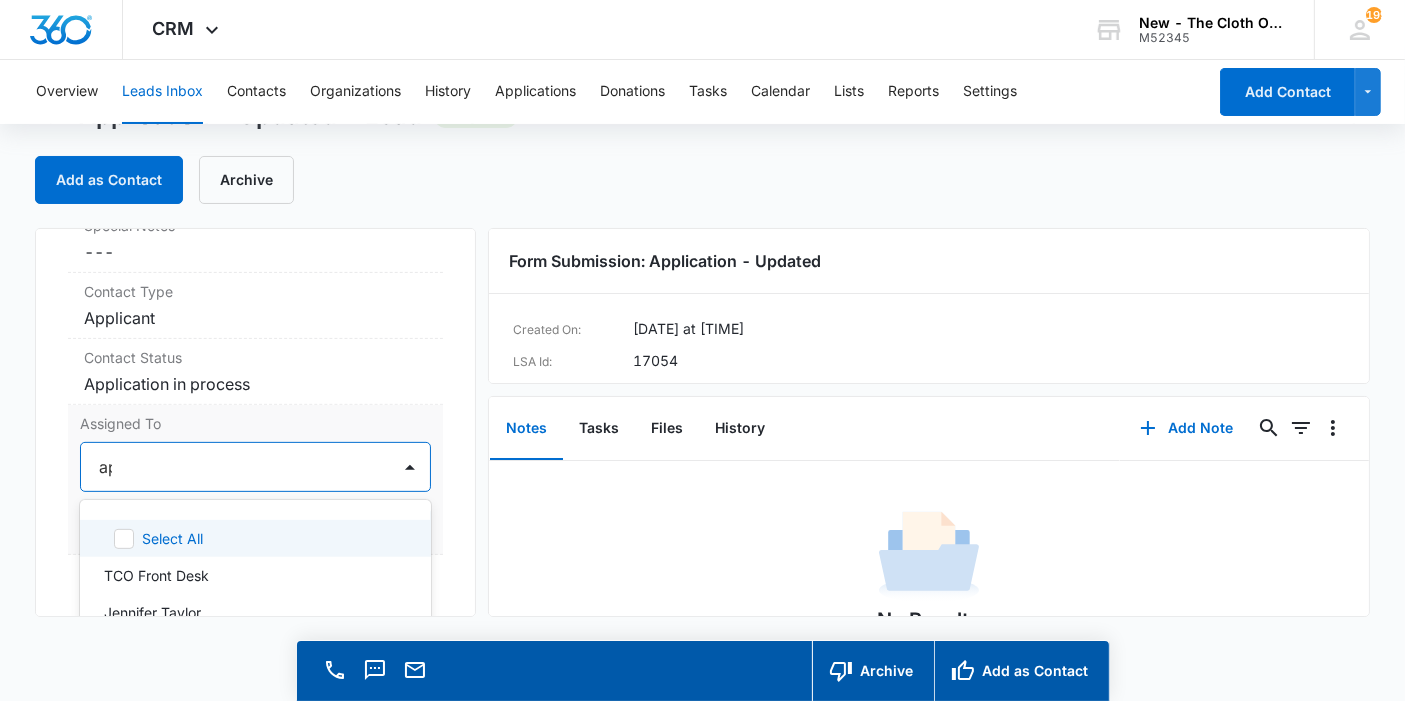 type on "app" 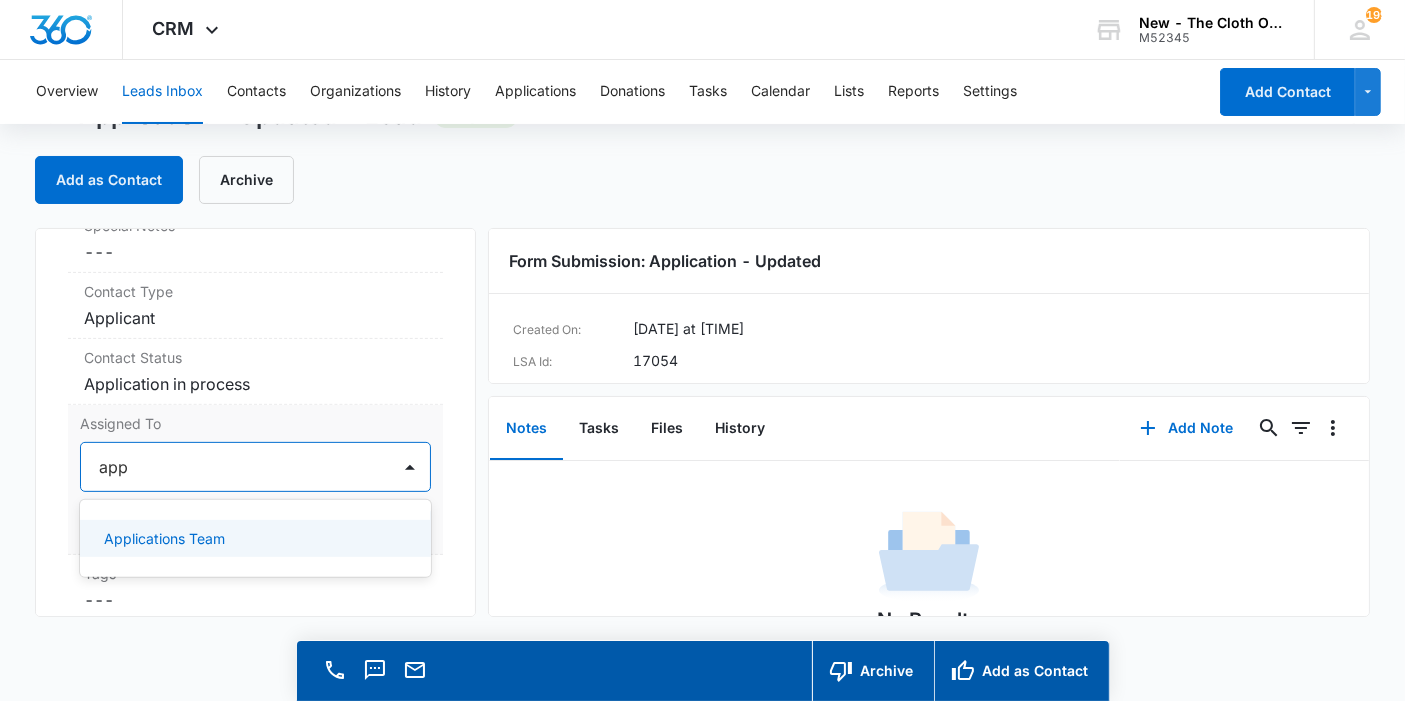 click on "Applications Team" at bounding box center (253, 538) 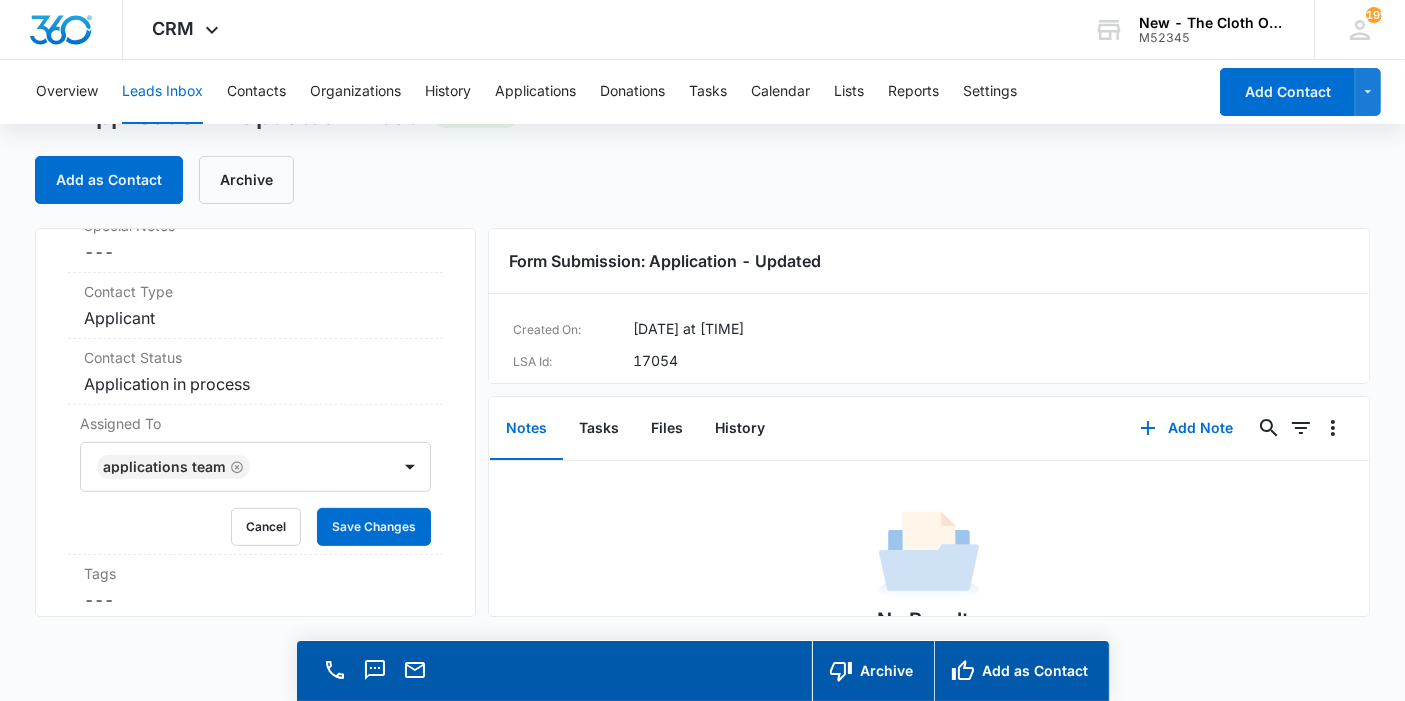 click on "Application - Updated Contact Info Name Cancel Save Changes Jocelyn Castillo Phone Cancel Save Changes (305) 797-1428 Email Cancel Save Changes castillovelasquezjoselingscarl@gmail.com Organization Cancel Save Changes --- Address Cancel Save Changes 1551 Northwest 13th Court Miami Florida 33125 Details Qualifying Status Cancel Save Changes New Lead Source Application - Updated Lead Status Viewed Special Notes Cancel Save Changes --- Contact Type Cancel Save Changes Applicant Contact Status Cancel Save Changes Application in process Assigned To Applications Team Cancel Save Changes Tags Cancel Save Changes --- Next Contact Date Cancel Save Changes --- Color Tag Current Color: Cancel Save Changes ID 17054 Created Aug 4, 2025 at 5:04pm Additional Contact Info Second Applicant/Spouse Cancel Save Changes JOCELYN CASTILLO VELASQUE Company Name Cancel Save Changes --- Pronouns Cancel Save Changes She/her/hers / Ella Preferred language Cancel Save Changes Español Alternate shipping address Cancel Save Changes --- 1" at bounding box center (255, 422) 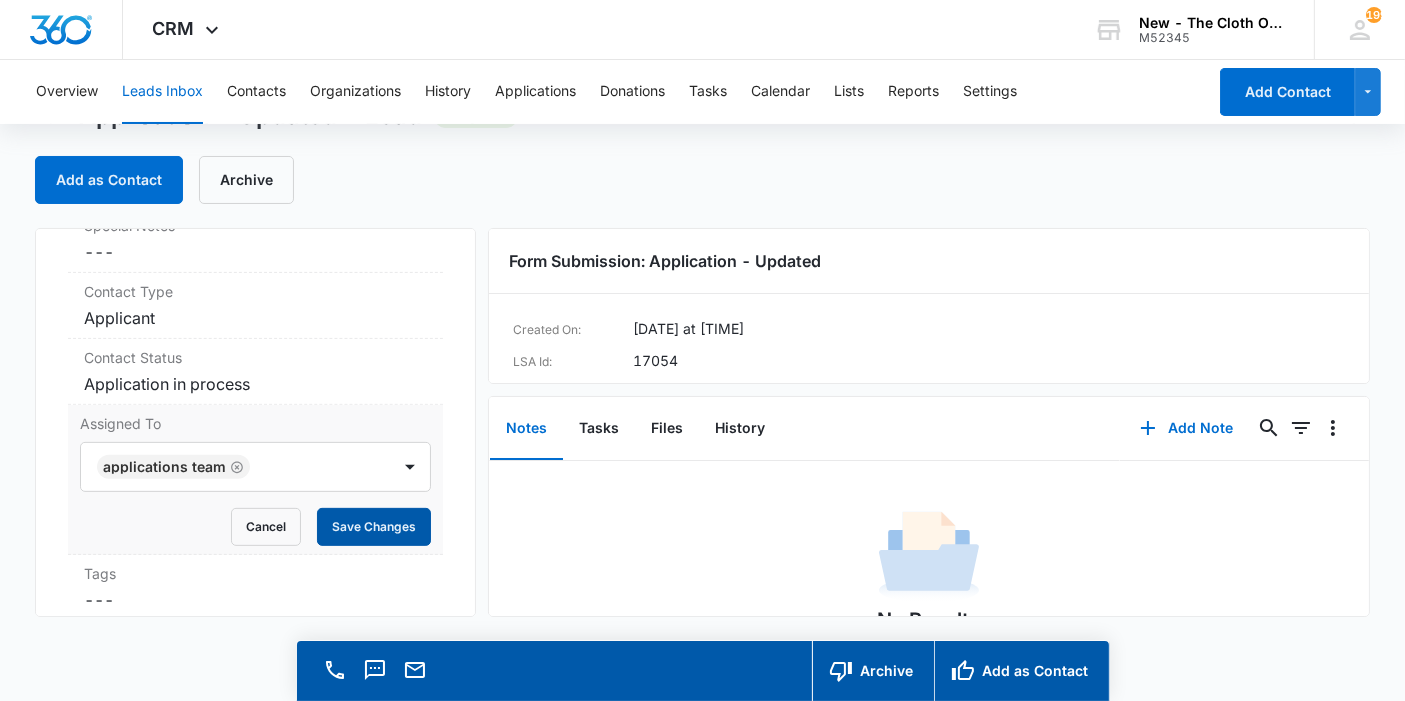 click on "Save Changes" at bounding box center [374, 527] 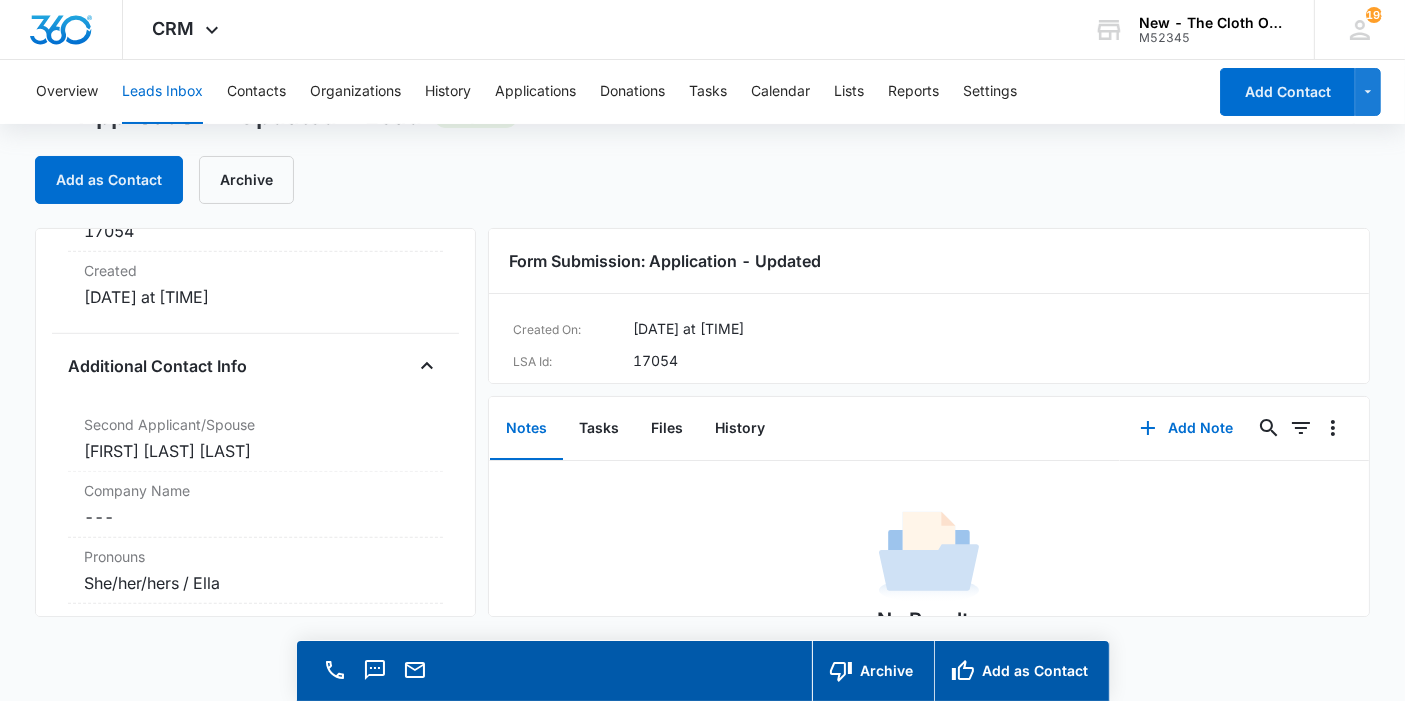 scroll, scrollTop: 1327, scrollLeft: 0, axis: vertical 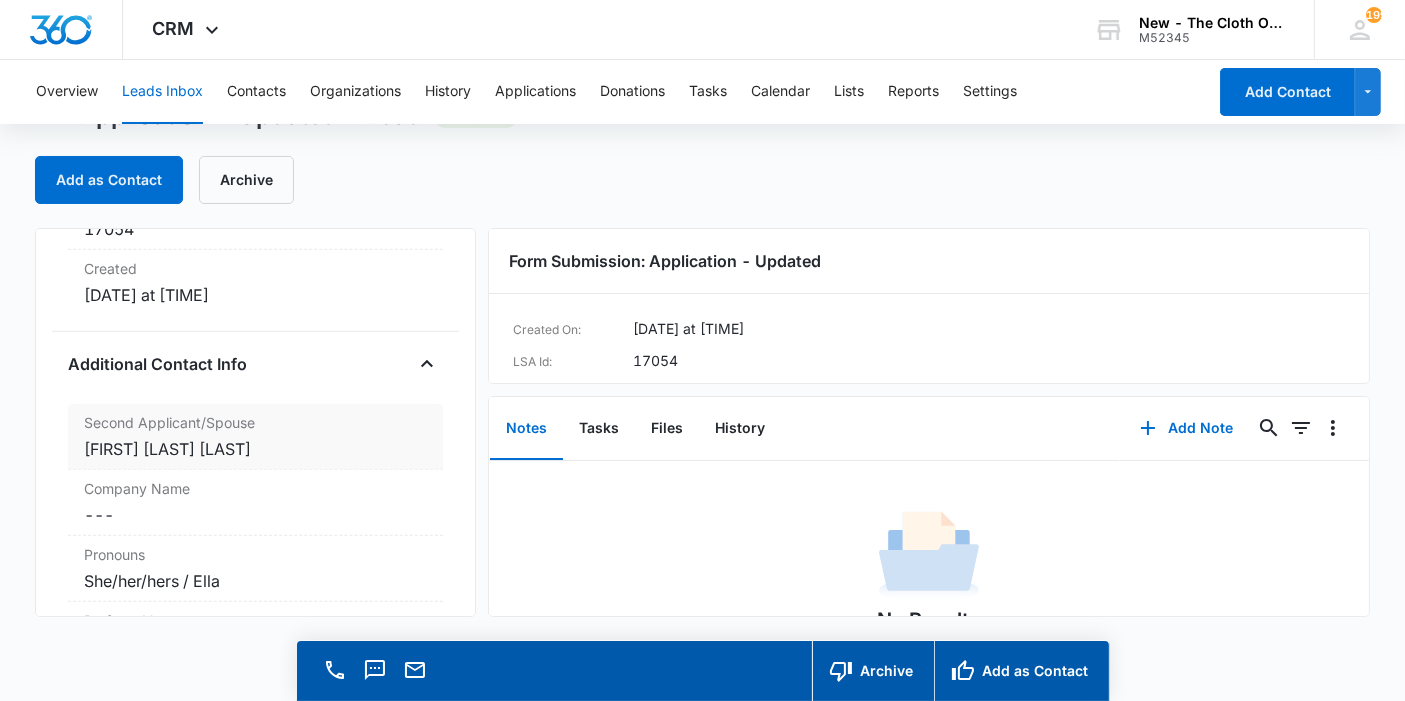 click on "JOCELYN CASTILLO VELASQUE" at bounding box center (255, 449) 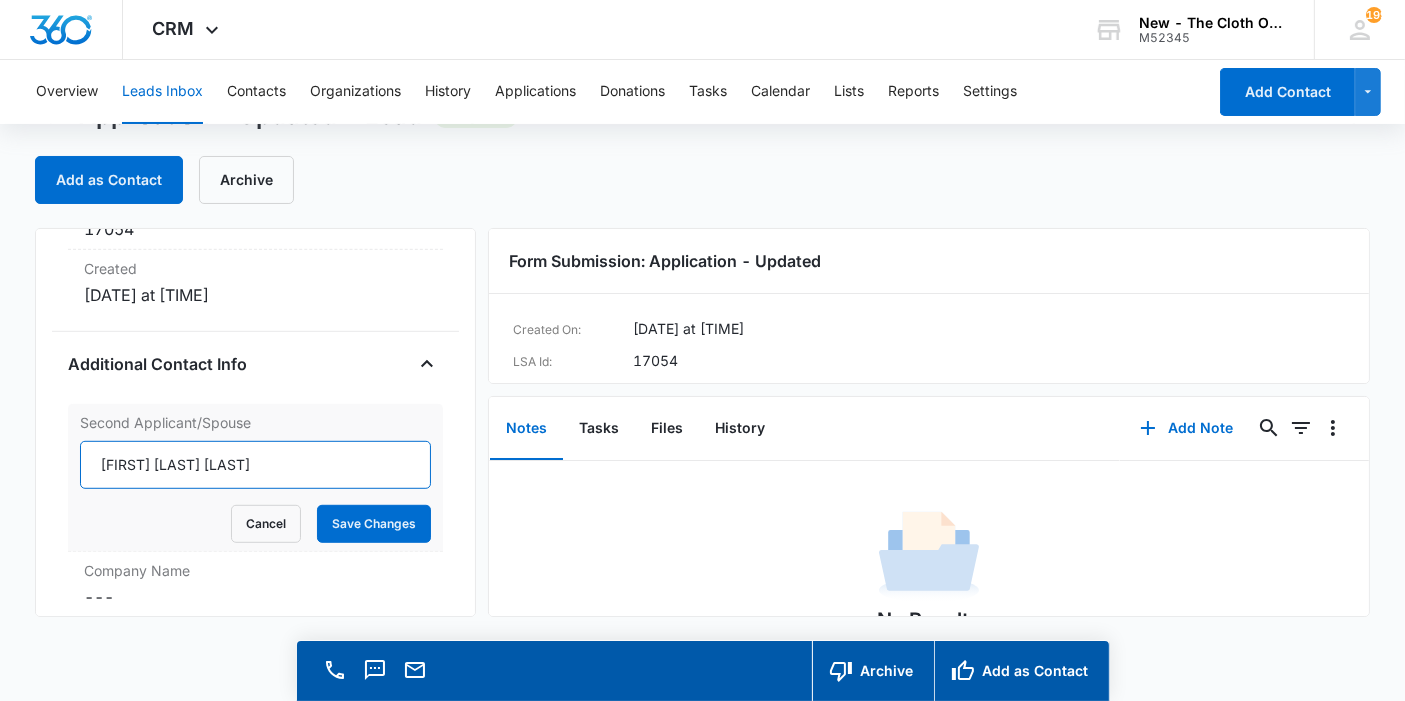 click on "JOCELYN CASTILLO VELASQUE" at bounding box center [255, 465] 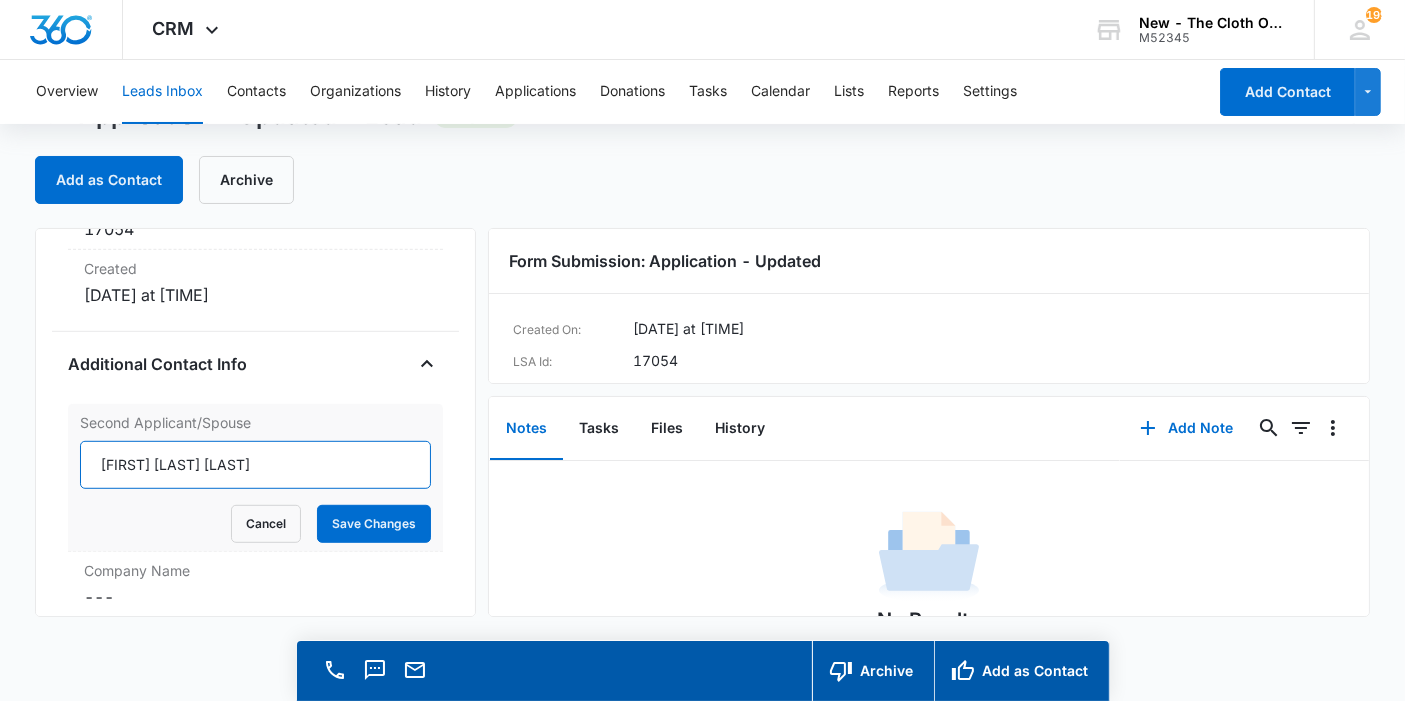 type on "Jocelyn Castillo VelasJOCELYN CASTILLO VELASQUE" 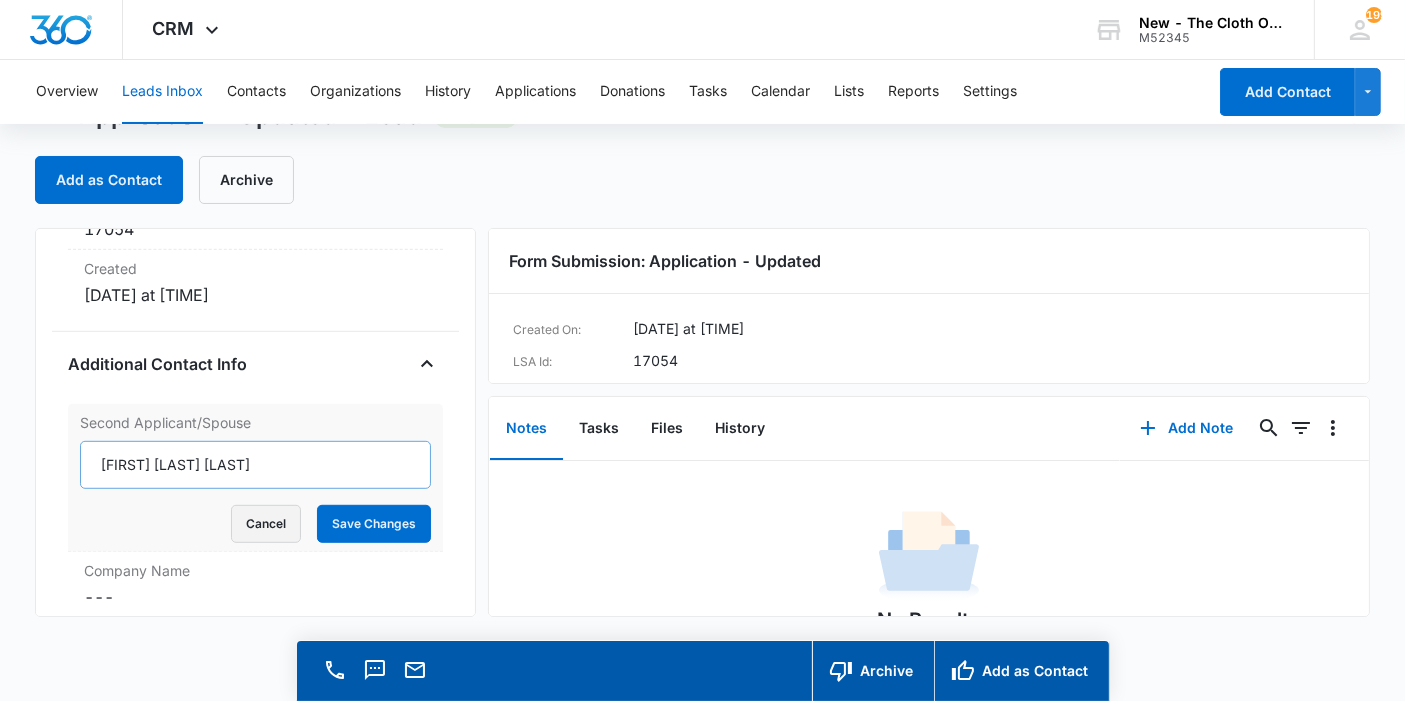 type 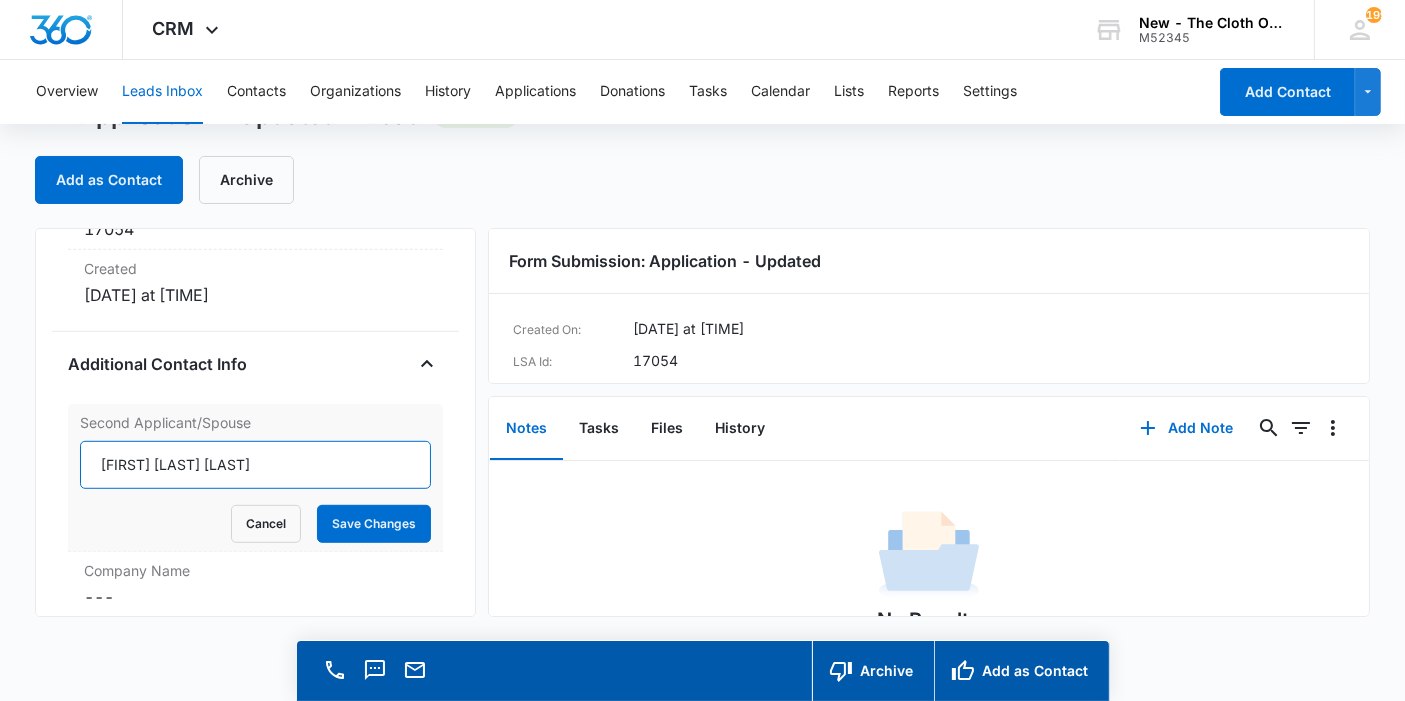 click on "Jocelyn Castillo VelasJOCELYN CASTILLO VELASQUE" at bounding box center (255, 465) 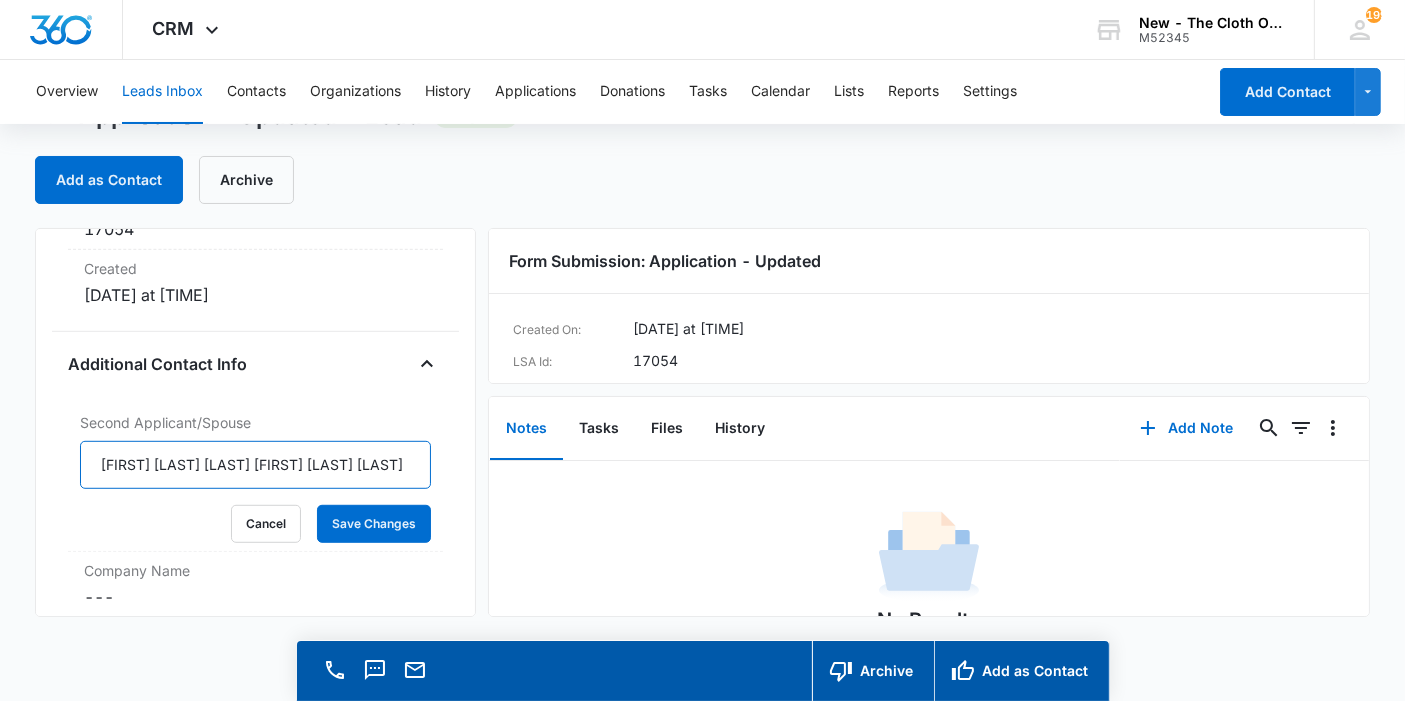 scroll, scrollTop: 0, scrollLeft: 101, axis: horizontal 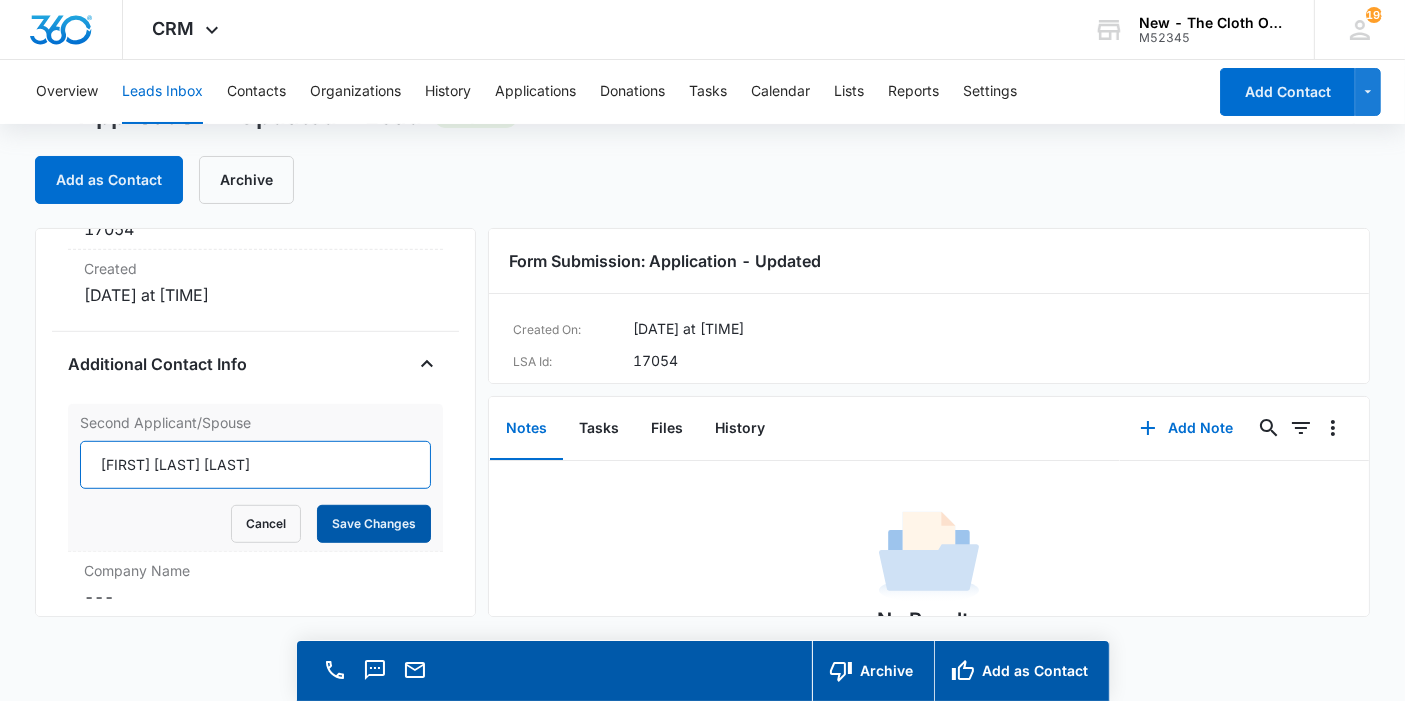 type on "Jocelyn Castillo Velasquez" 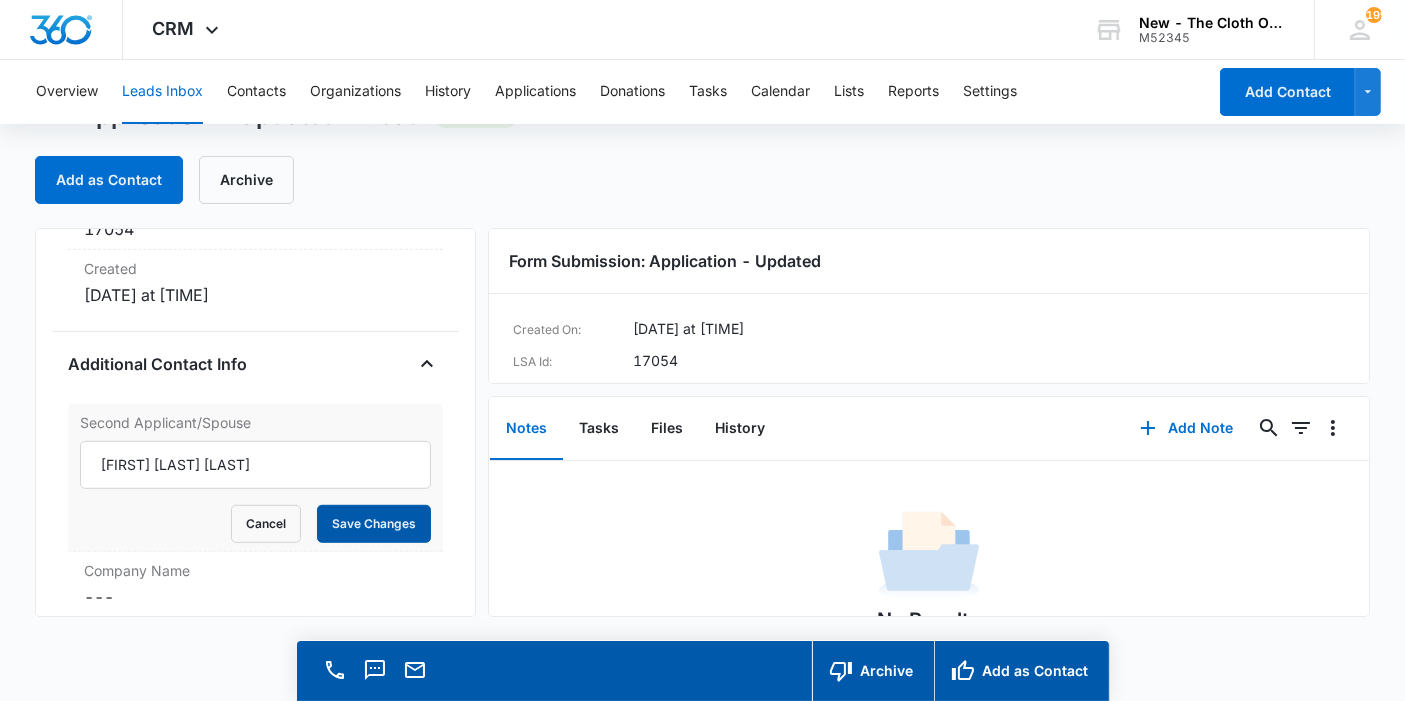 click on "Save Changes" at bounding box center (374, 524) 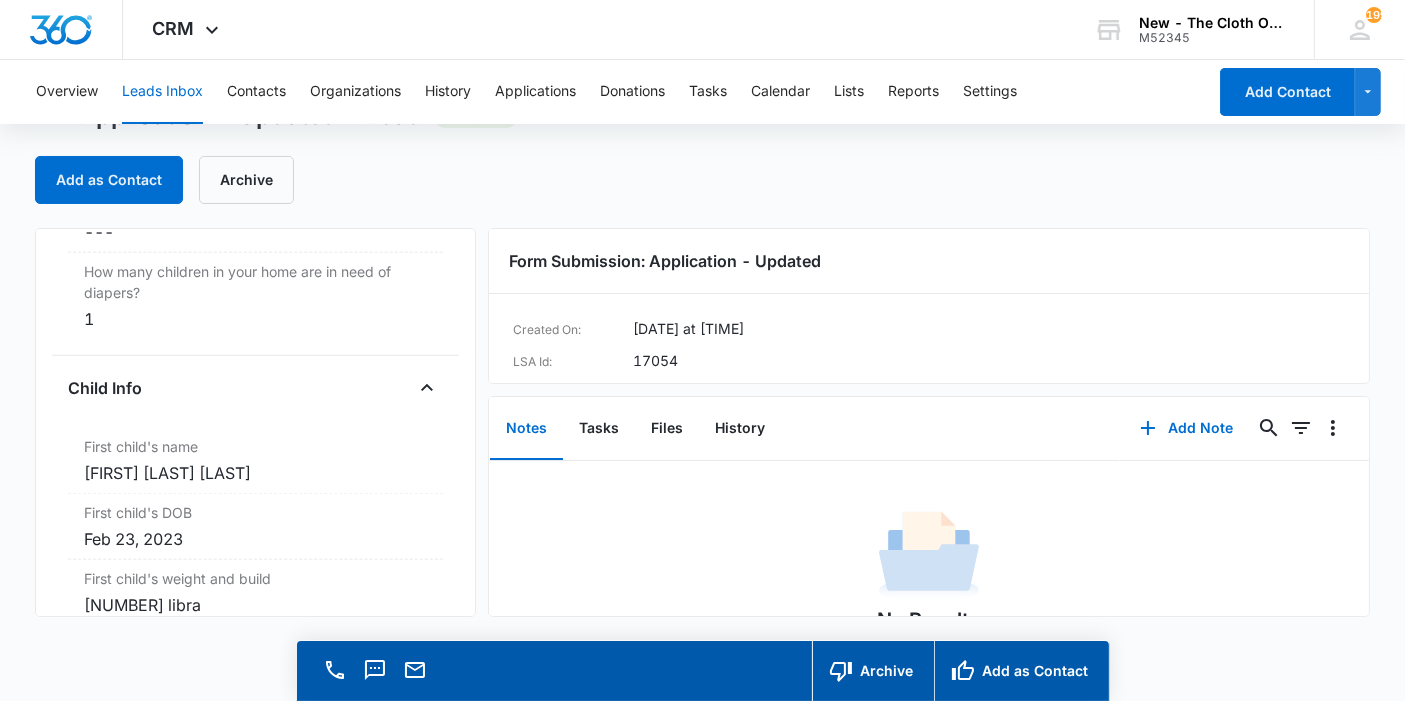 scroll, scrollTop: 2161, scrollLeft: 0, axis: vertical 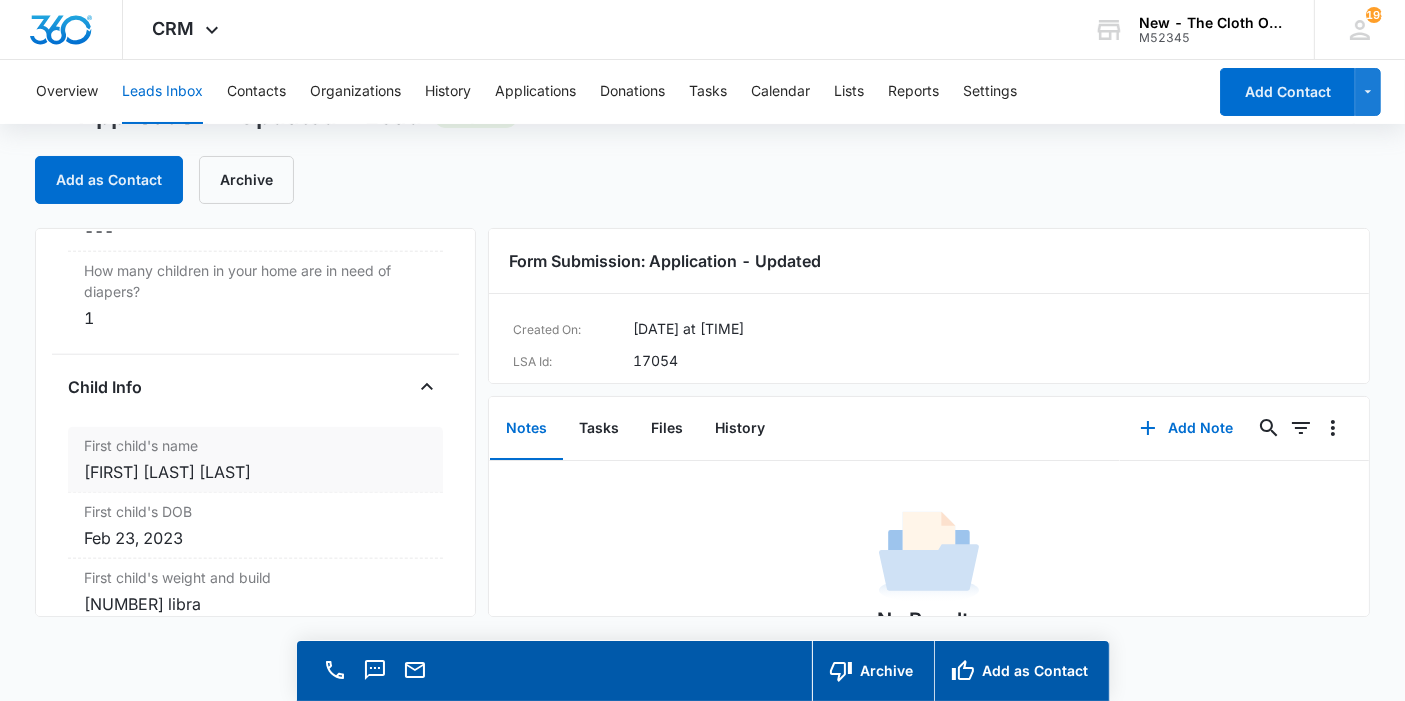 click on "Sydnia m reyes castillo" at bounding box center (255, 472) 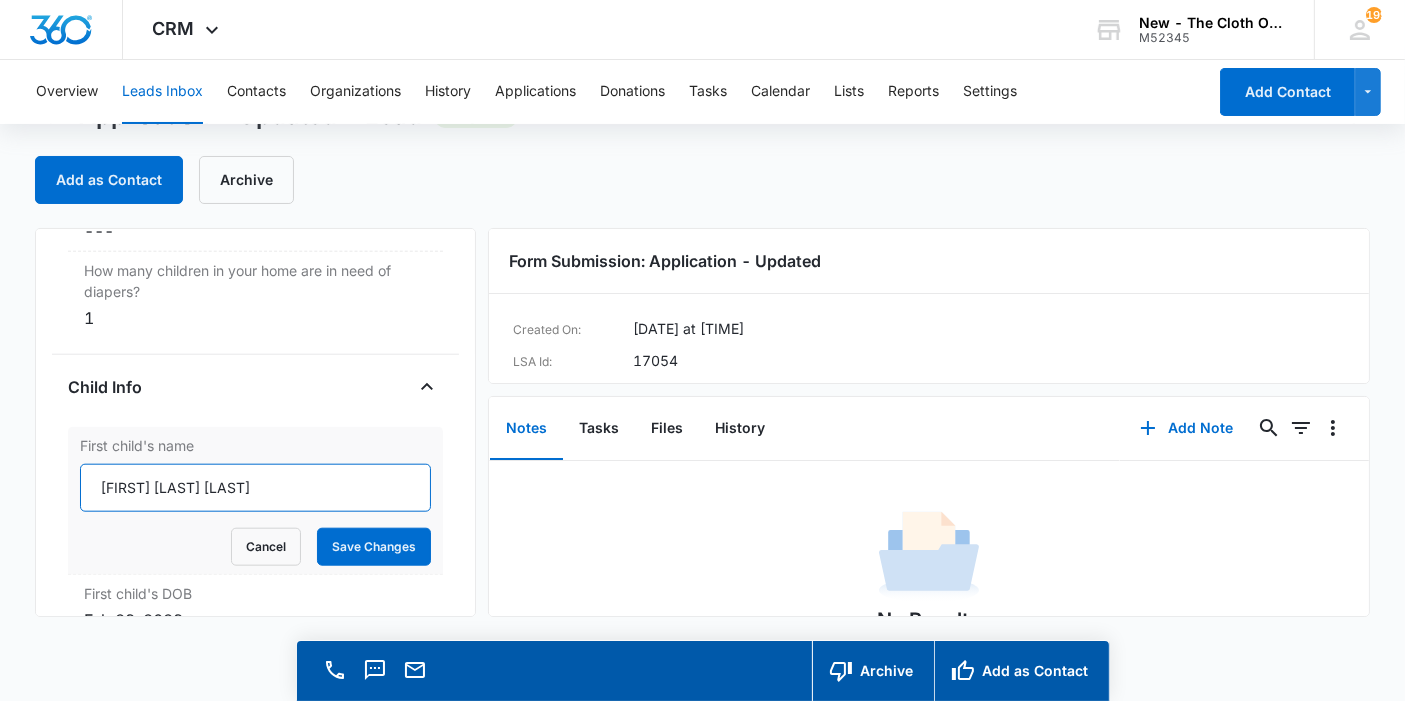 click on "Sydnia m reyes castillo" at bounding box center [255, 488] 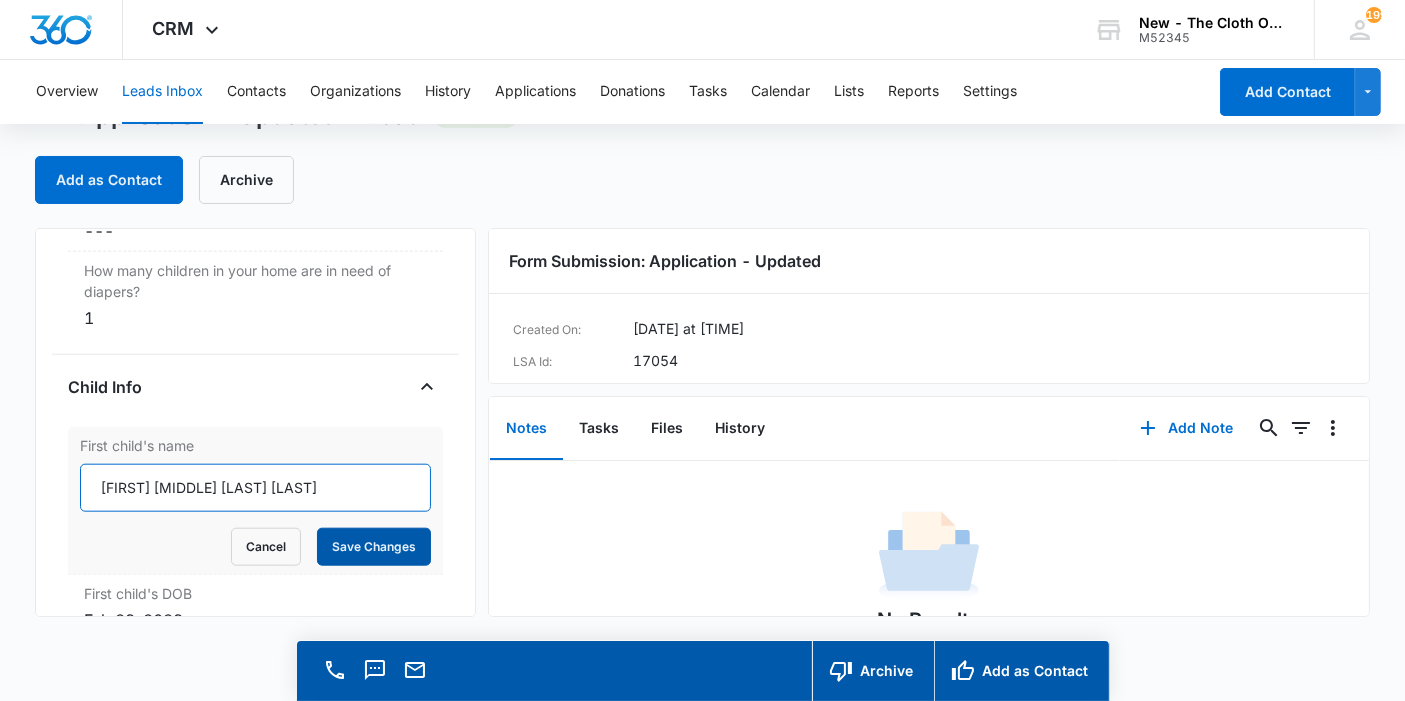 type on "Sydnia M Reyes Castillo" 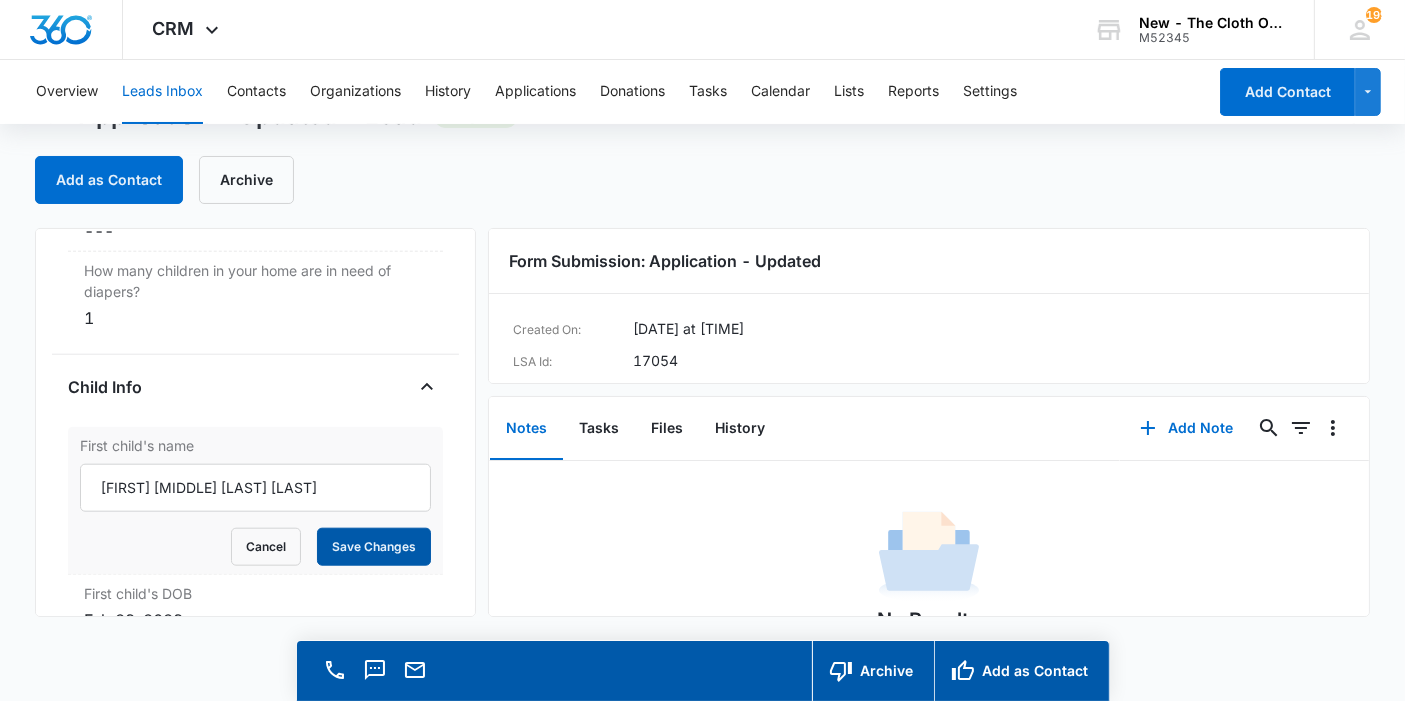 click on "Save Changes" at bounding box center (374, 547) 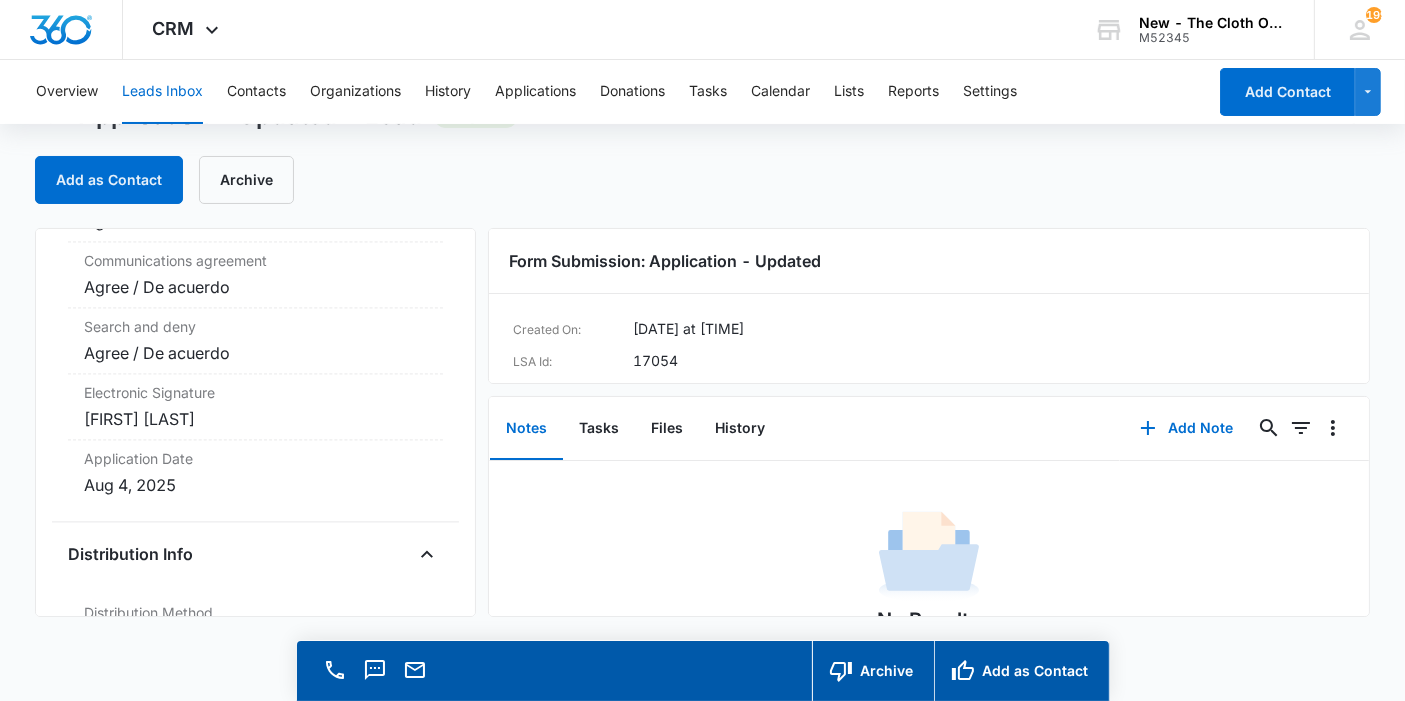 scroll, scrollTop: 4338, scrollLeft: 0, axis: vertical 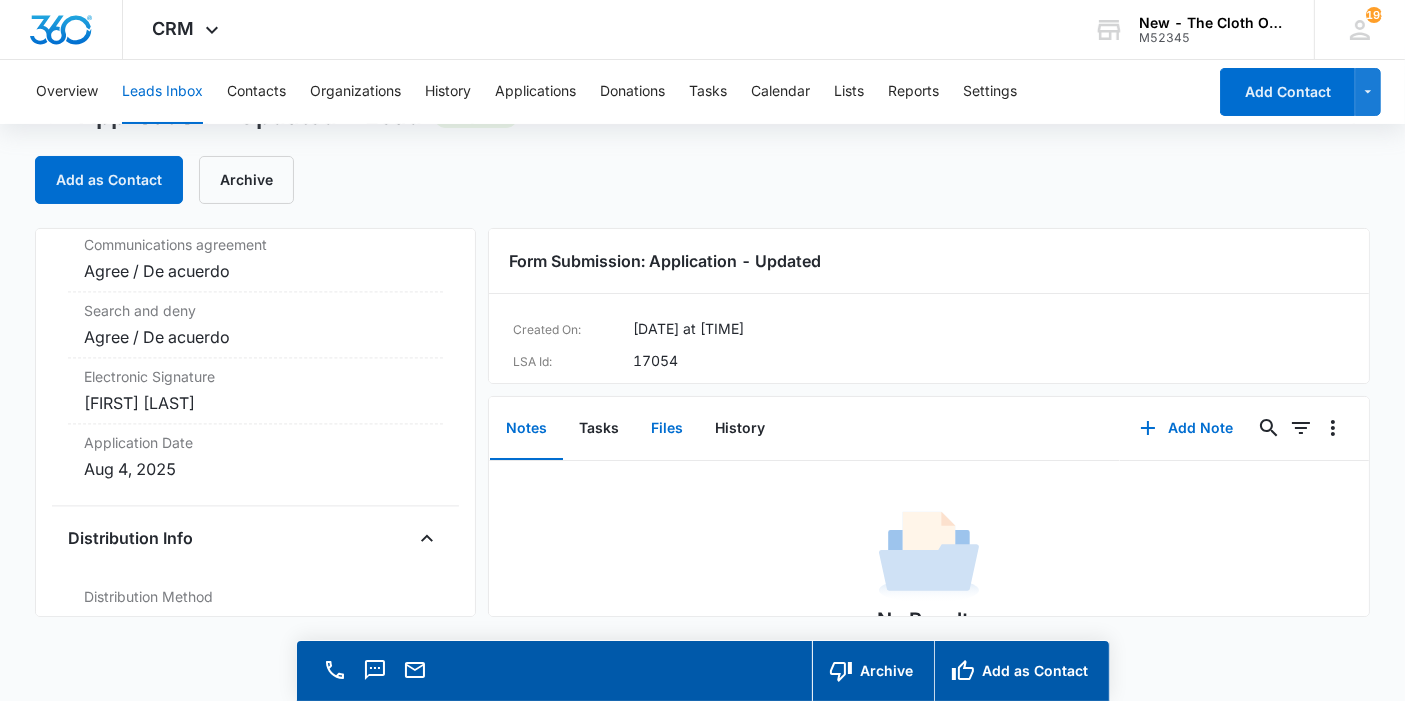 click on "Files" at bounding box center (667, 429) 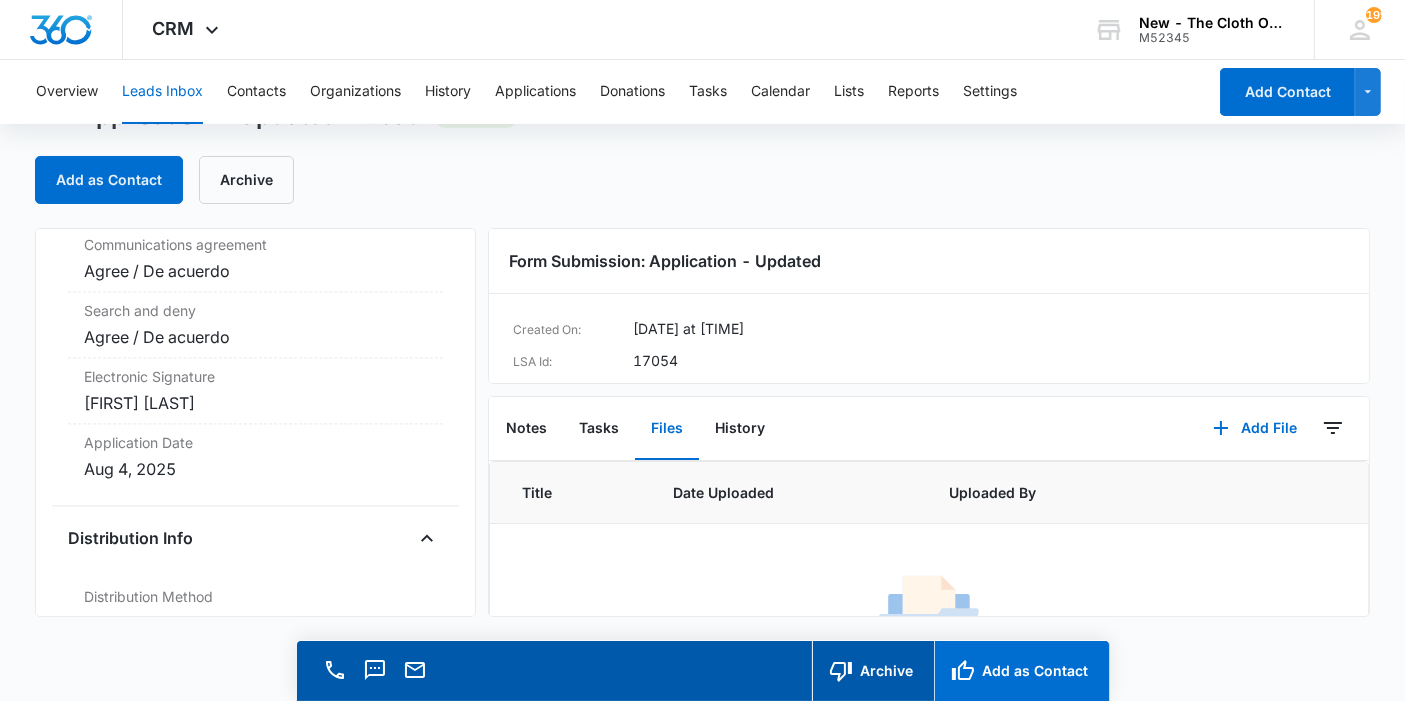click on "Add as Contact" at bounding box center [1021, 671] 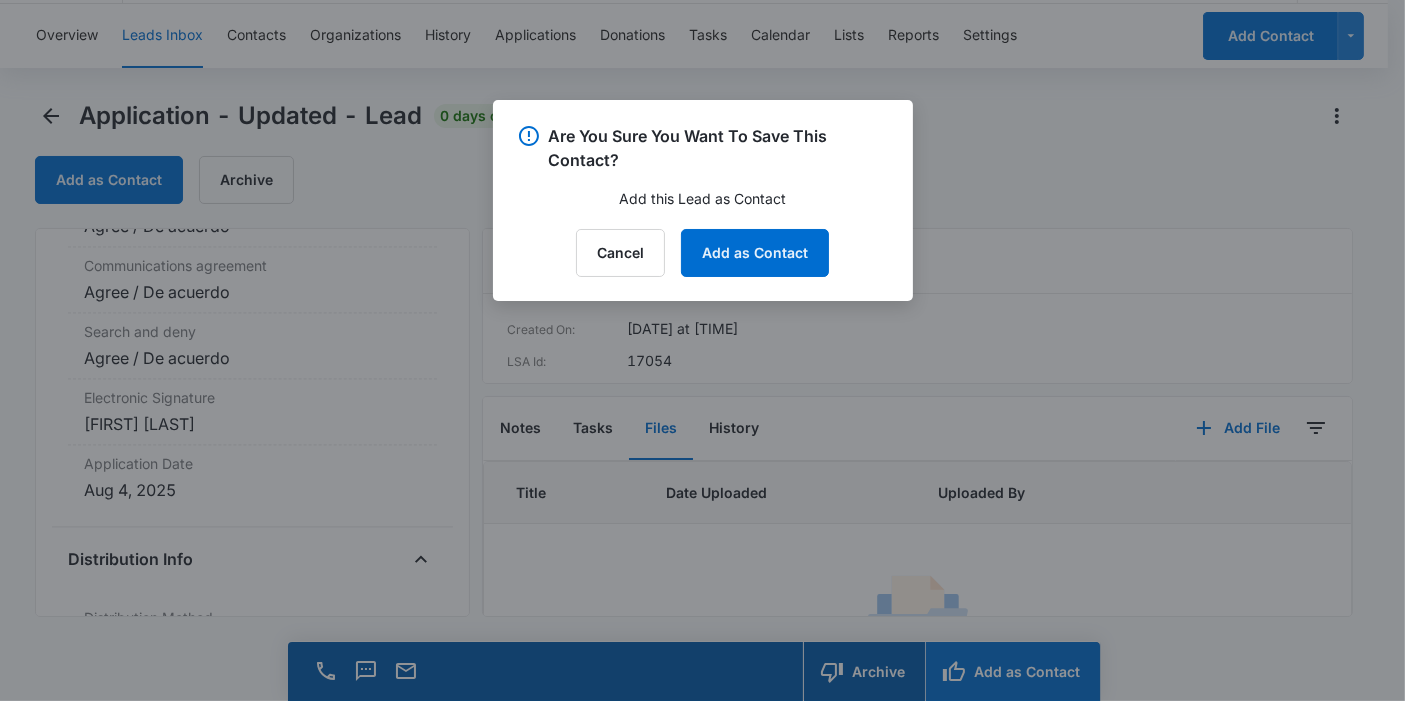 scroll, scrollTop: 4360, scrollLeft: 0, axis: vertical 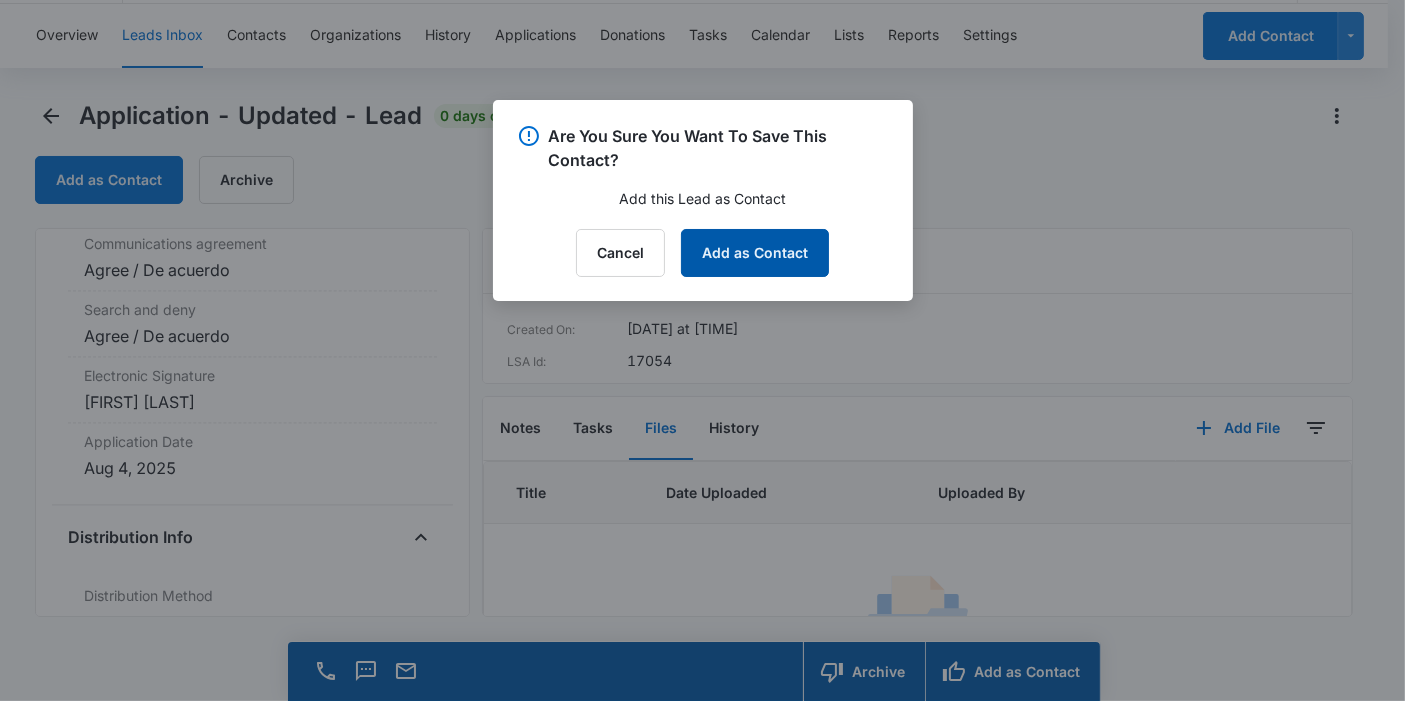 click on "Add as Contact" at bounding box center [755, 253] 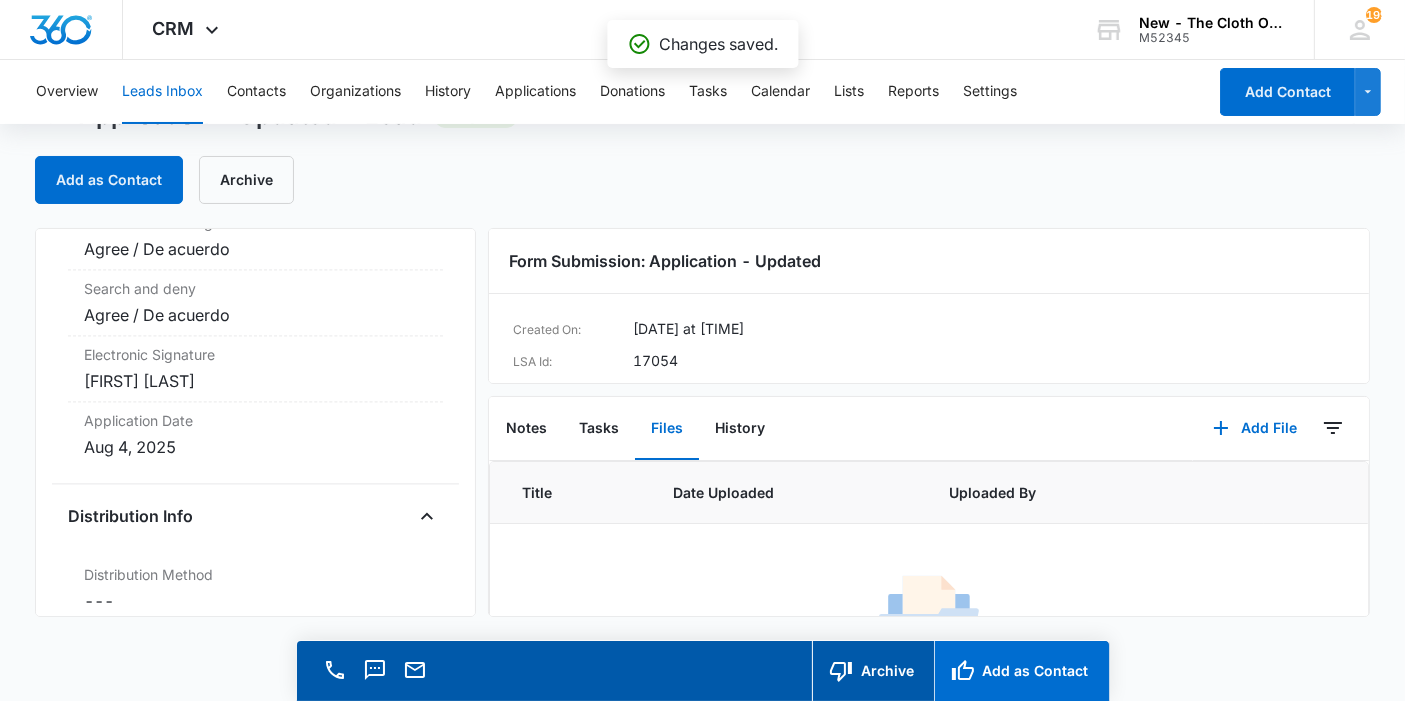 scroll, scrollTop: 4338, scrollLeft: 0, axis: vertical 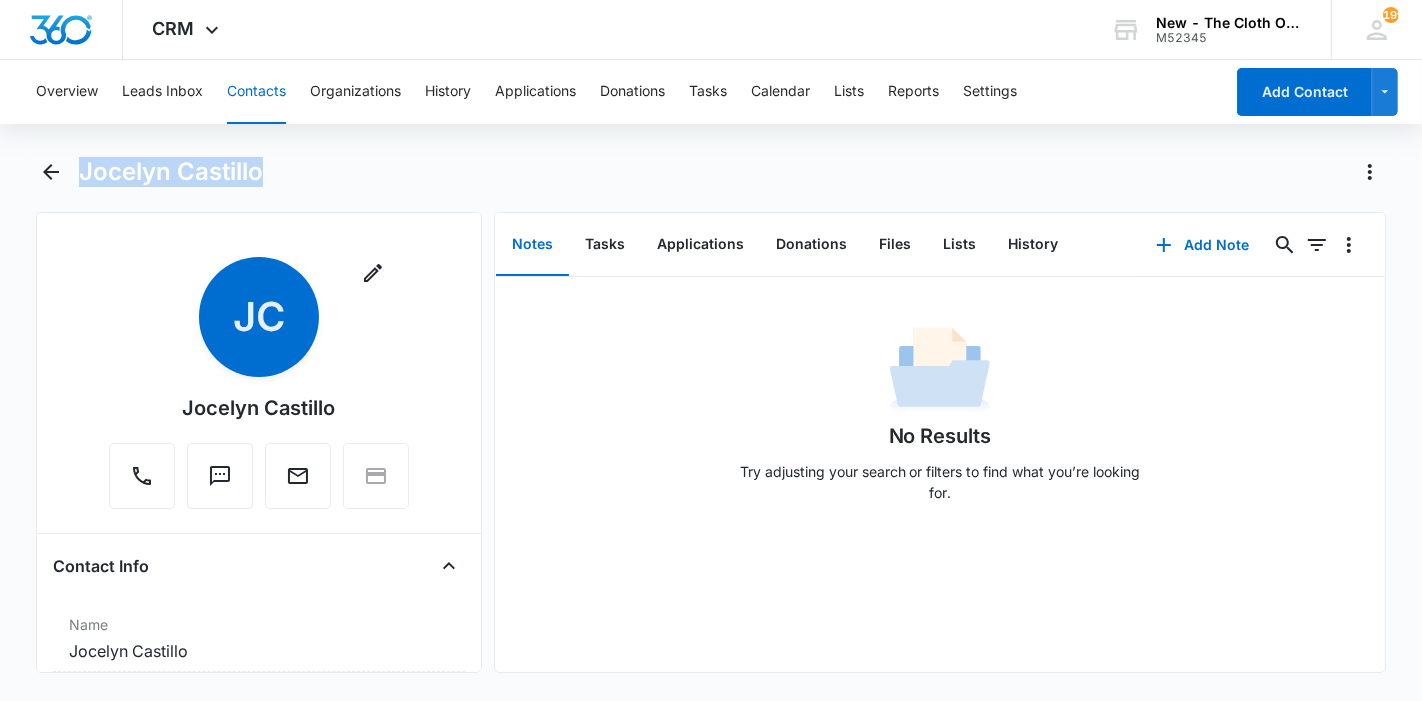 drag, startPoint x: 276, startPoint y: 187, endPoint x: 79, endPoint y: 178, distance: 197.20547 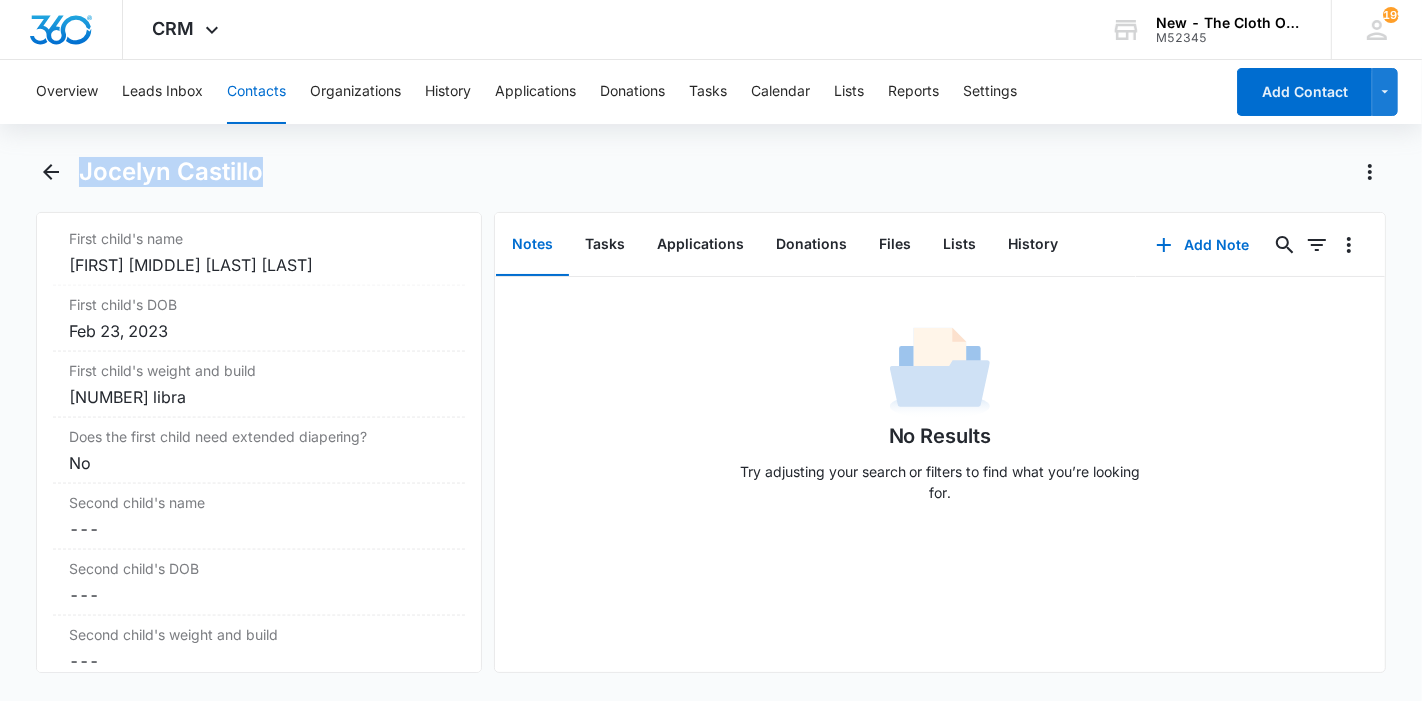 scroll, scrollTop: 2468, scrollLeft: 0, axis: vertical 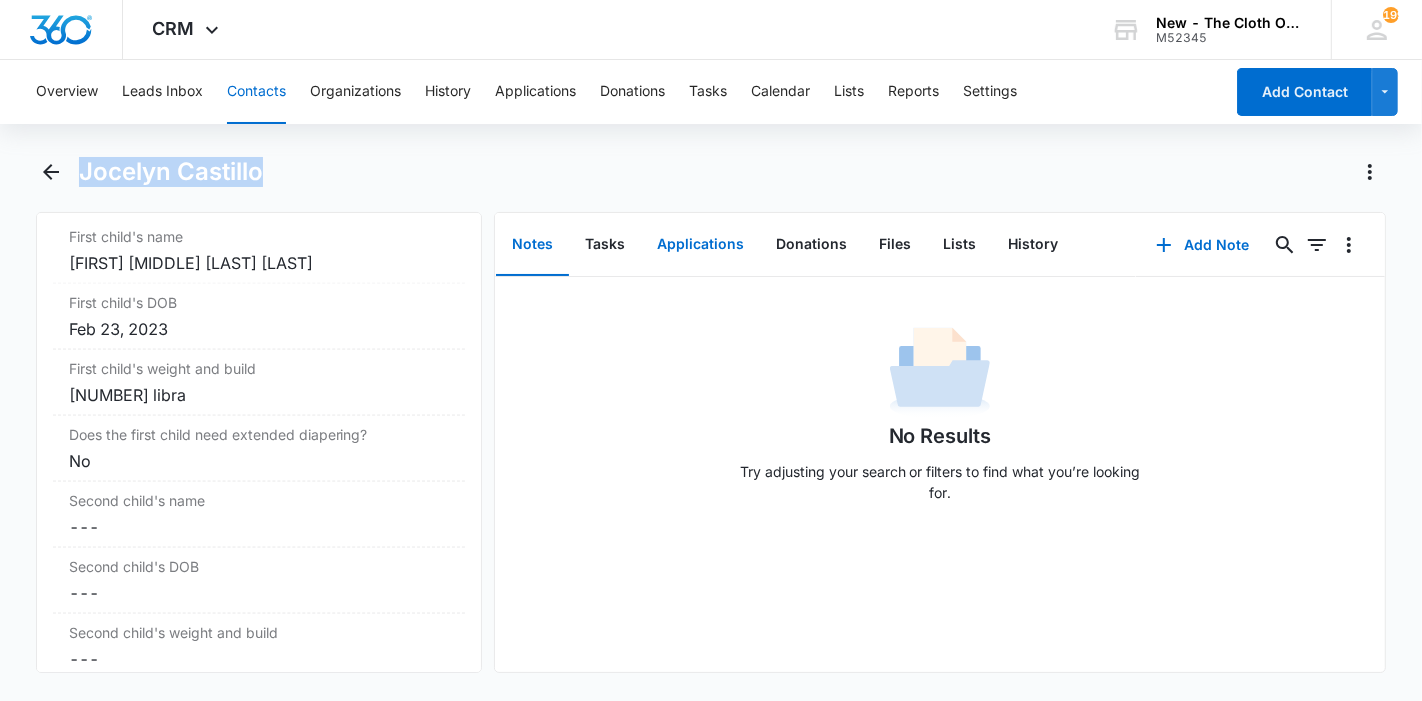 click on "Applications" at bounding box center [700, 245] 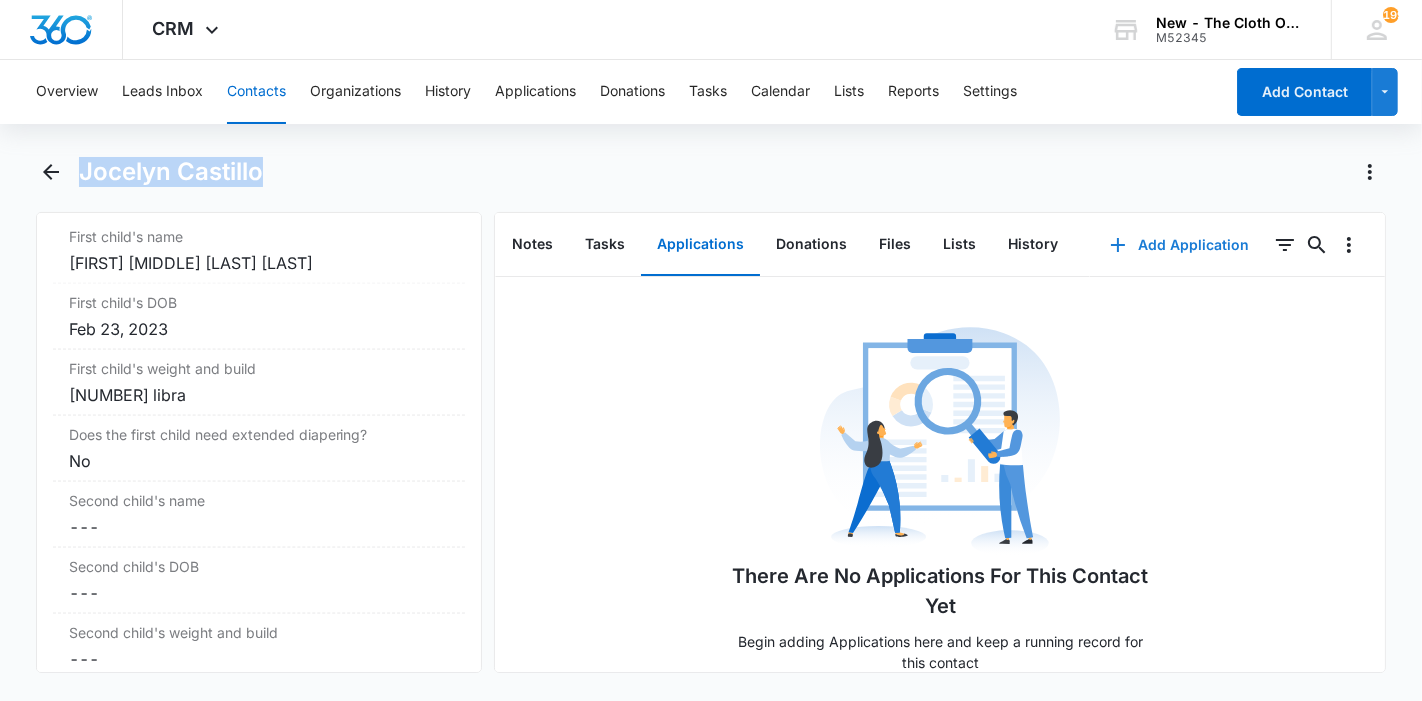 click on "Add Application" at bounding box center [1179, 245] 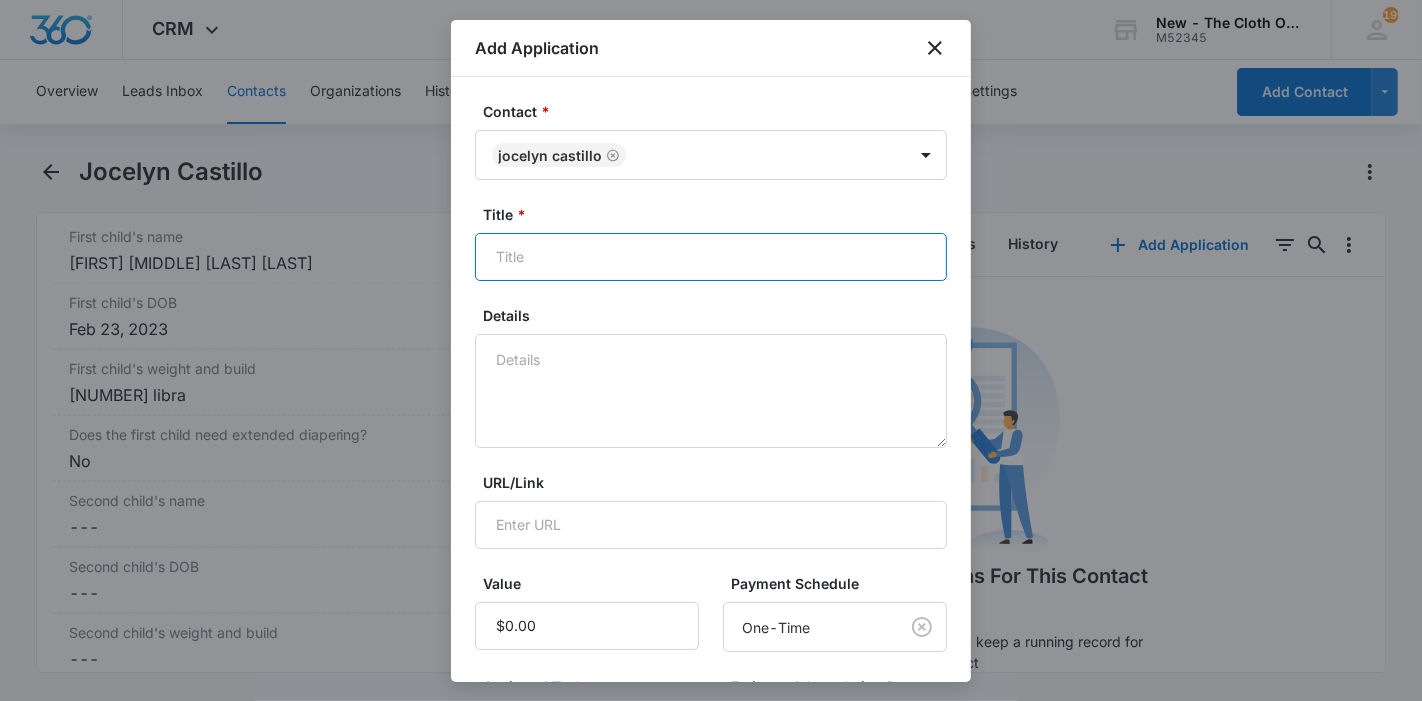 click on "Title *" at bounding box center [711, 257] 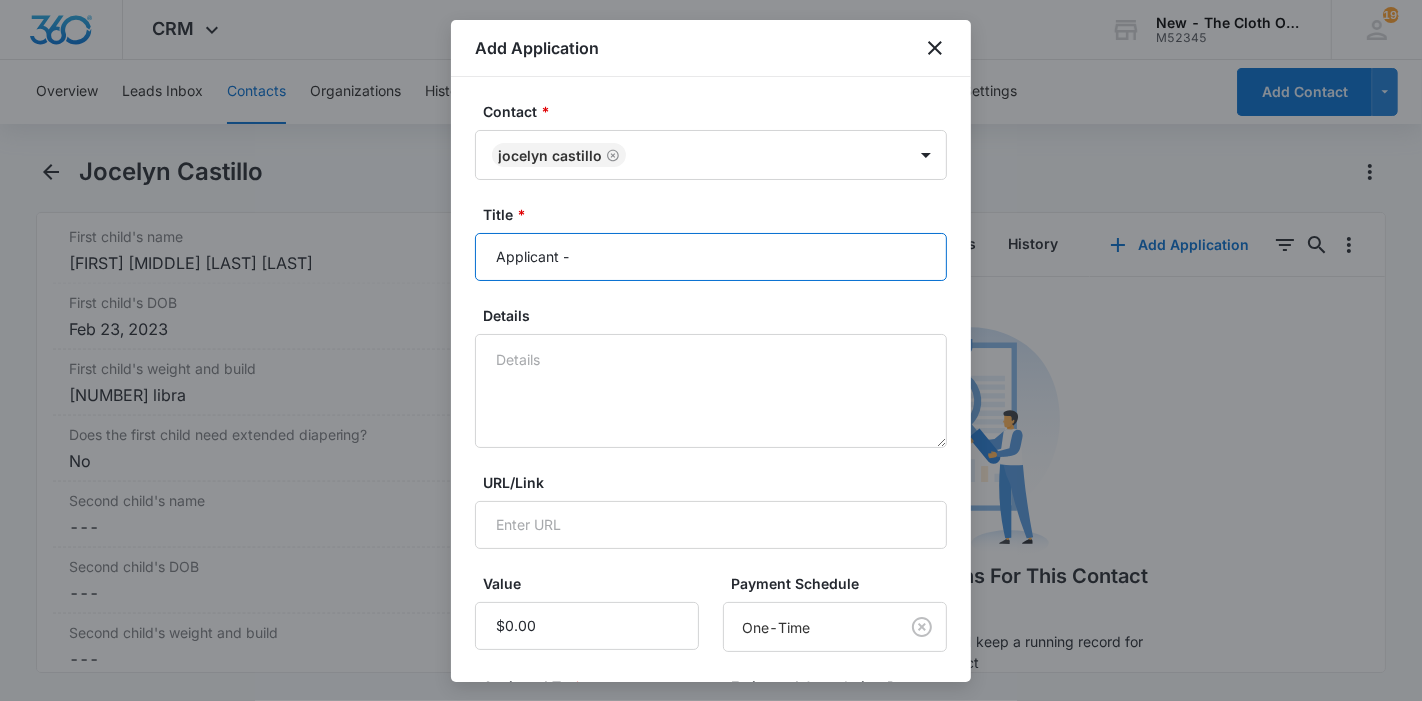 paste on "Jocelyn Castillo" 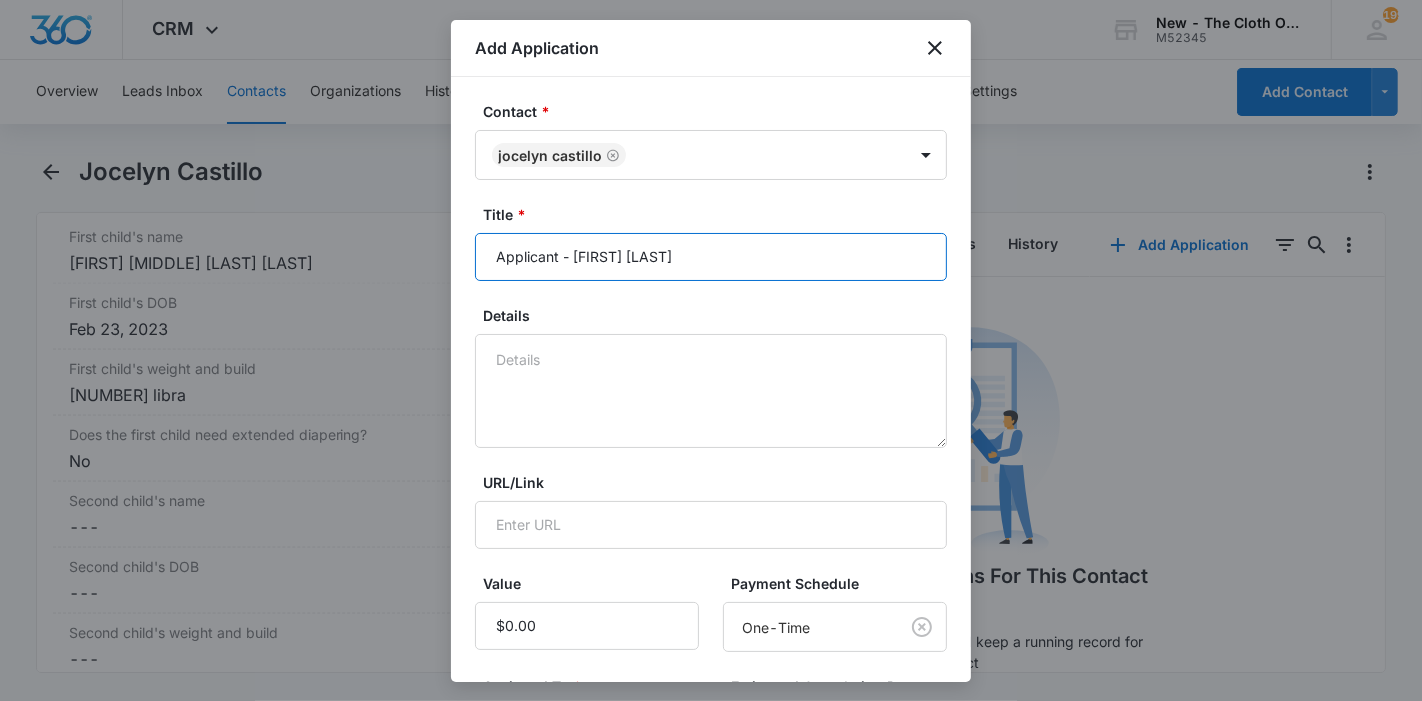 type on "Applicant - Jocelyn Castillo" 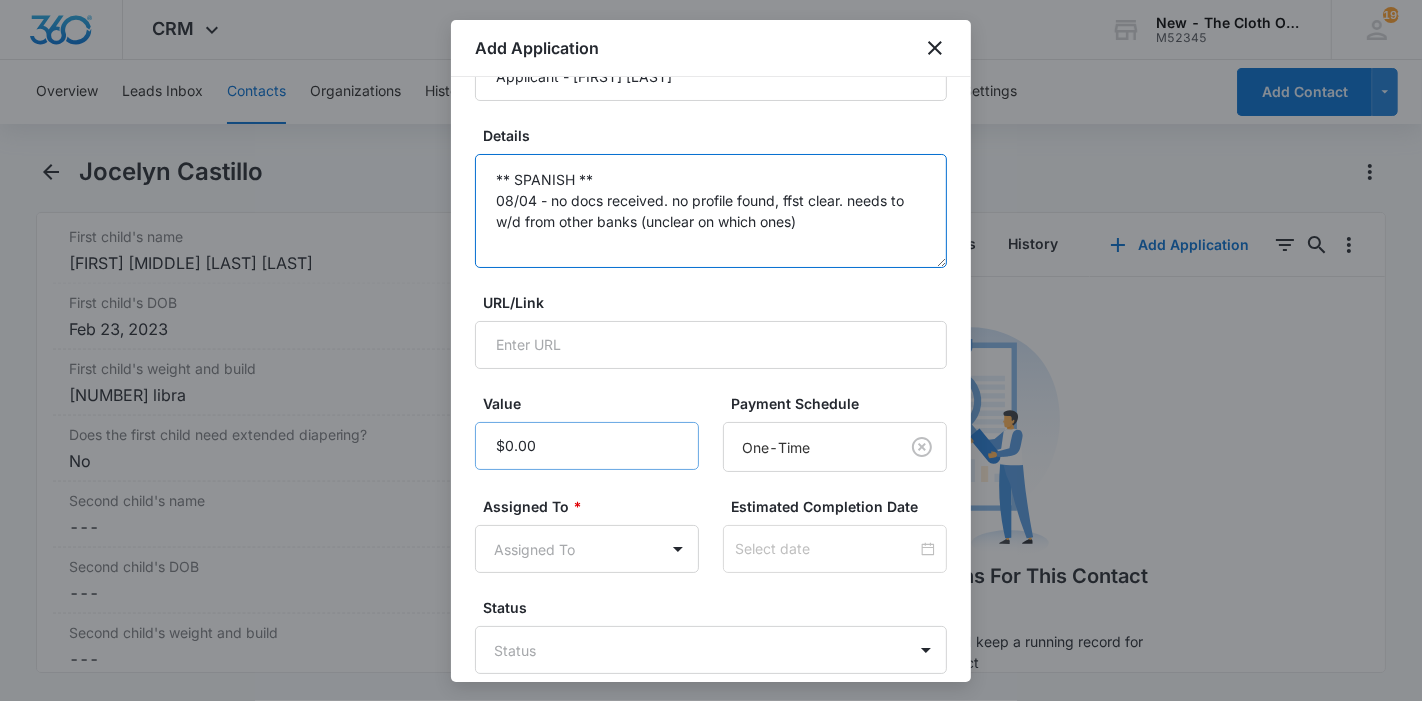 scroll, scrollTop: 186, scrollLeft: 0, axis: vertical 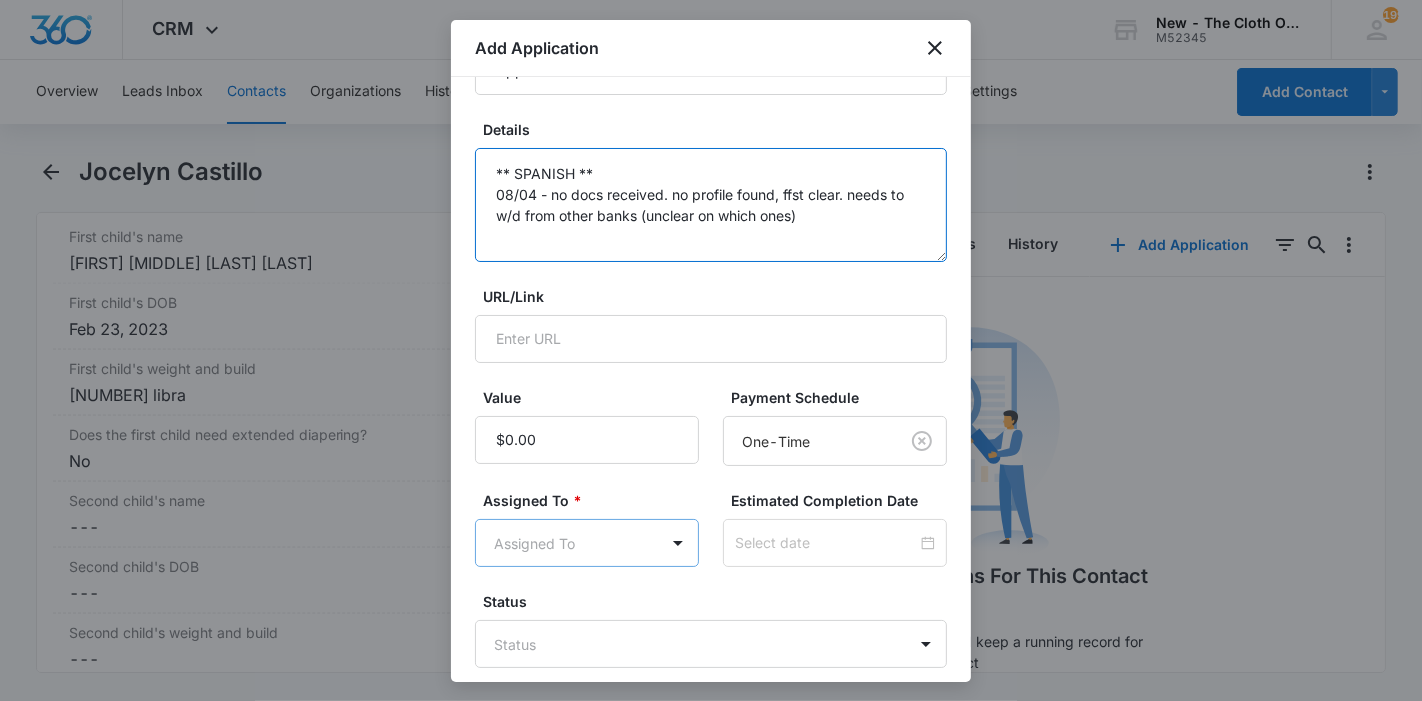 type on "** SPANISH **
08/04 - no docs received. no profile found, ffst clear. needs to w/d from other banks (unclear on which ones)" 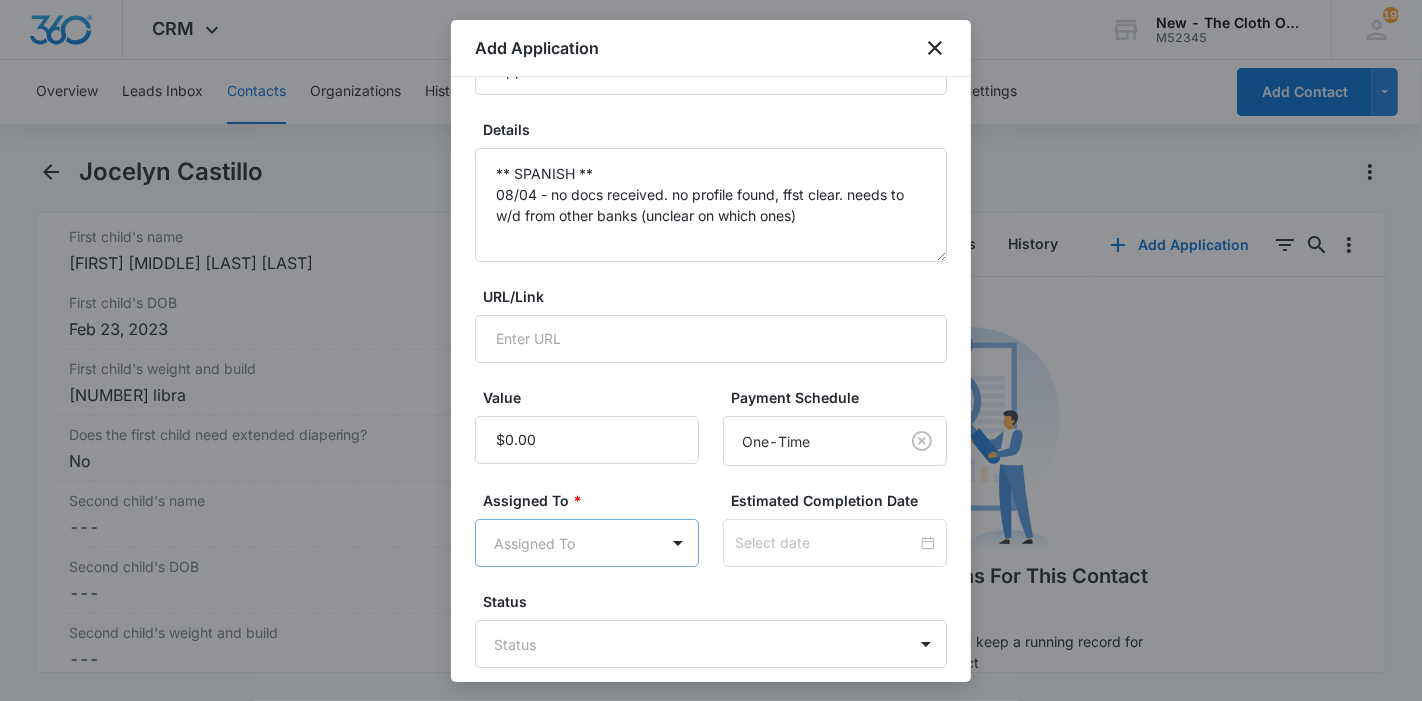 click on "CRM Apps Reputation Forms CRM Email Ads Intelligence Brand Settings New - The Cloth Option M52345 Your Accounts View All 199 KL Katie Lohr katie.WA@theclothoption.org My Profile 199 Notifications Support Logout Terms & Conditions   •   Privacy Policy Overview Leads Inbox Contacts Organizations History Applications Donations Tasks Calendar Lists Reports Settings Add Contact Jocelyn Castillo Remove JC Jocelyn Castillo Contact Info Name Cancel Save Changes Jocelyn Castillo Phone Cancel Save Changes (305) 797-1428 Email Cancel Save Changes castillovelasquezjoselingscarl@gmail.com Organization Cancel Save Changes --- Address Cancel Save Changes 1551 Northwest 13th Court Miami Florida 33125 Details Lead Source Cancel Save Changes Application - Updated Contact Type Cancel Save Changes Applicant Contact Status Cancel Save Changes Application in process Assigned To Cancel Save Changes Applications Team Tags Cancel Save Changes --- Next Contact Date Cancel Save Changes --- Color Tag Current Color: Cancel ID 17054 1" at bounding box center [711, 350] 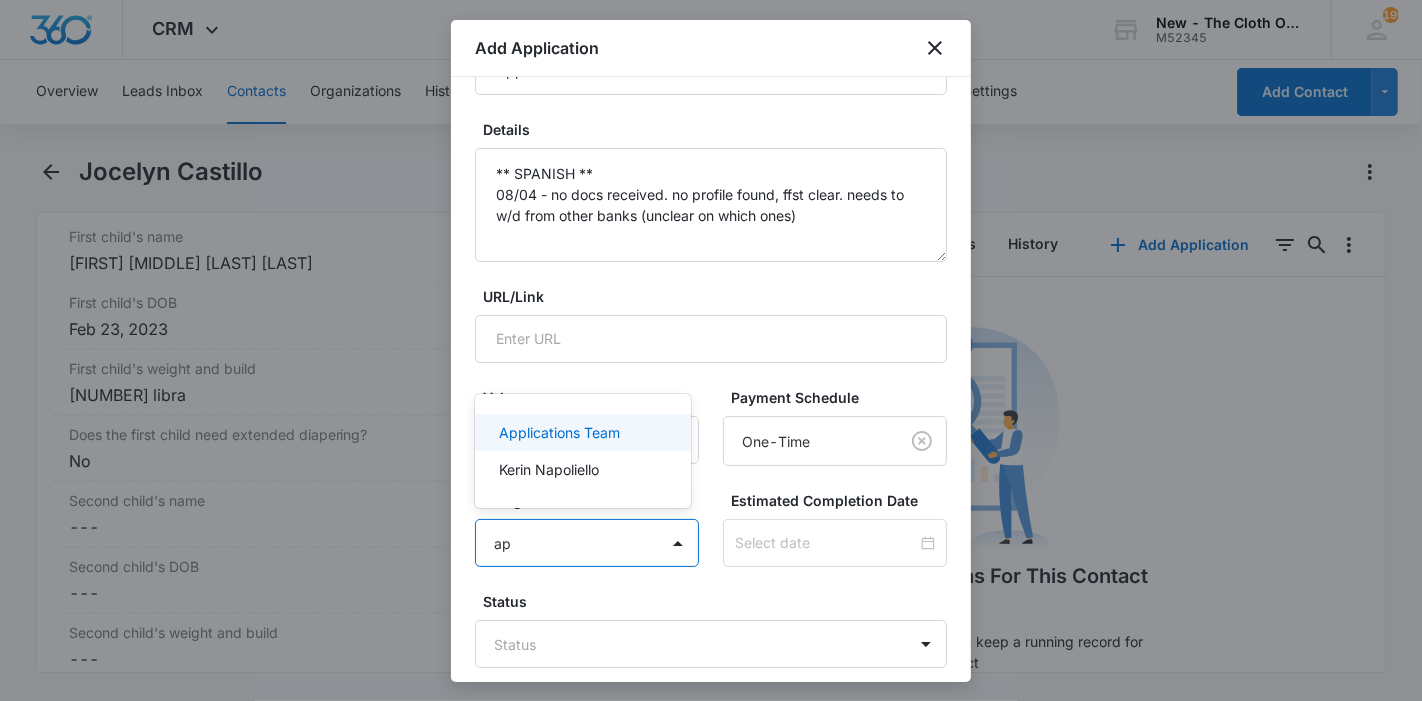 type on "app" 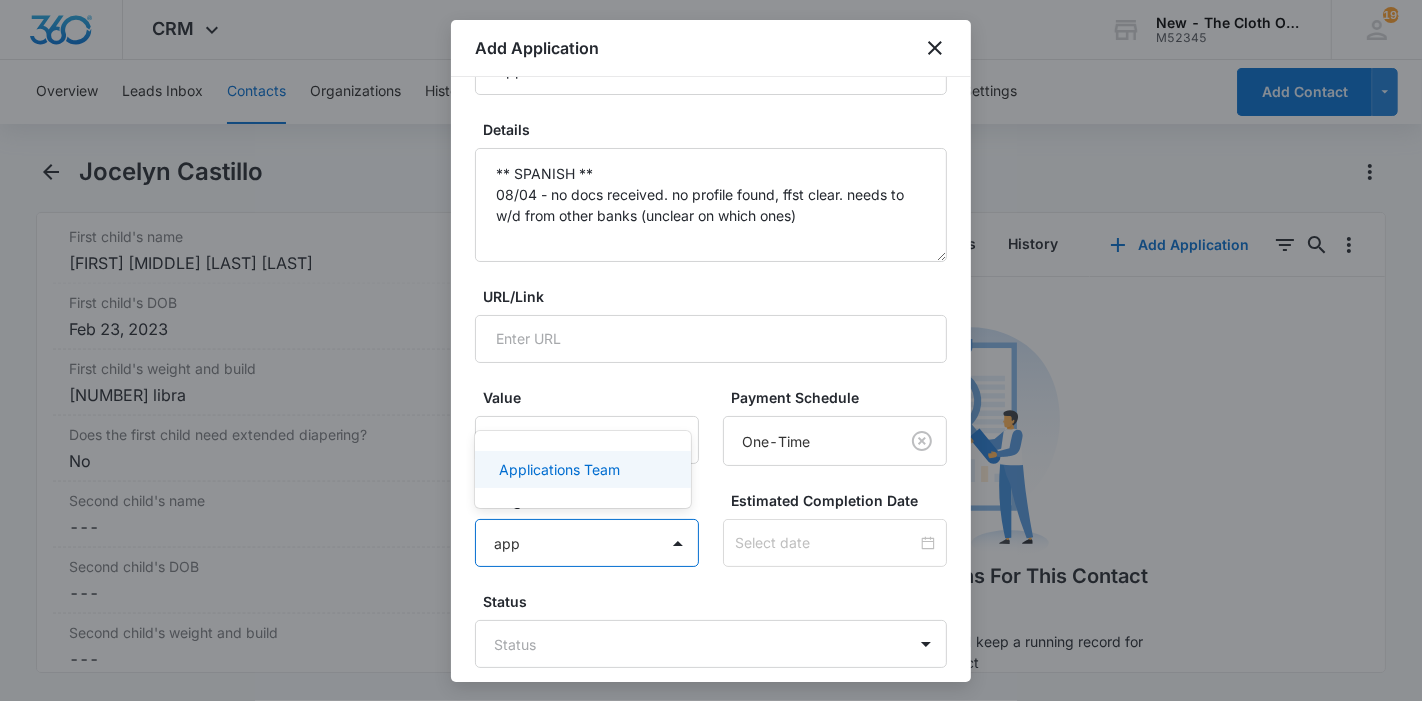 click on "Applications Team" at bounding box center [559, 469] 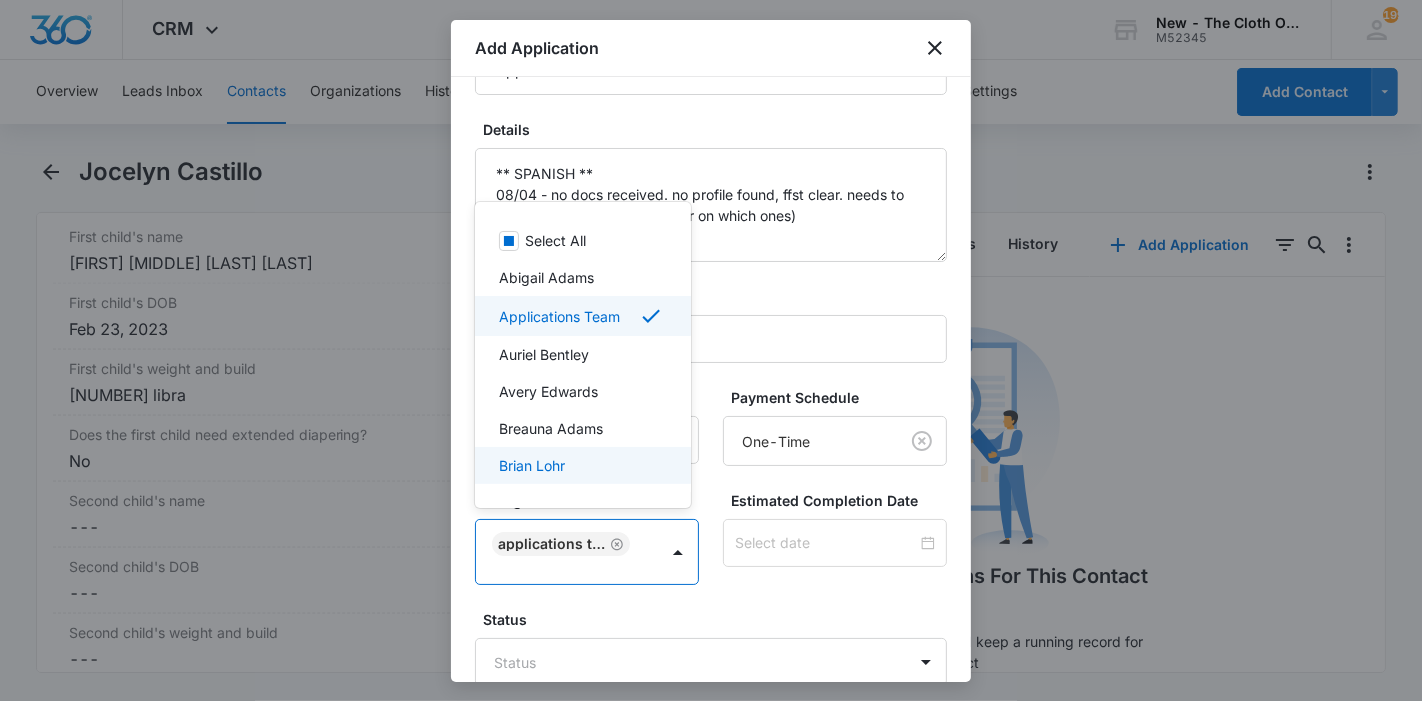 click at bounding box center (711, 350) 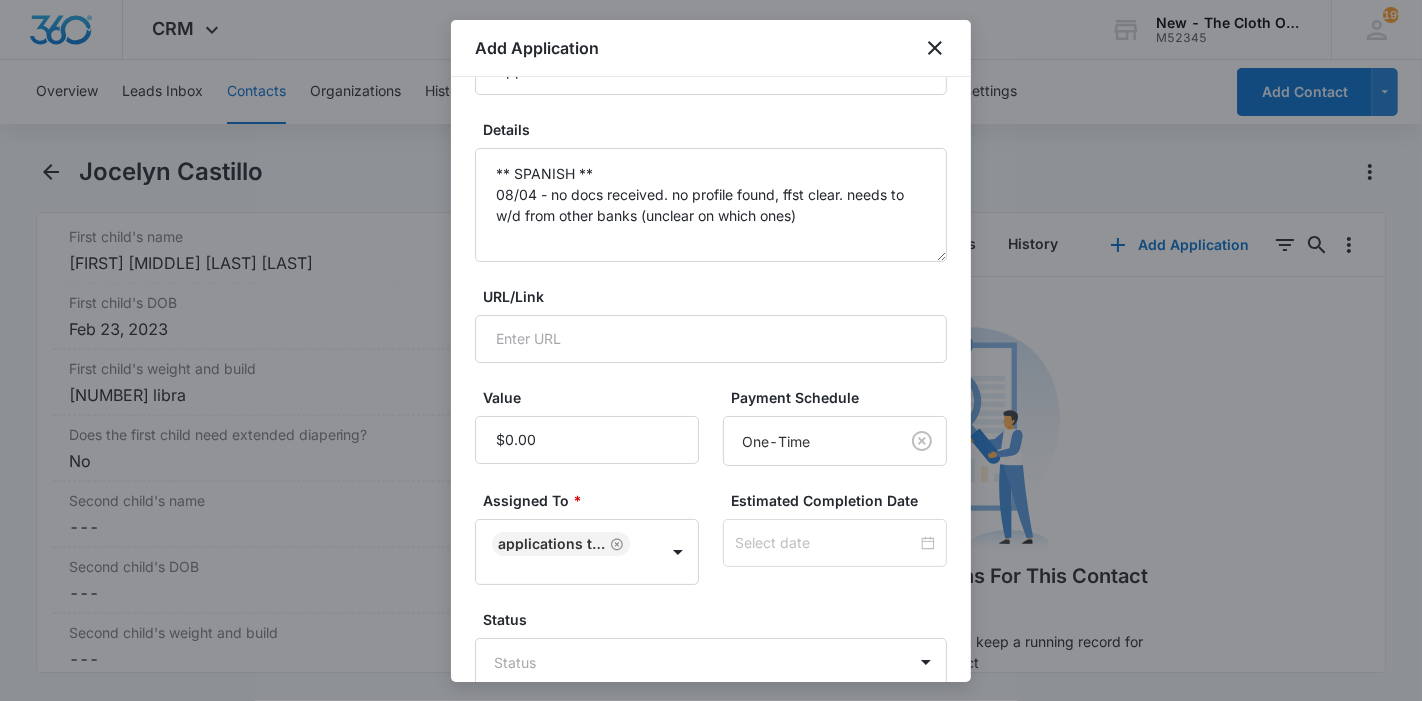 click at bounding box center (826, 543) 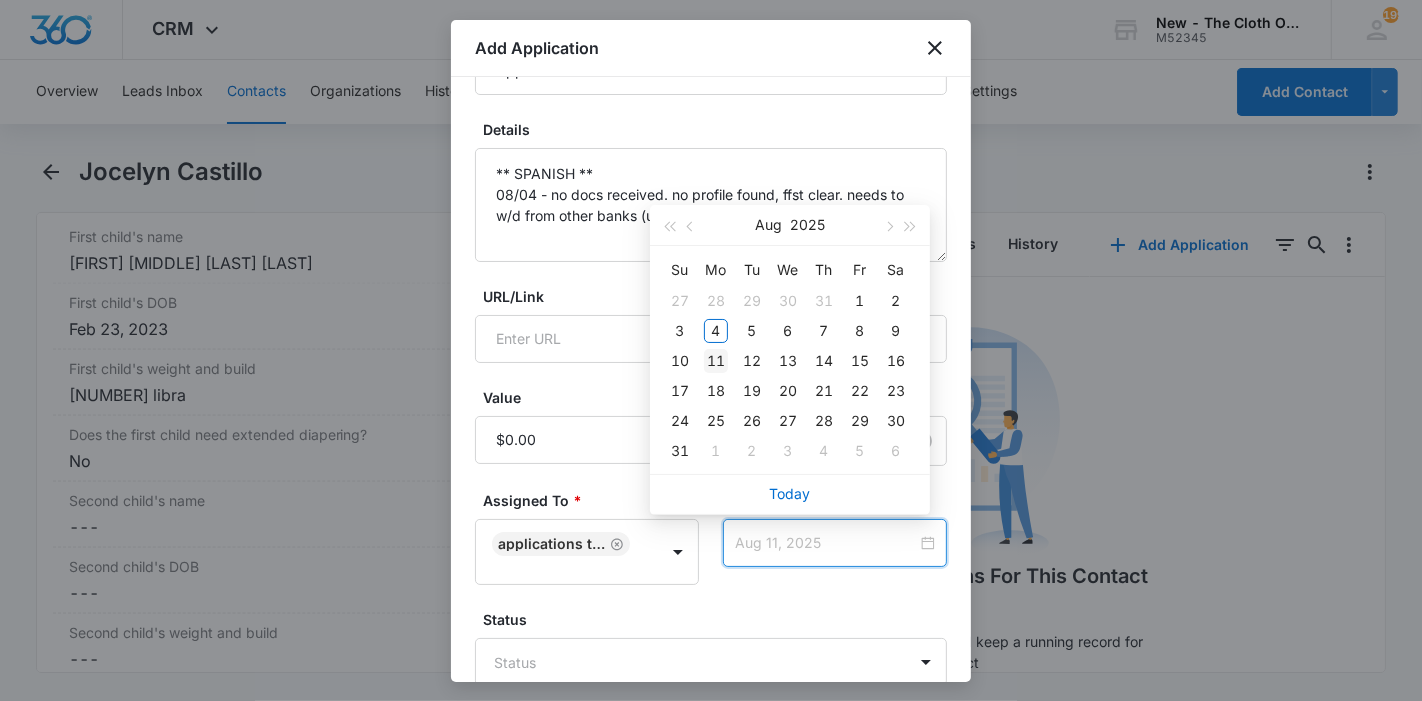 click on "11" at bounding box center [716, 361] 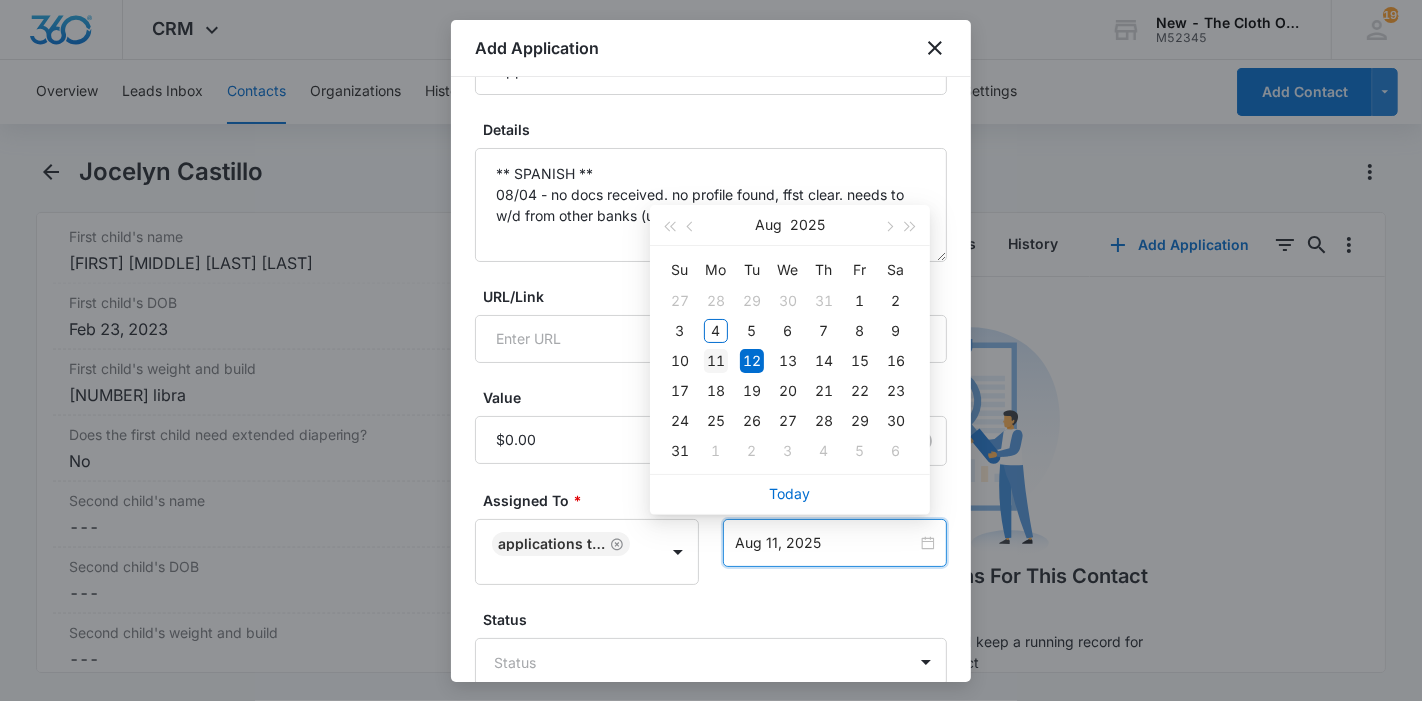 type on "Aug 12, 2025" 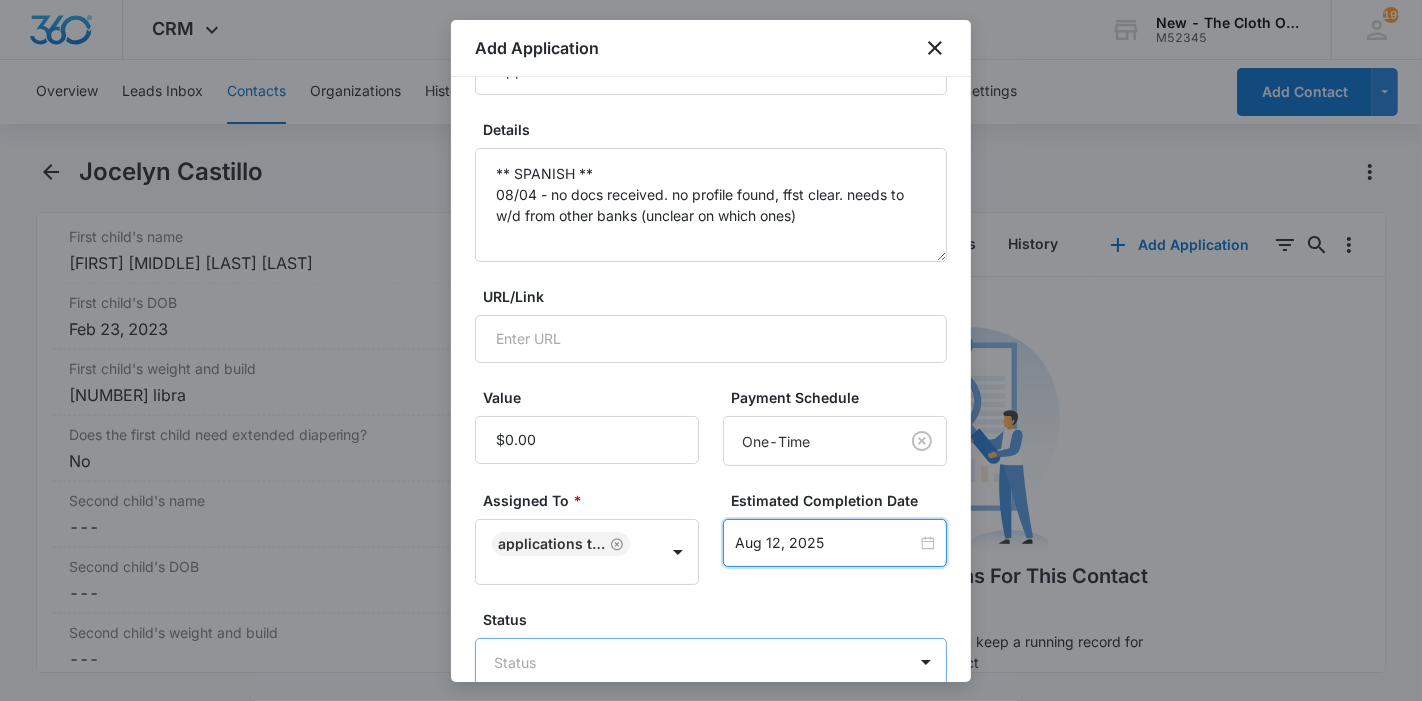 click on "CRM Apps Reputation Forms CRM Email Ads Intelligence Brand Settings New - The Cloth Option M52345 Your Accounts View All 199 KL Katie Lohr katie.WA@theclothoption.org My Profile 199 Notifications Support Logout Terms & Conditions   •   Privacy Policy Overview Leads Inbox Contacts Organizations History Applications Donations Tasks Calendar Lists Reports Settings Add Contact Jocelyn Castillo Remove JC Jocelyn Castillo Contact Info Name Cancel Save Changes Jocelyn Castillo Phone Cancel Save Changes (305) 797-1428 Email Cancel Save Changes castillovelasquezjoselingscarl@gmail.com Organization Cancel Save Changes --- Address Cancel Save Changes 1551 Northwest 13th Court Miami Florida 33125 Details Lead Source Cancel Save Changes Application - Updated Contact Type Cancel Save Changes Applicant Contact Status Cancel Save Changes Application in process Assigned To Cancel Save Changes Applications Team Tags Cancel Save Changes --- Next Contact Date Cancel Save Changes --- Color Tag Current Color: Cancel ID 17054 1" at bounding box center [711, 350] 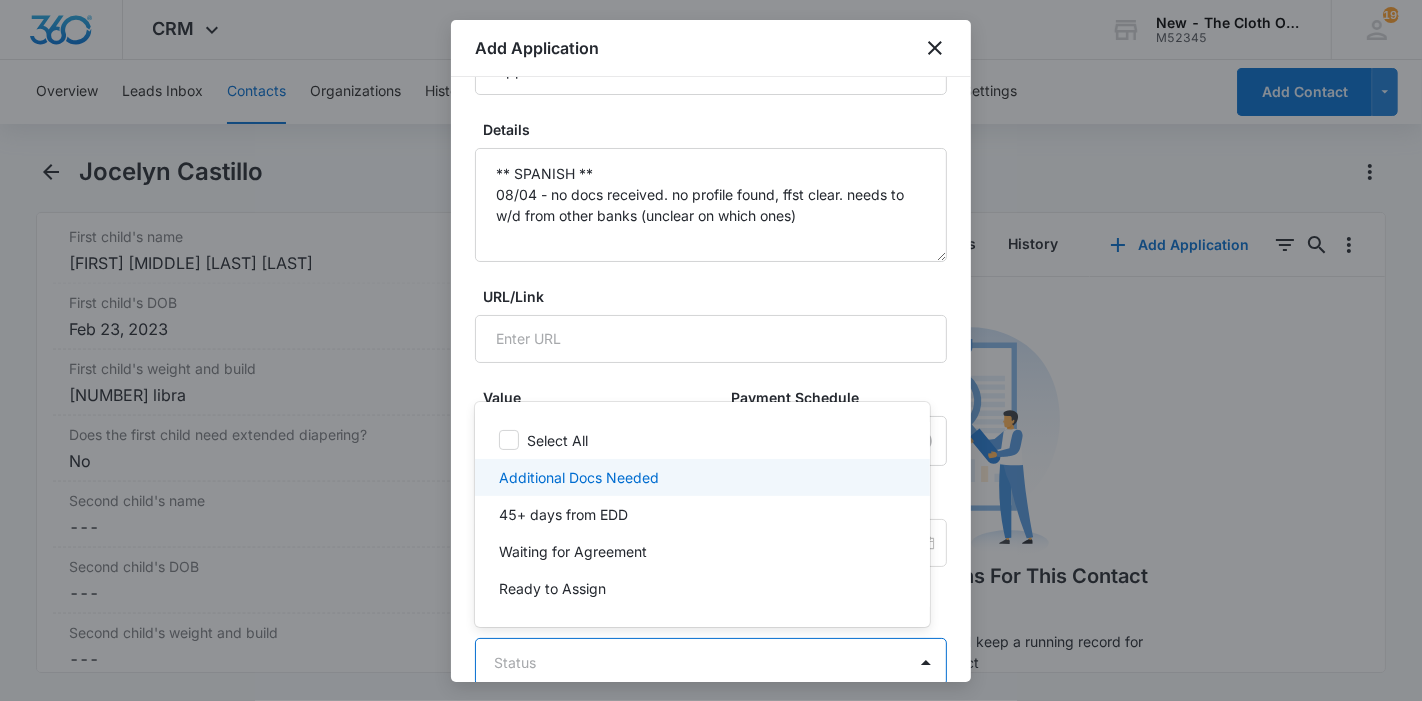 click on "Additional Docs Needed" at bounding box center (579, 477) 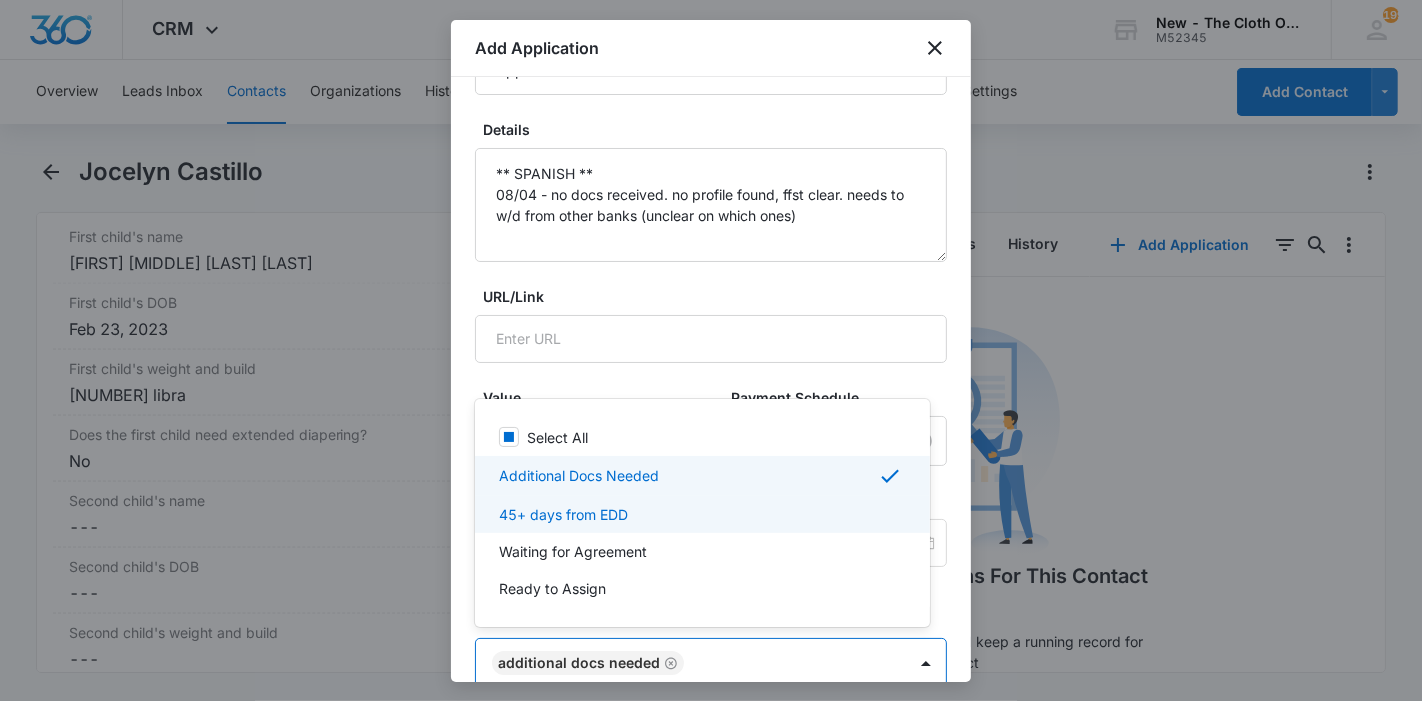 click at bounding box center [711, 350] 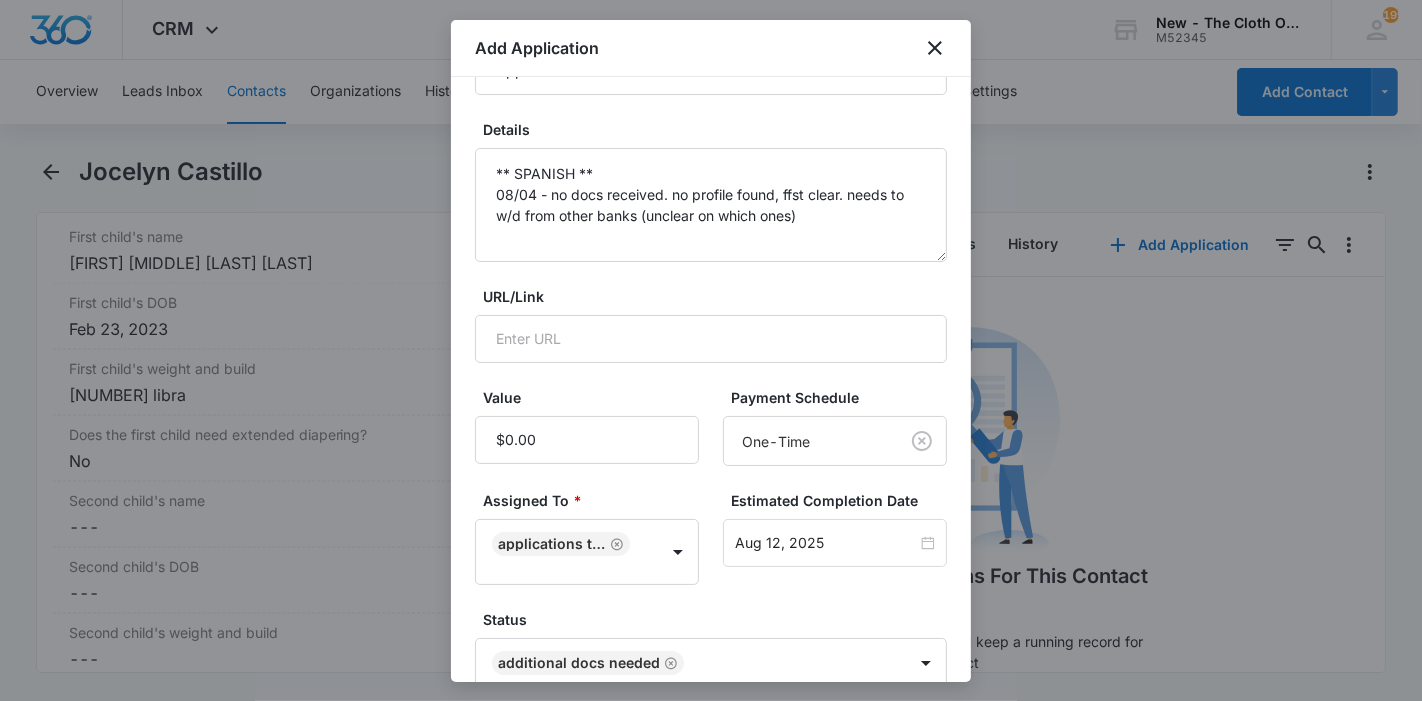 scroll, scrollTop: 304, scrollLeft: 0, axis: vertical 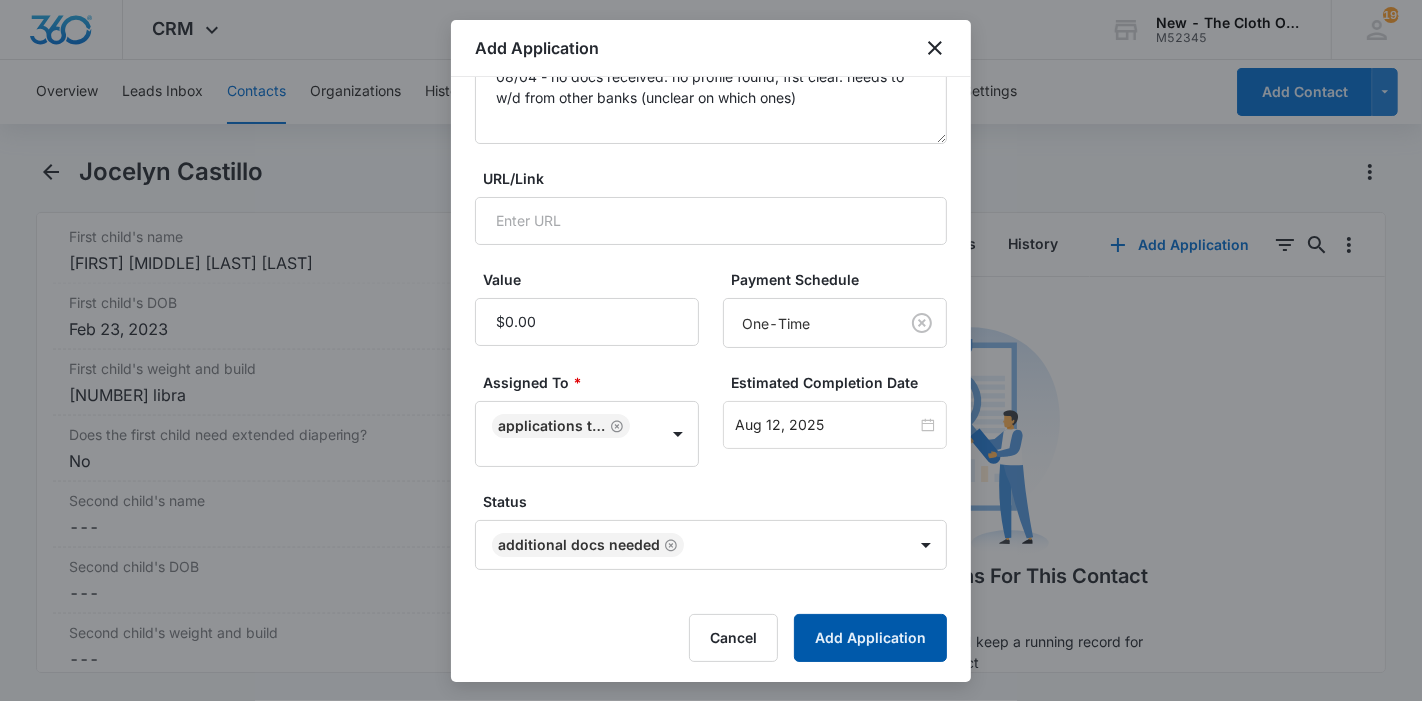click on "Add Application" at bounding box center (870, 638) 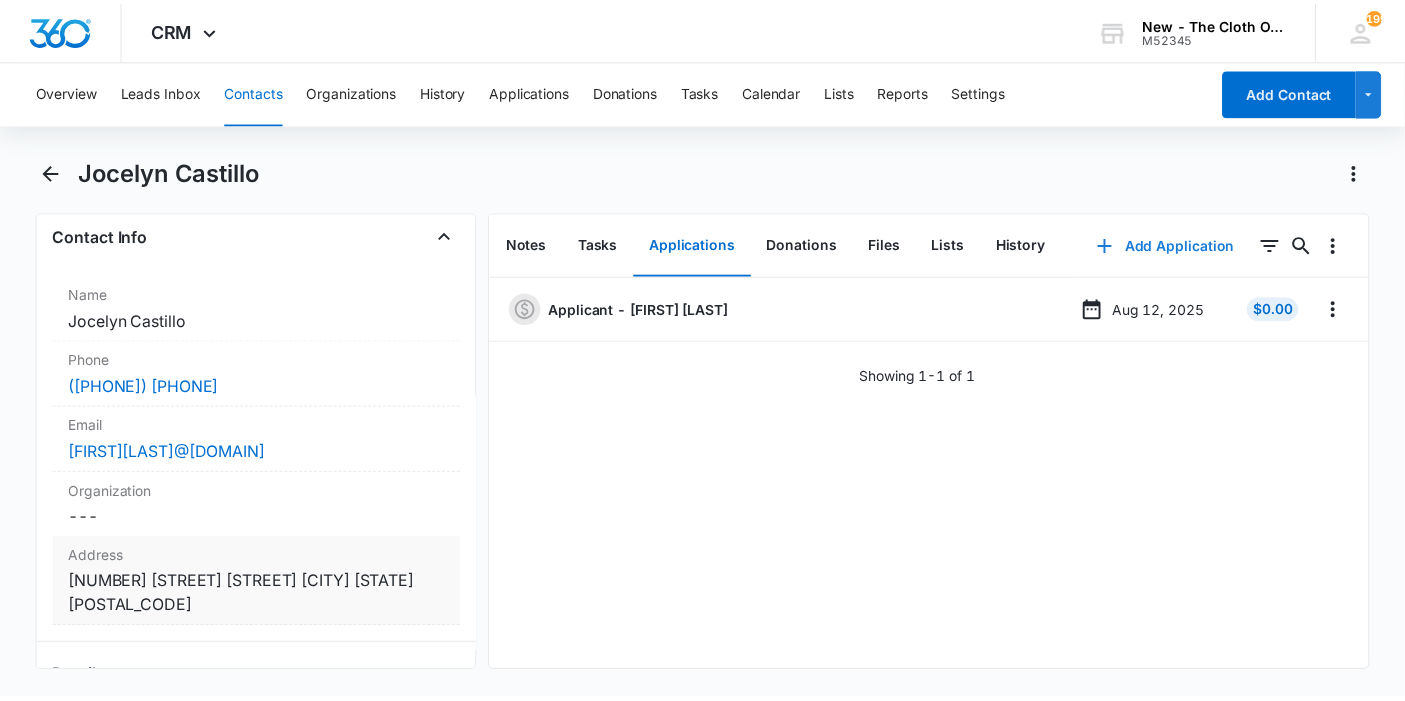 scroll, scrollTop: 324, scrollLeft: 0, axis: vertical 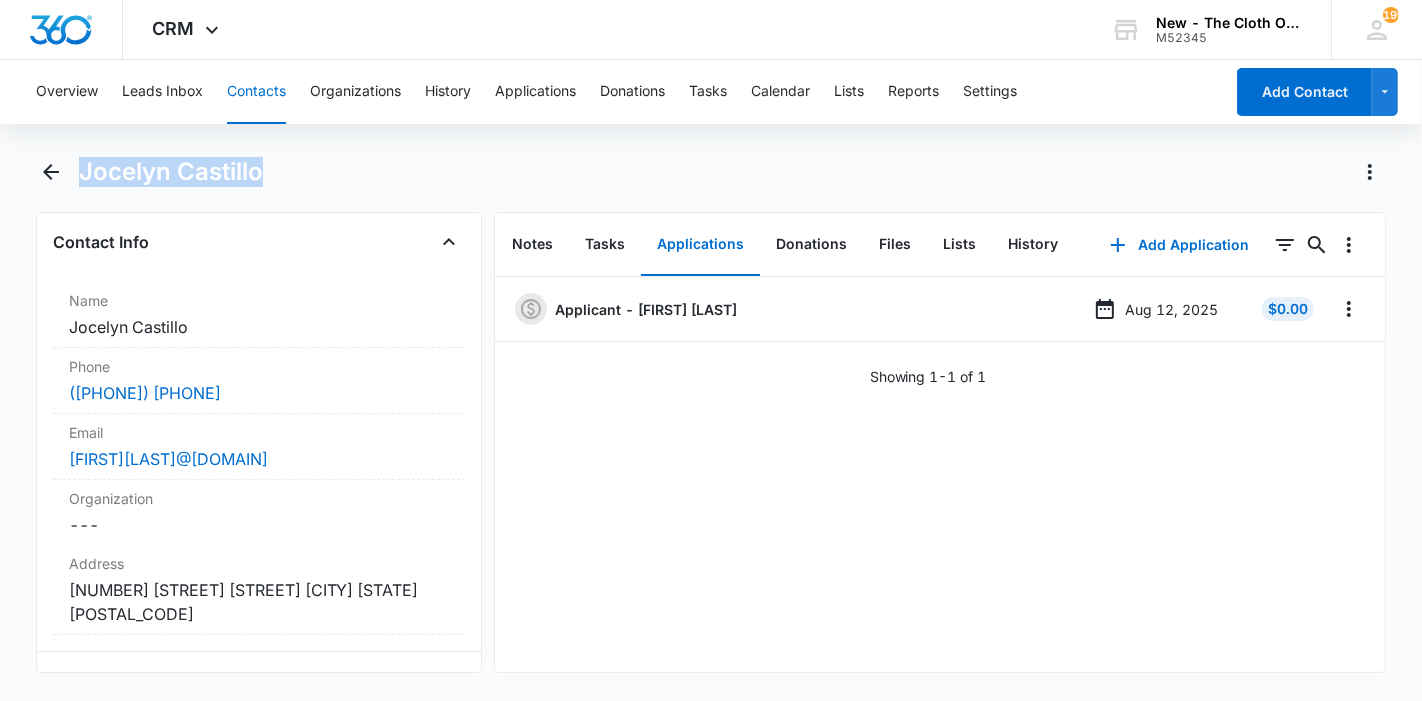 drag, startPoint x: 280, startPoint y: 191, endPoint x: 85, endPoint y: 172, distance: 195.92346 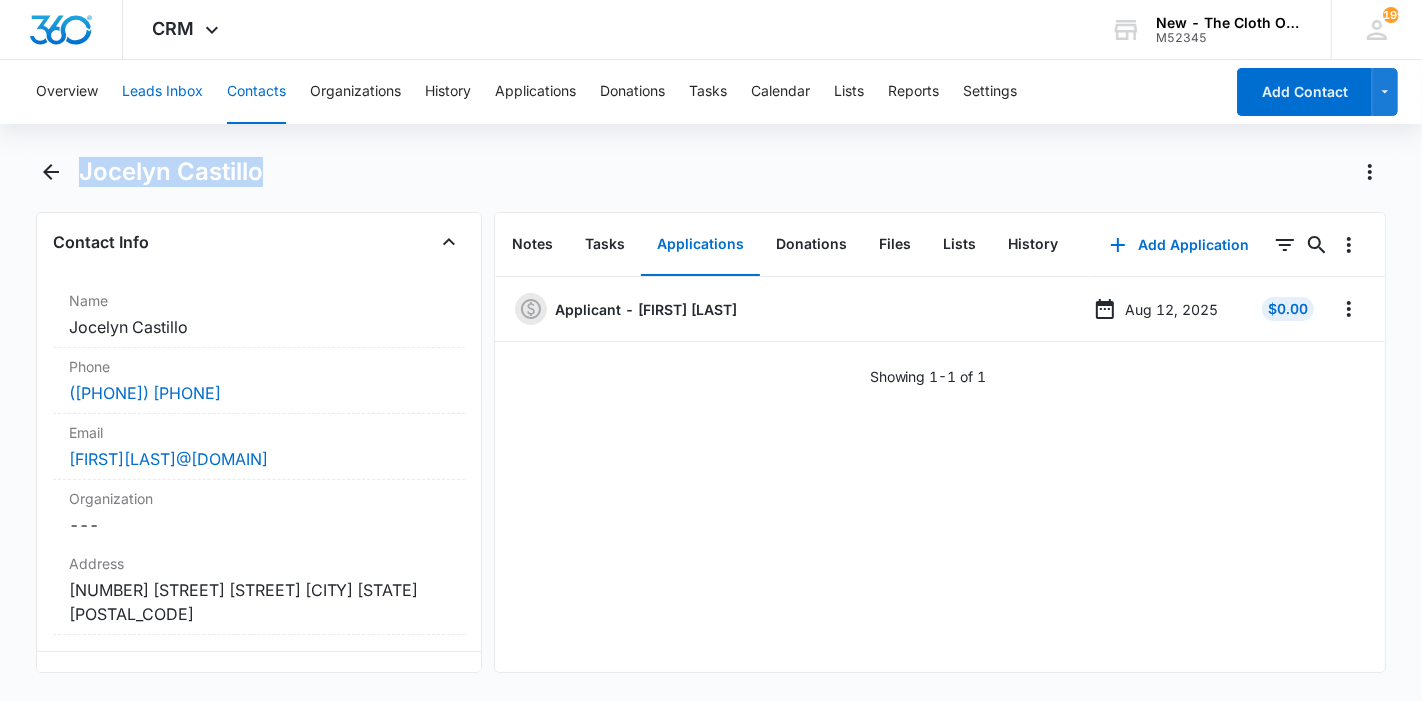 click on "Leads Inbox" at bounding box center (162, 92) 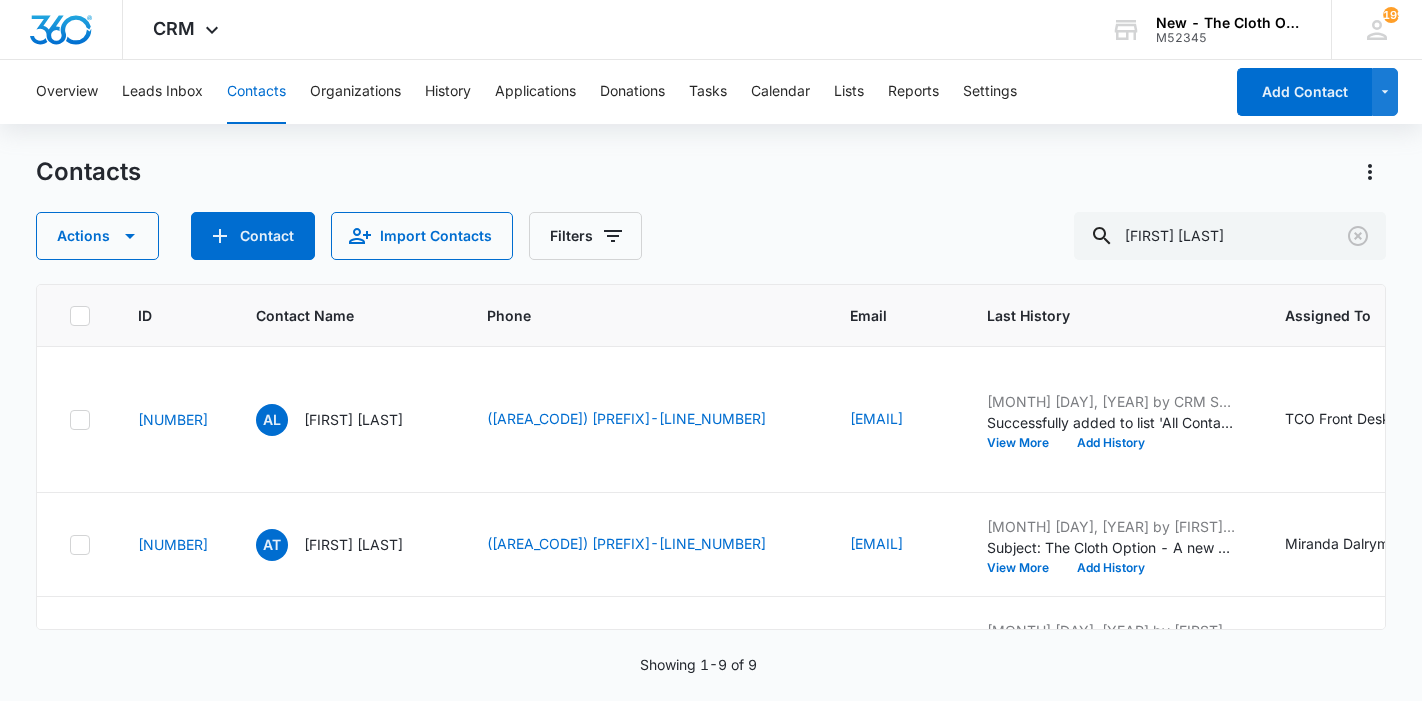 scroll, scrollTop: 0, scrollLeft: 0, axis: both 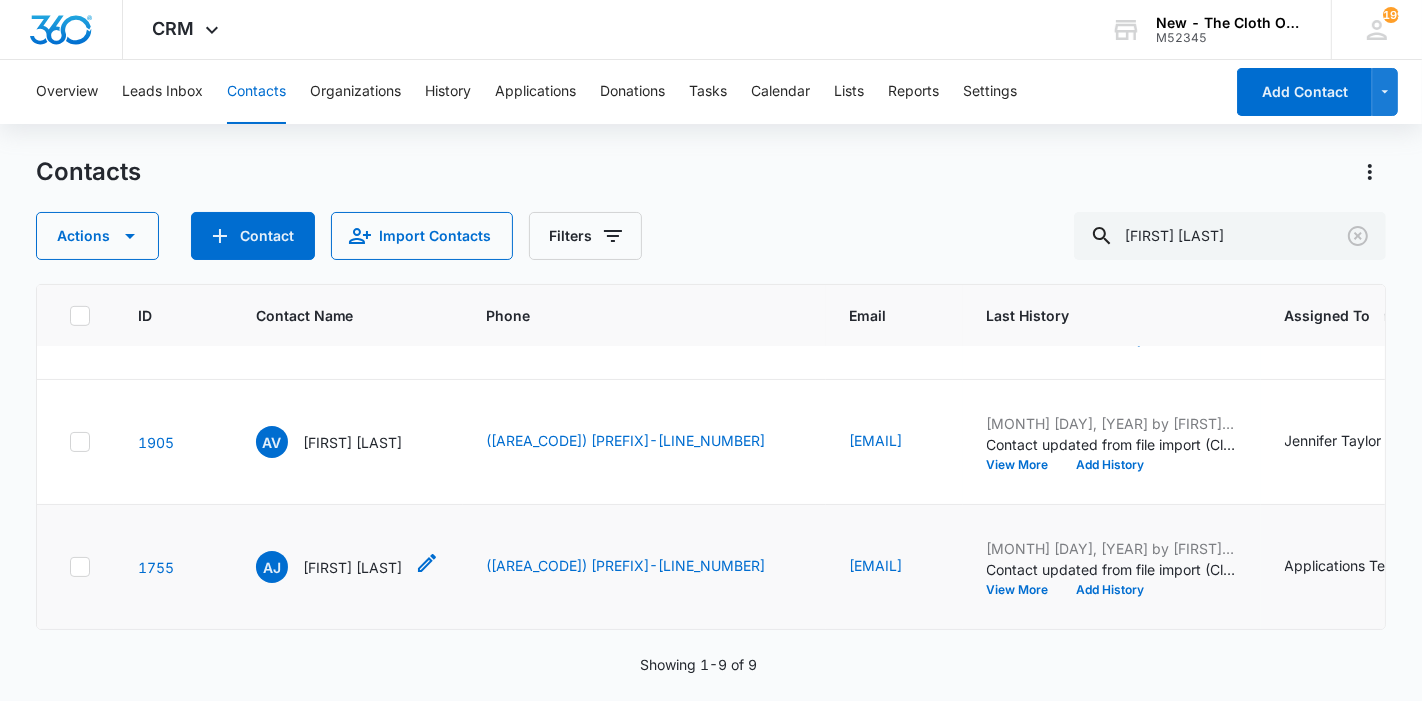 click on "[FIRST] [LAST]" at bounding box center (353, 567) 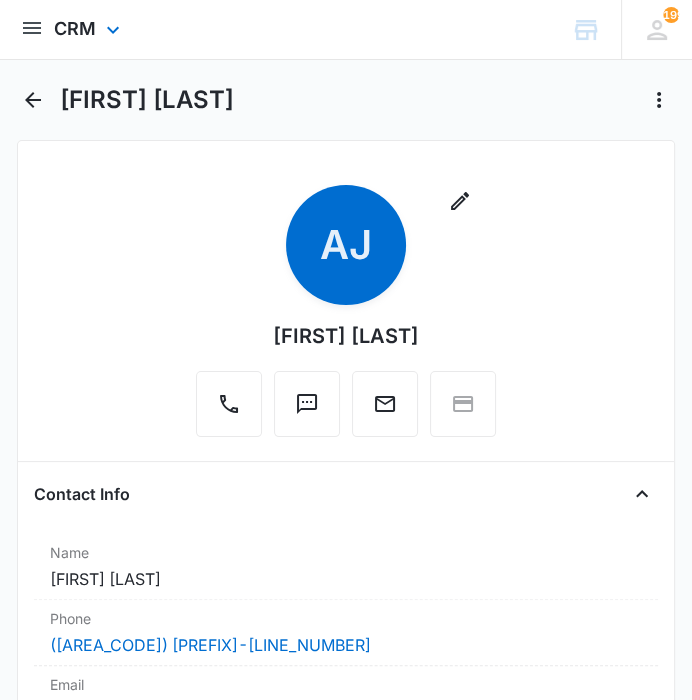 scroll, scrollTop: 0, scrollLeft: 0, axis: both 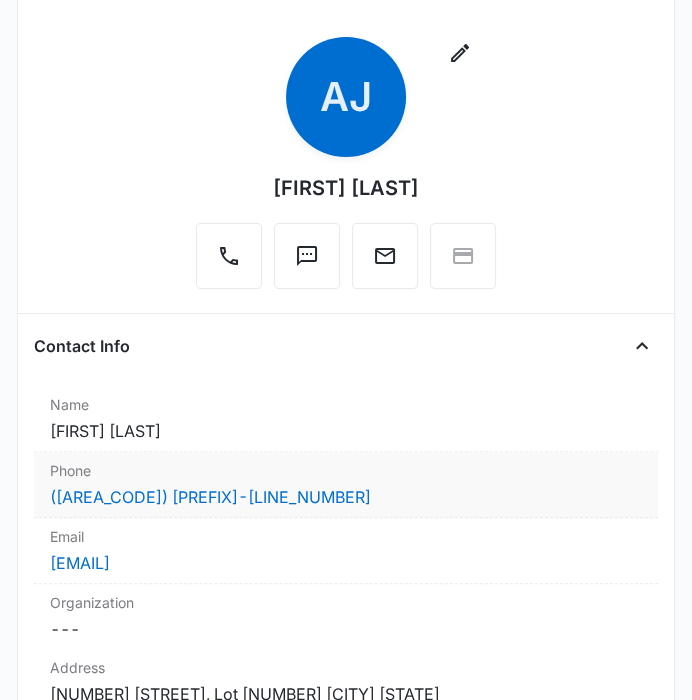 click on "([AREA_CODE]) [PREFIX]-[LINE_NUMBER]" at bounding box center (345, 497) 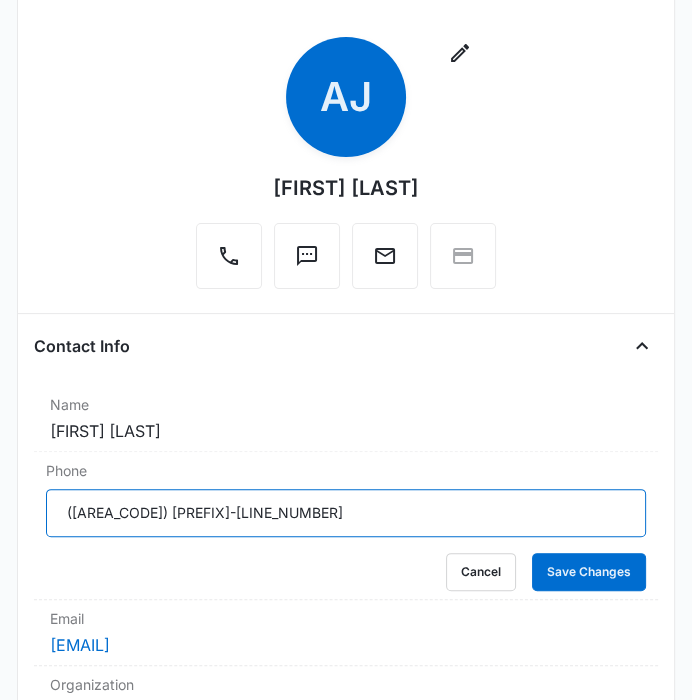 drag, startPoint x: 200, startPoint y: 510, endPoint x: -15, endPoint y: 499, distance: 215.2812 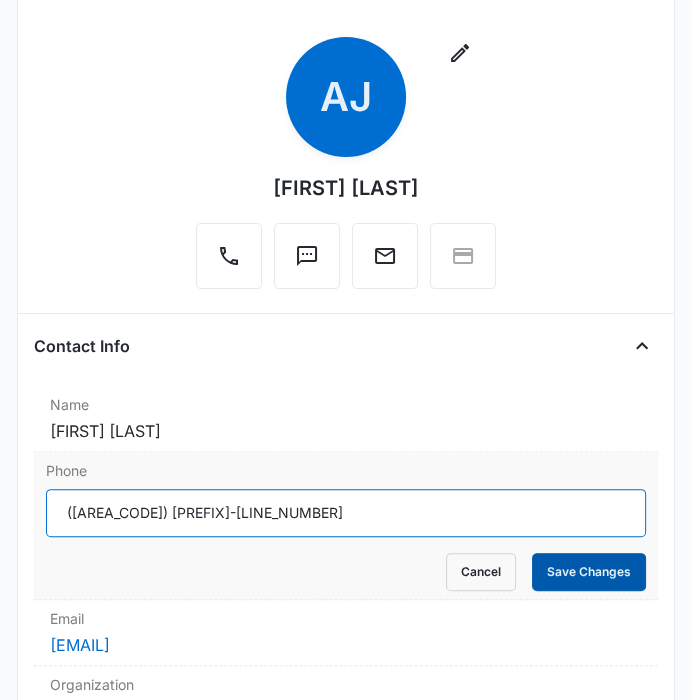type on "([AREA_CODE]) [PREFIX]-[LINE_NUMBER]" 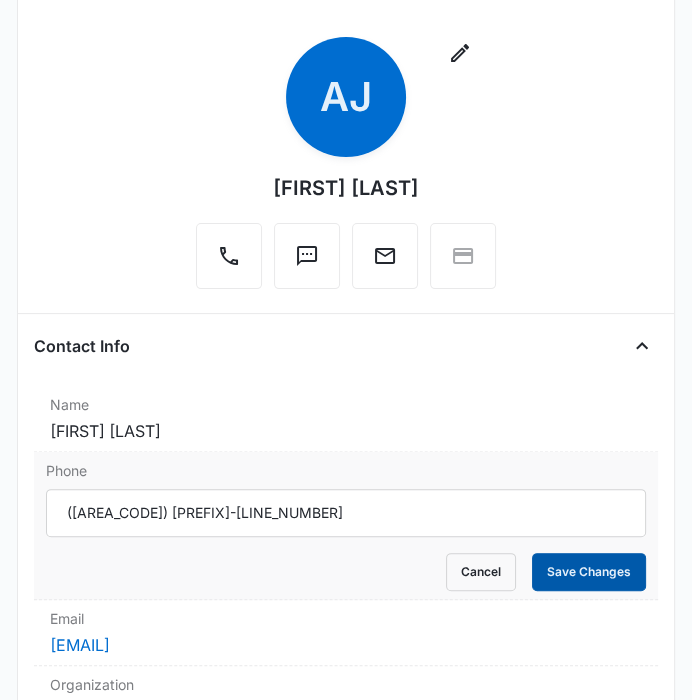 click on "Save Changes" at bounding box center (589, 572) 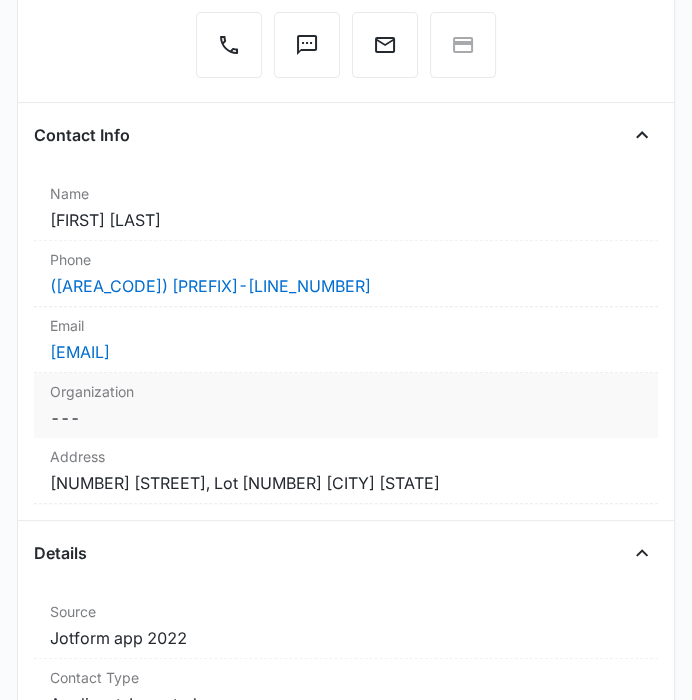 scroll, scrollTop: 372, scrollLeft: 0, axis: vertical 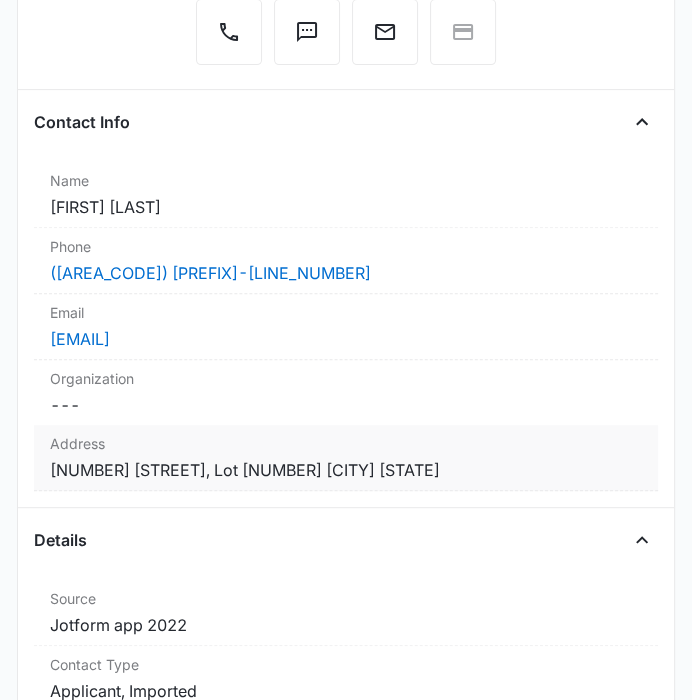 click on "Address Cancel Save Changes [NUMBER] [STREET], Lot [NUMBER] [CITY] [STATE]" at bounding box center (345, 458) 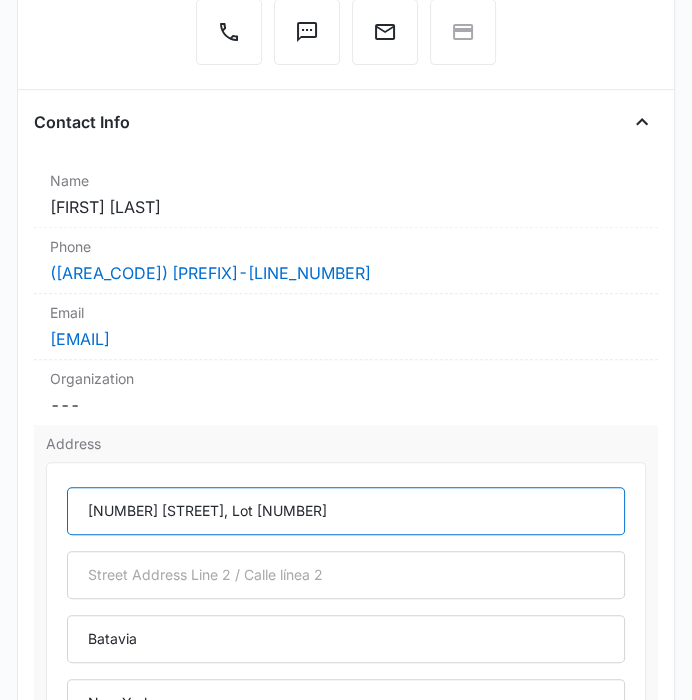 drag, startPoint x: 308, startPoint y: 512, endPoint x: 37, endPoint y: 500, distance: 271.26556 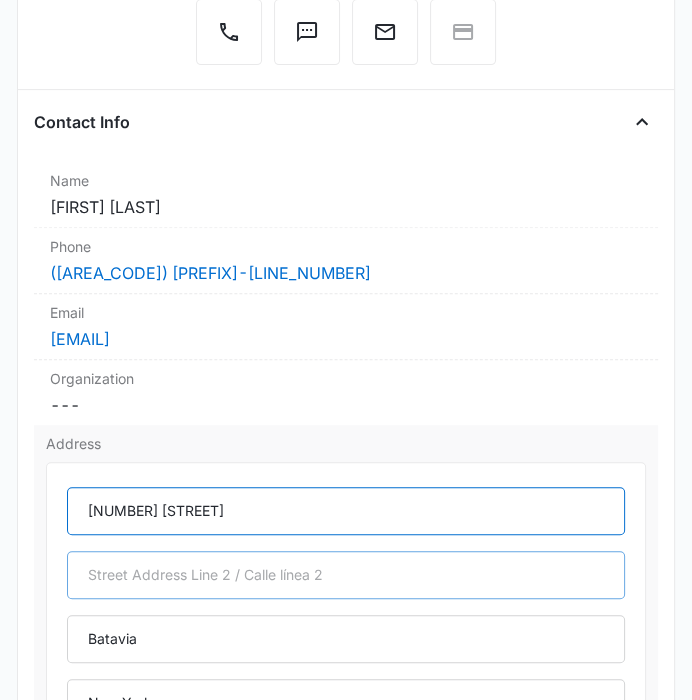type on "[NUMBER] [STREET]" 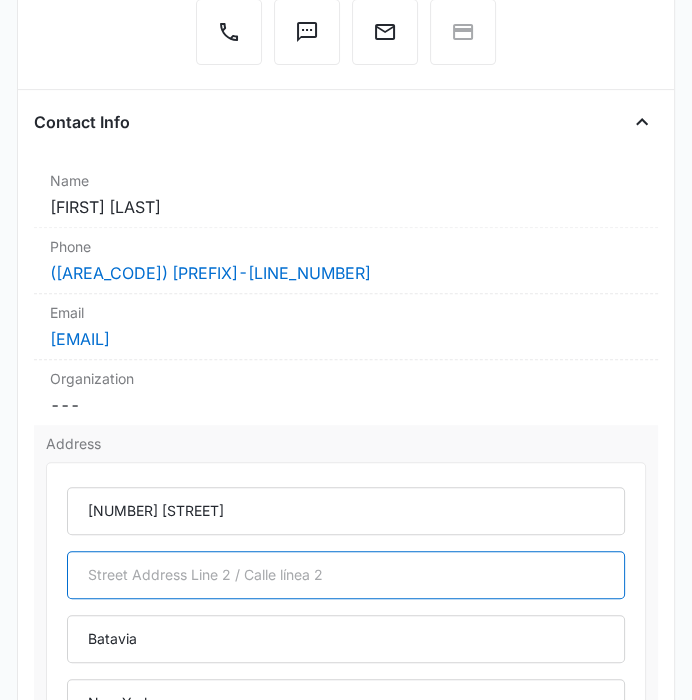 click at bounding box center [345, 575] 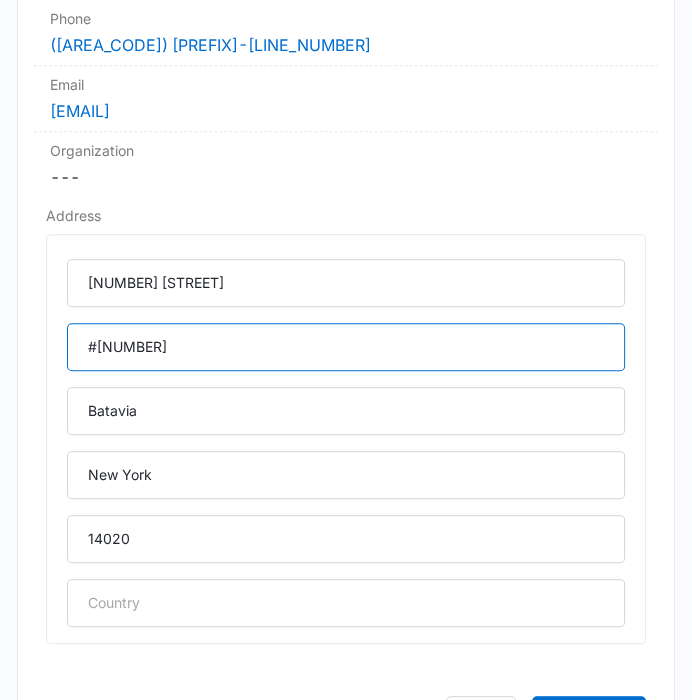 scroll, scrollTop: 601, scrollLeft: 0, axis: vertical 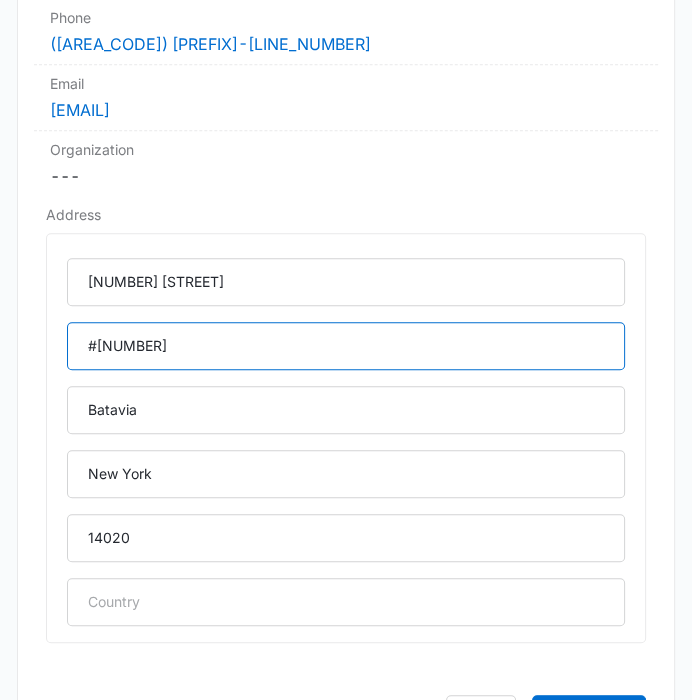 type on "#[NUMBER]" 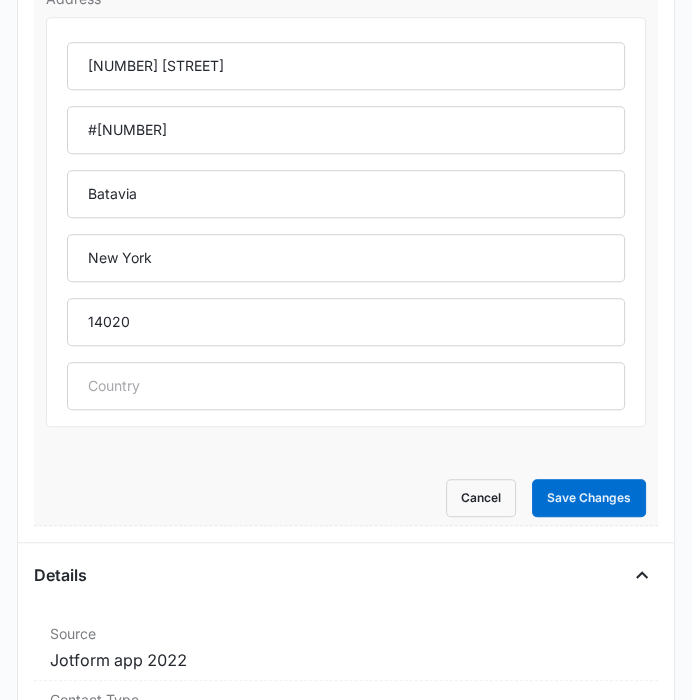 scroll, scrollTop: 825, scrollLeft: 0, axis: vertical 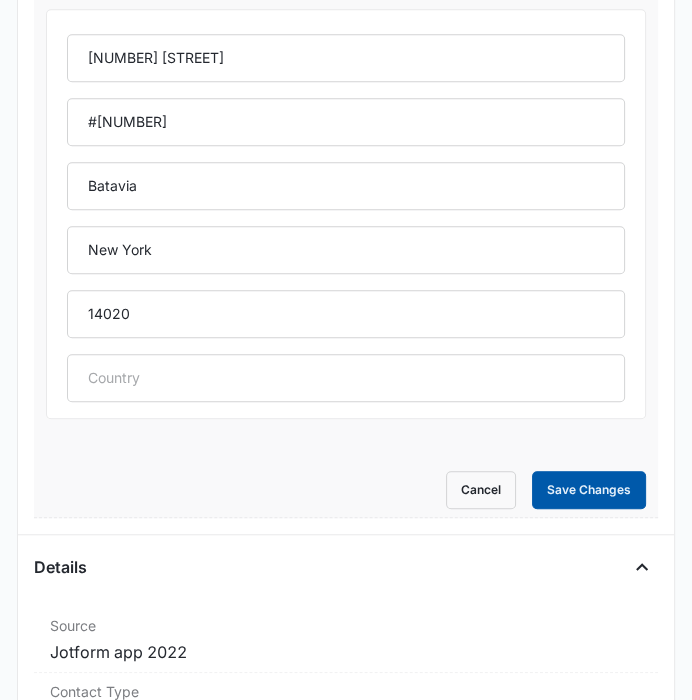 click on "Save Changes" at bounding box center [589, 490] 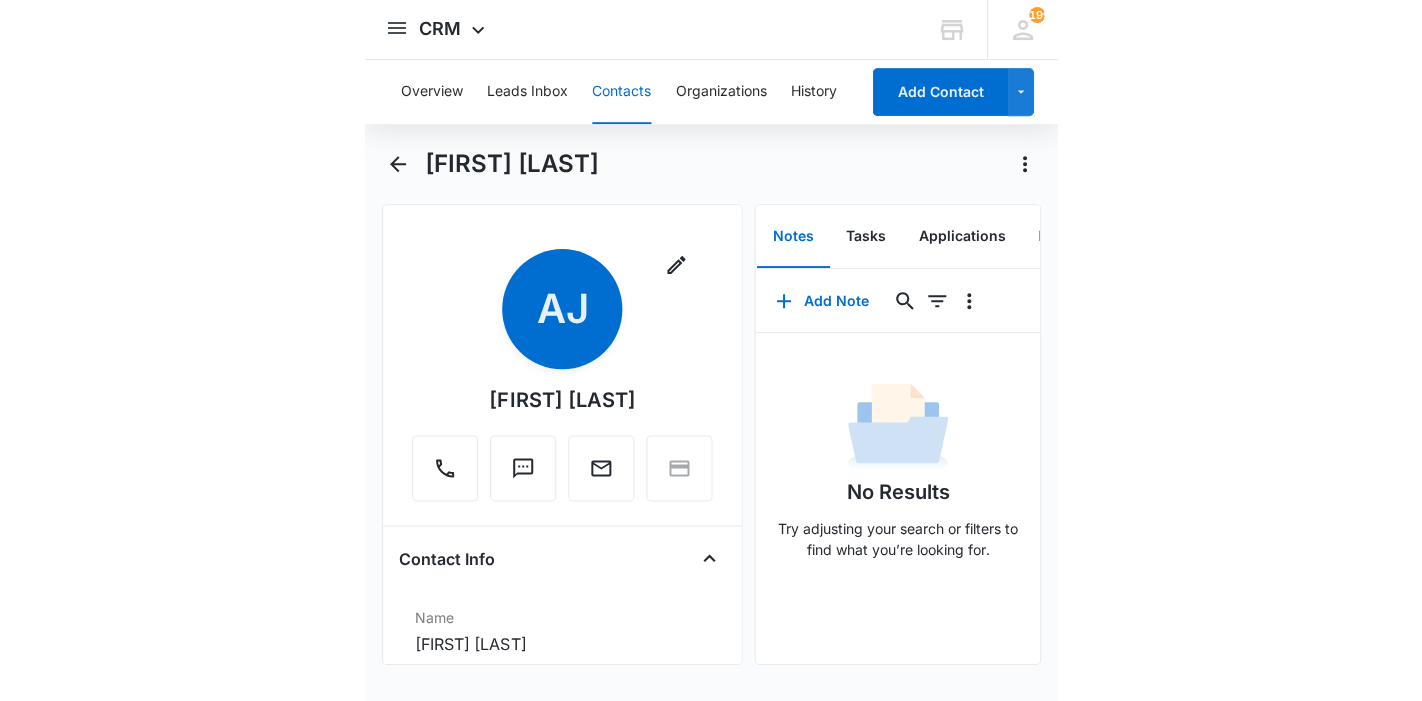 scroll, scrollTop: 0, scrollLeft: 0, axis: both 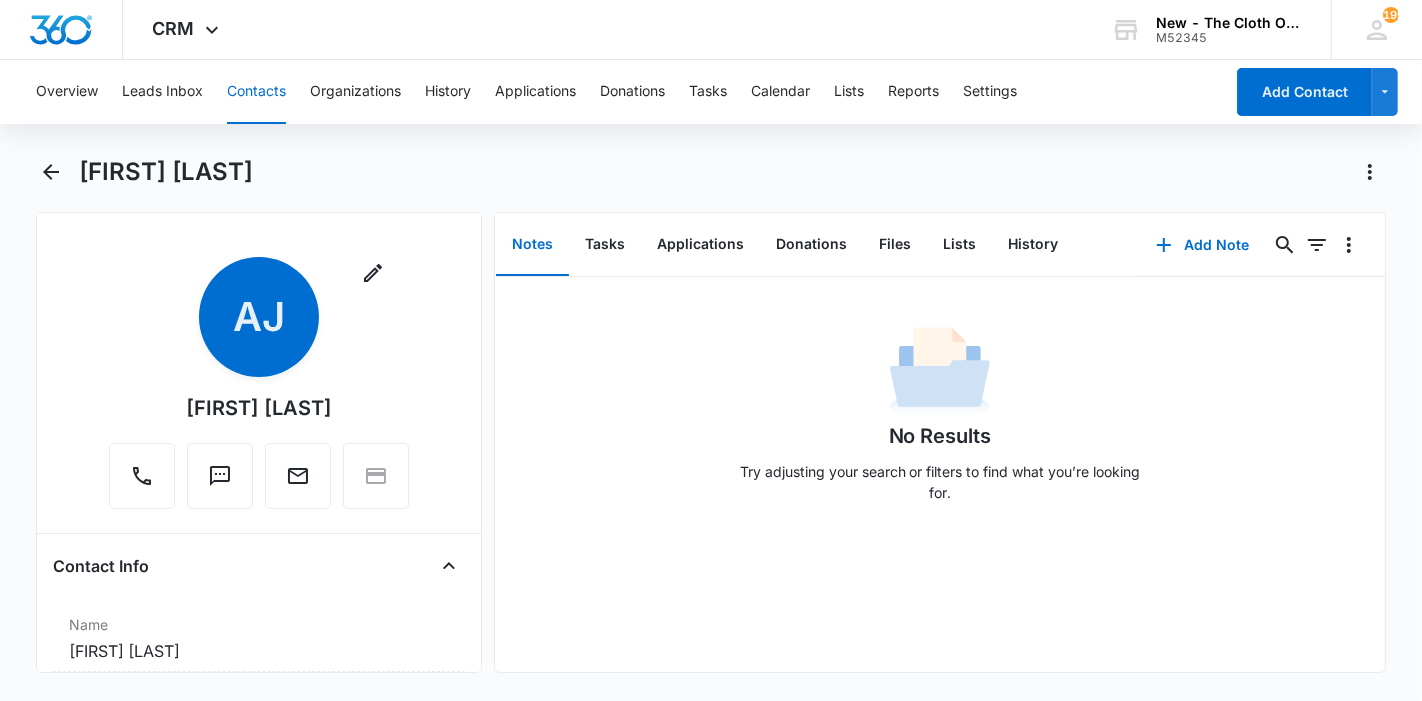 click on "Contacts" at bounding box center [256, 92] 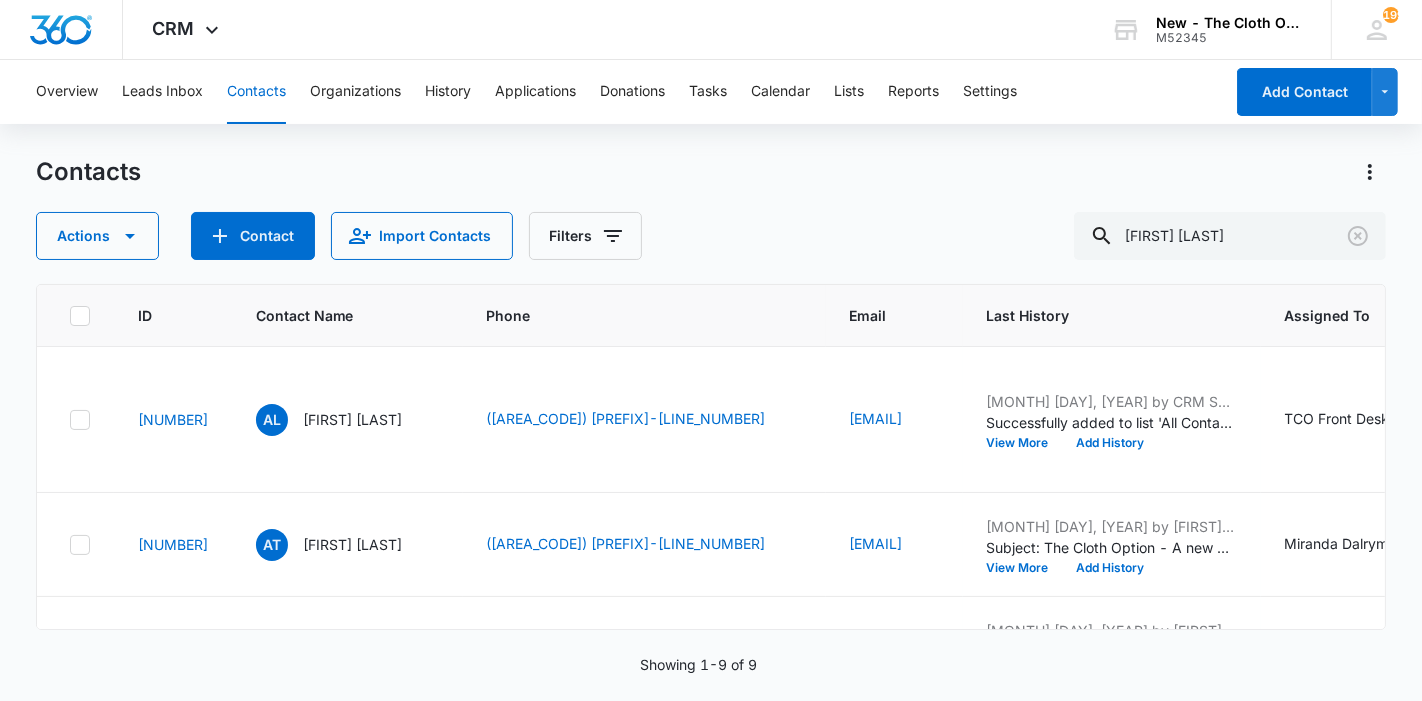 scroll, scrollTop: 981, scrollLeft: 0, axis: vertical 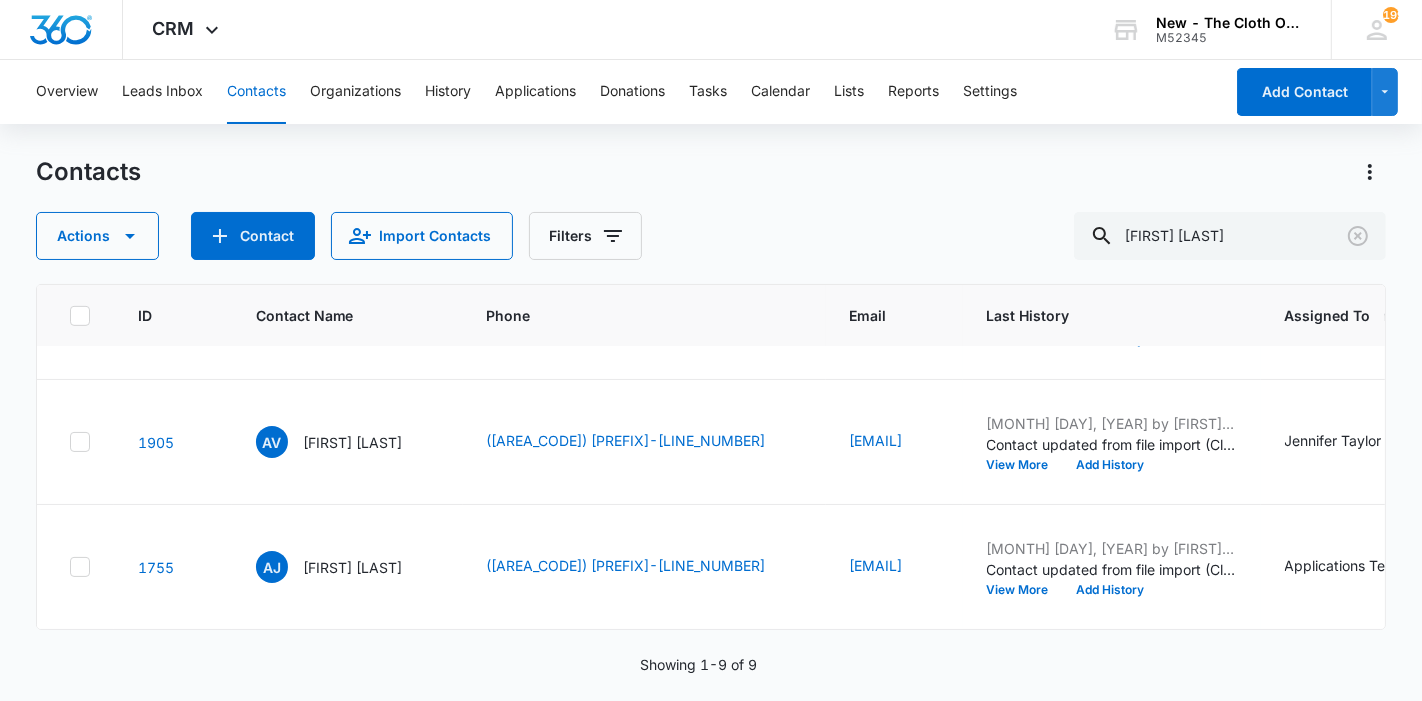click on "Contacts" at bounding box center (256, 92) 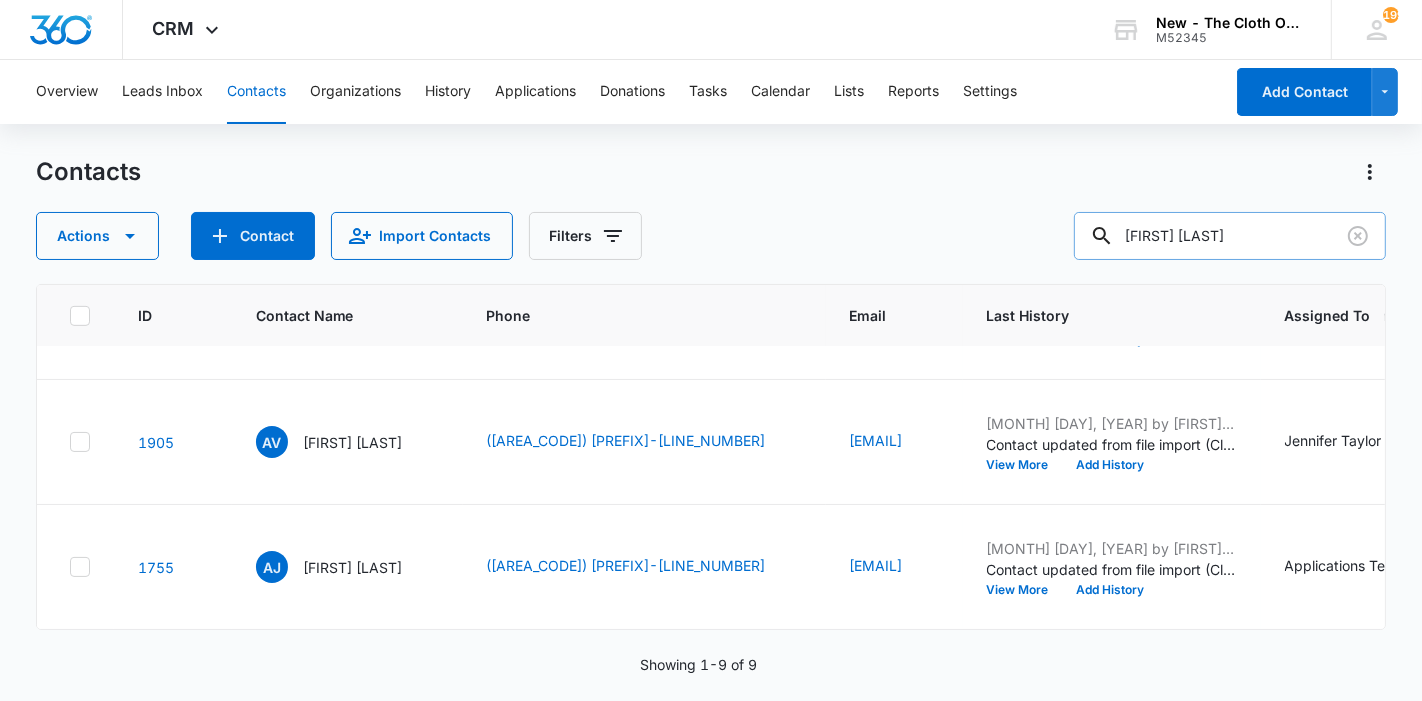 click on "[FIRST] [LAST]" at bounding box center (1230, 236) 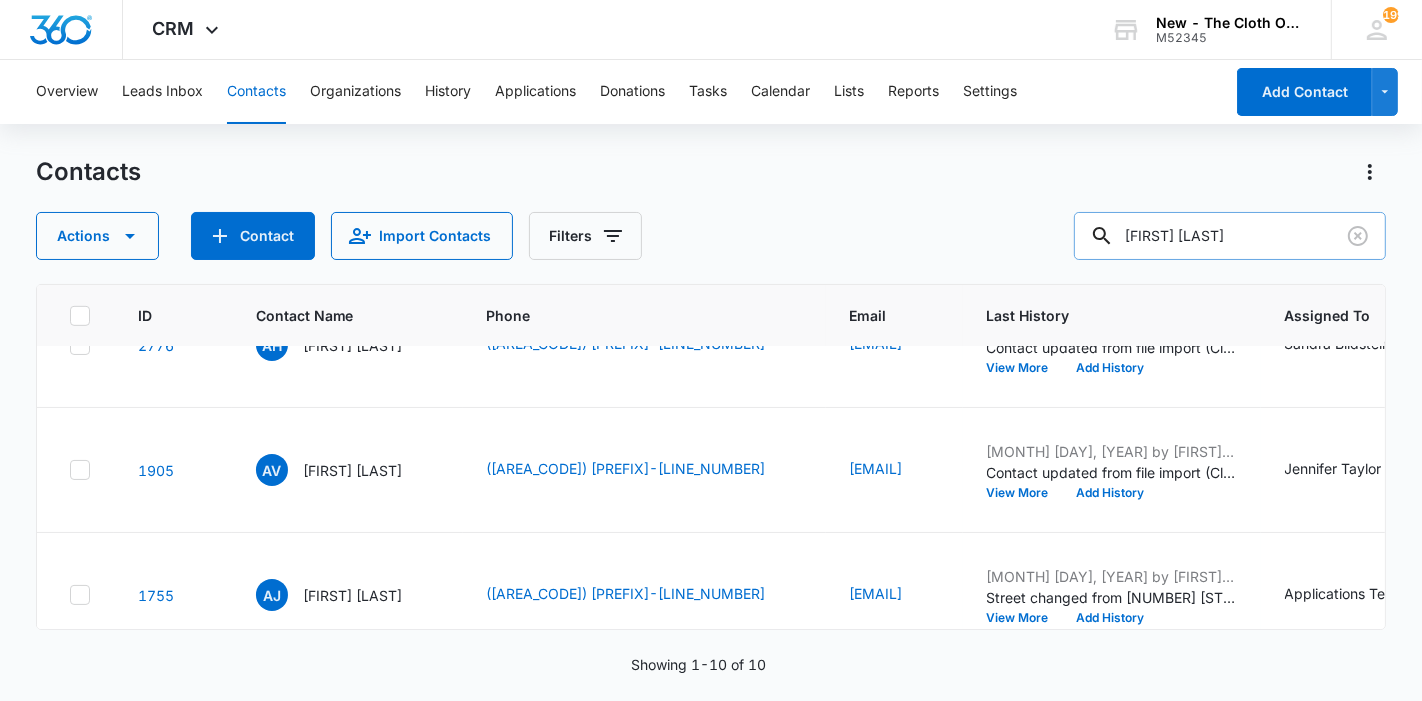 scroll, scrollTop: 1106, scrollLeft: 0, axis: vertical 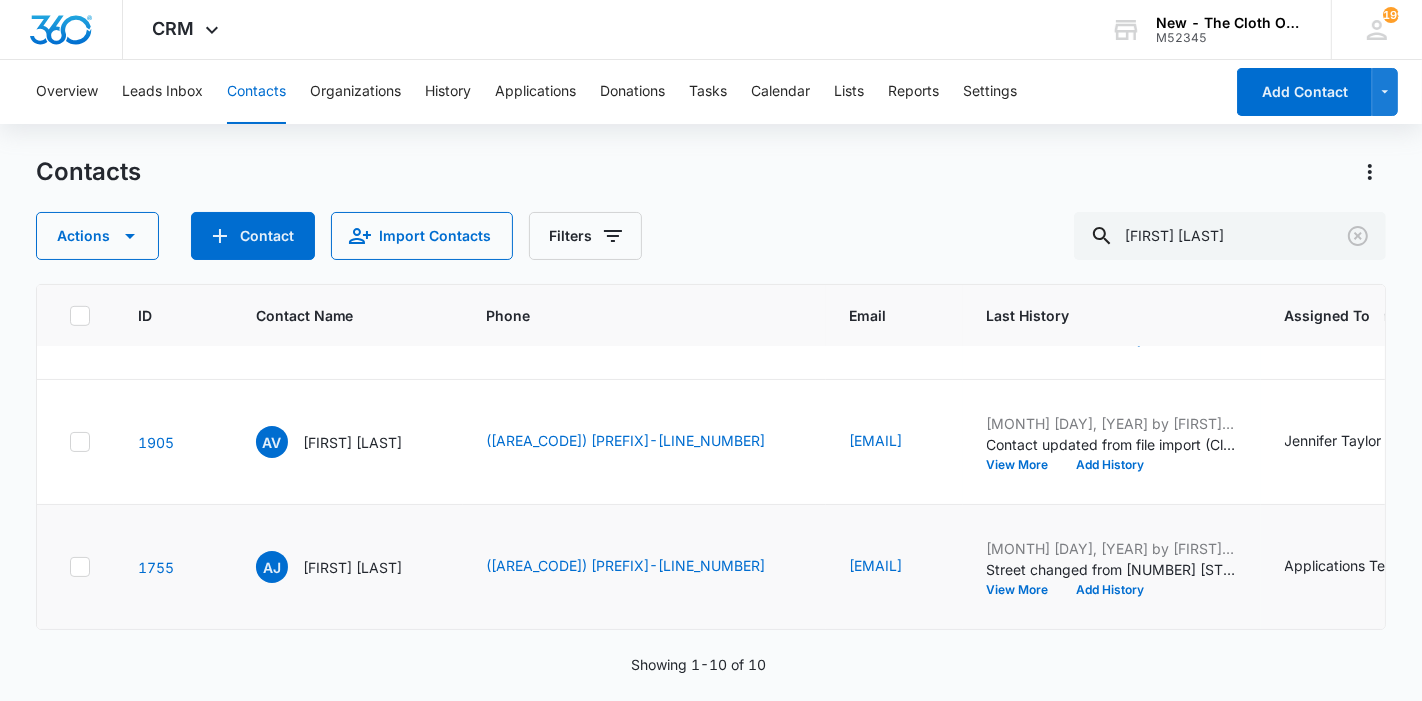 click 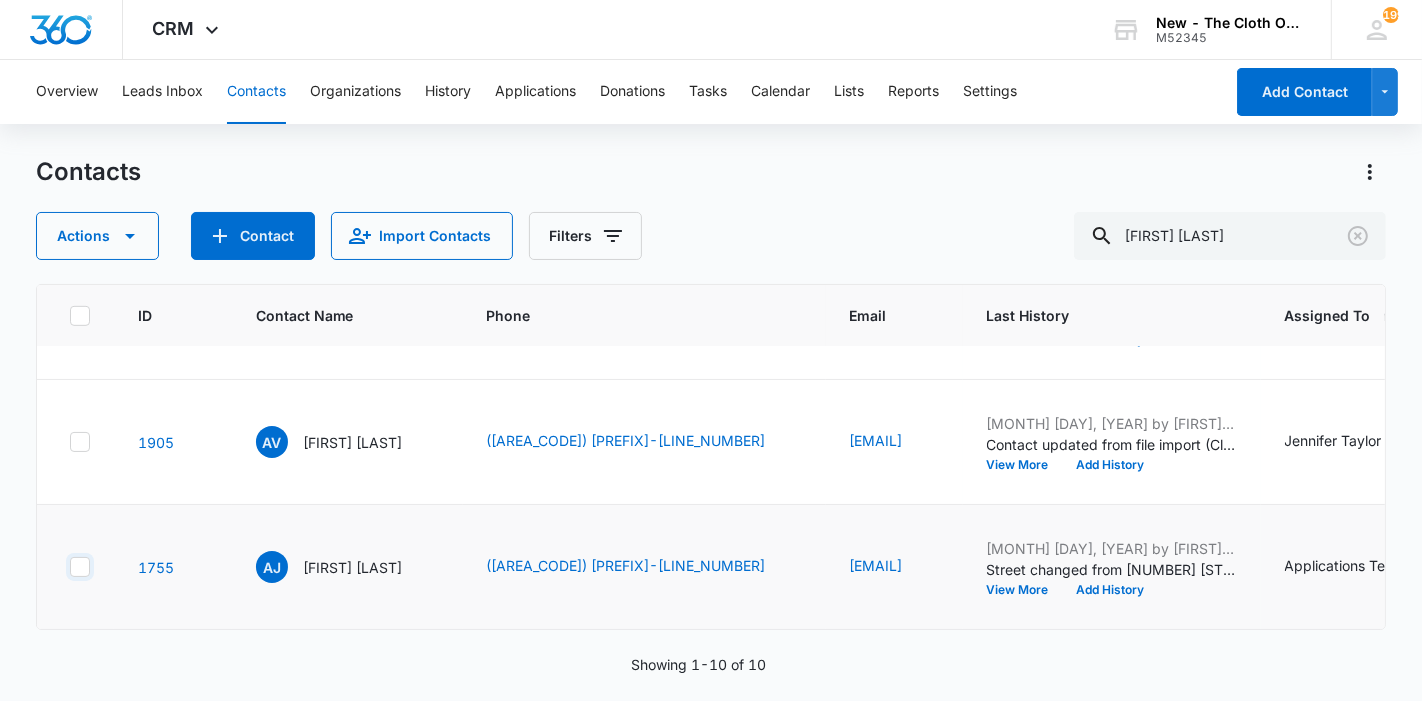 click at bounding box center [69, 567] 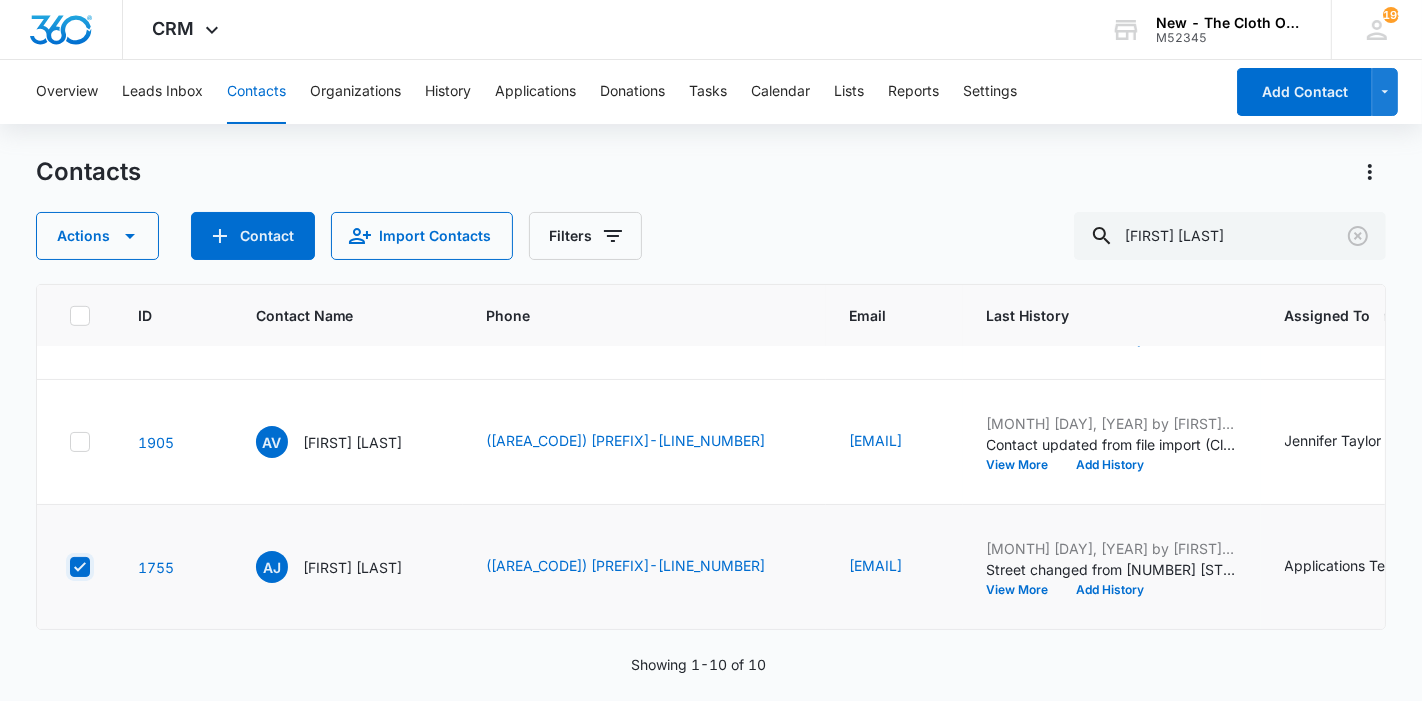 checkbox on "true" 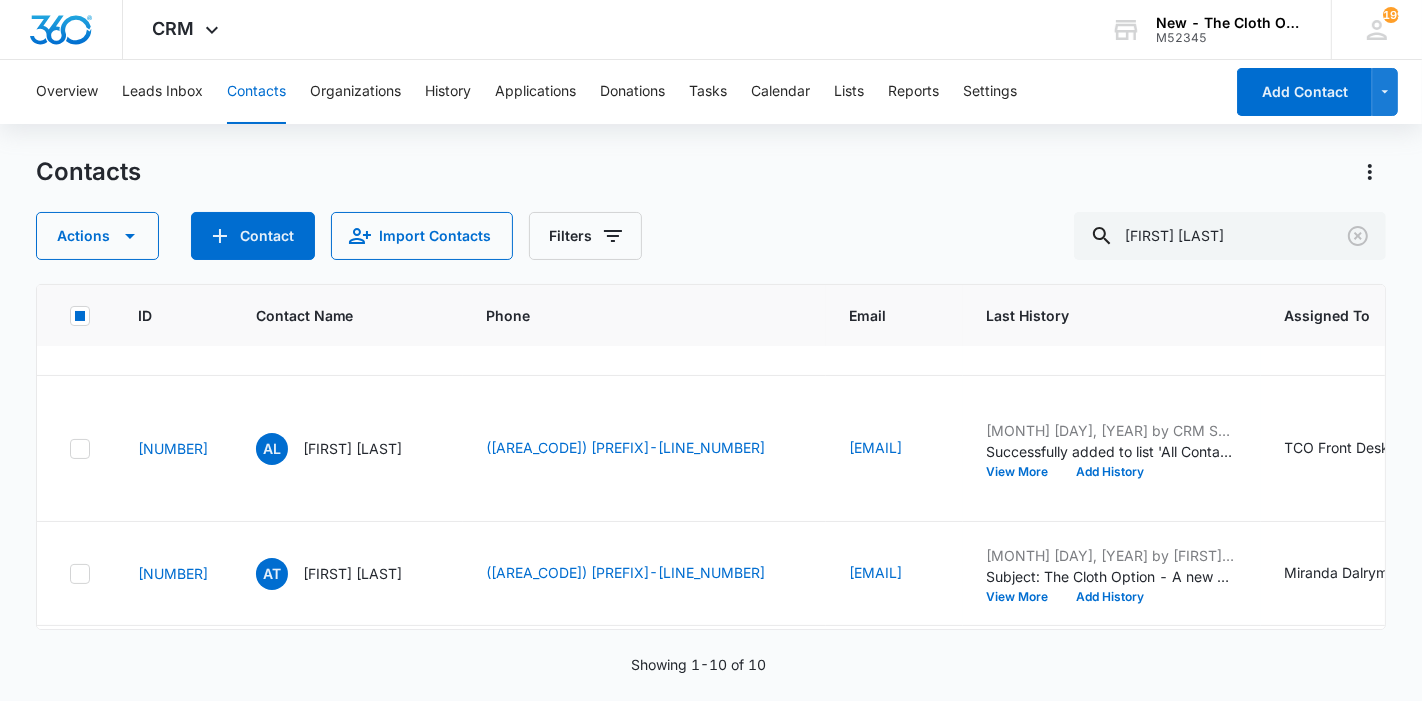 scroll, scrollTop: 0, scrollLeft: 0, axis: both 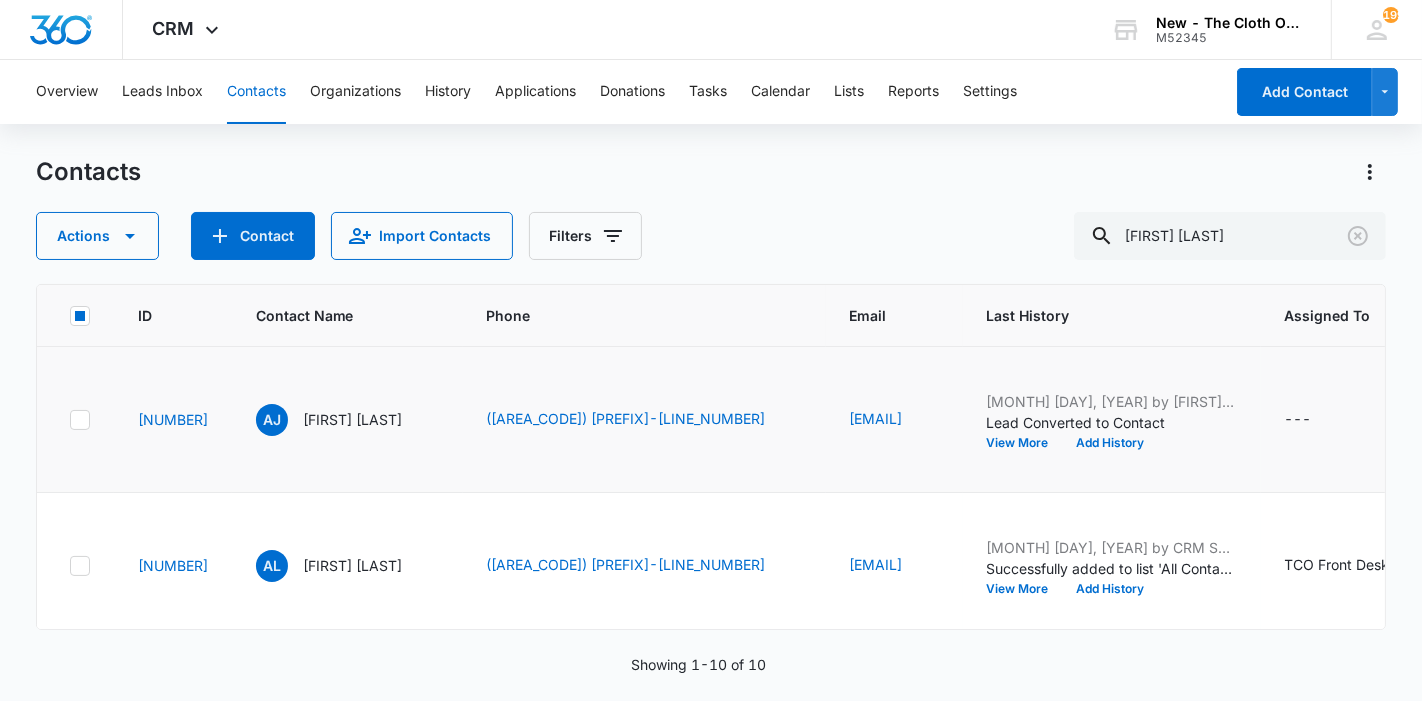 click 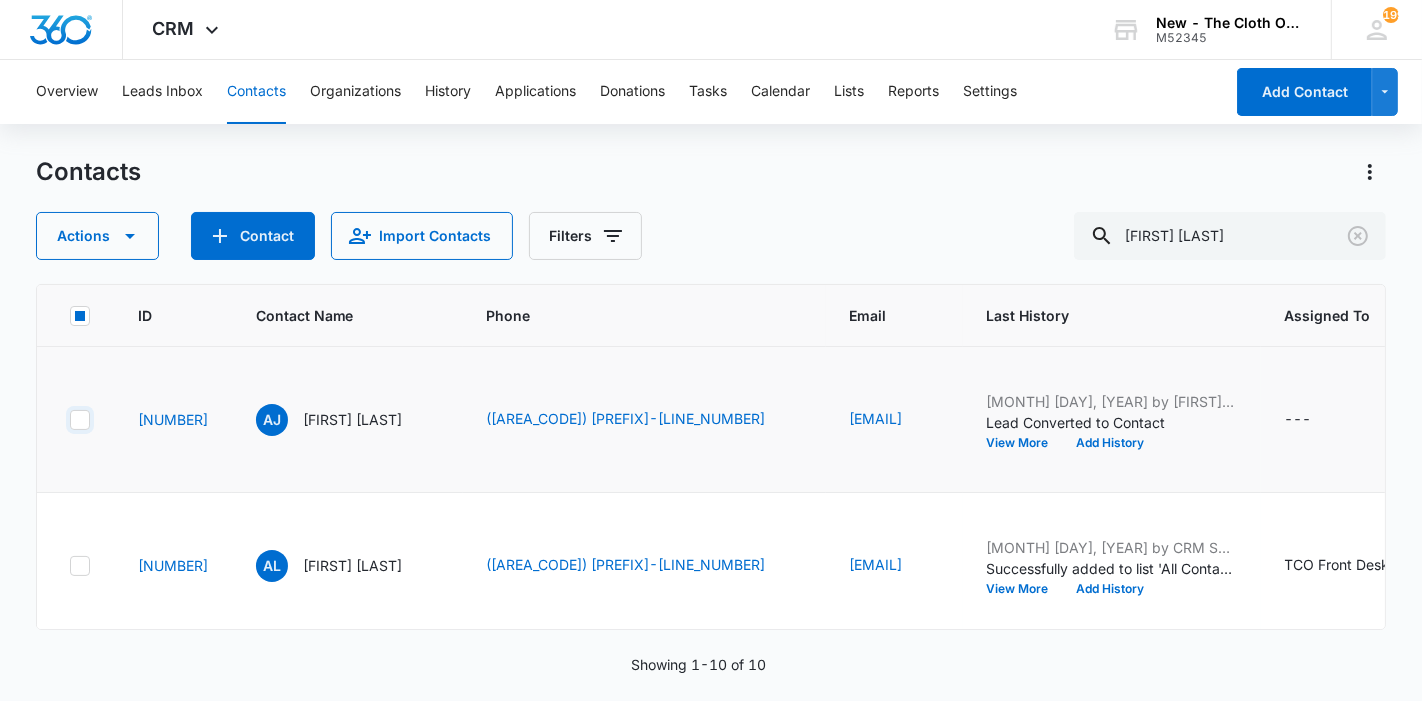 click at bounding box center [69, 419] 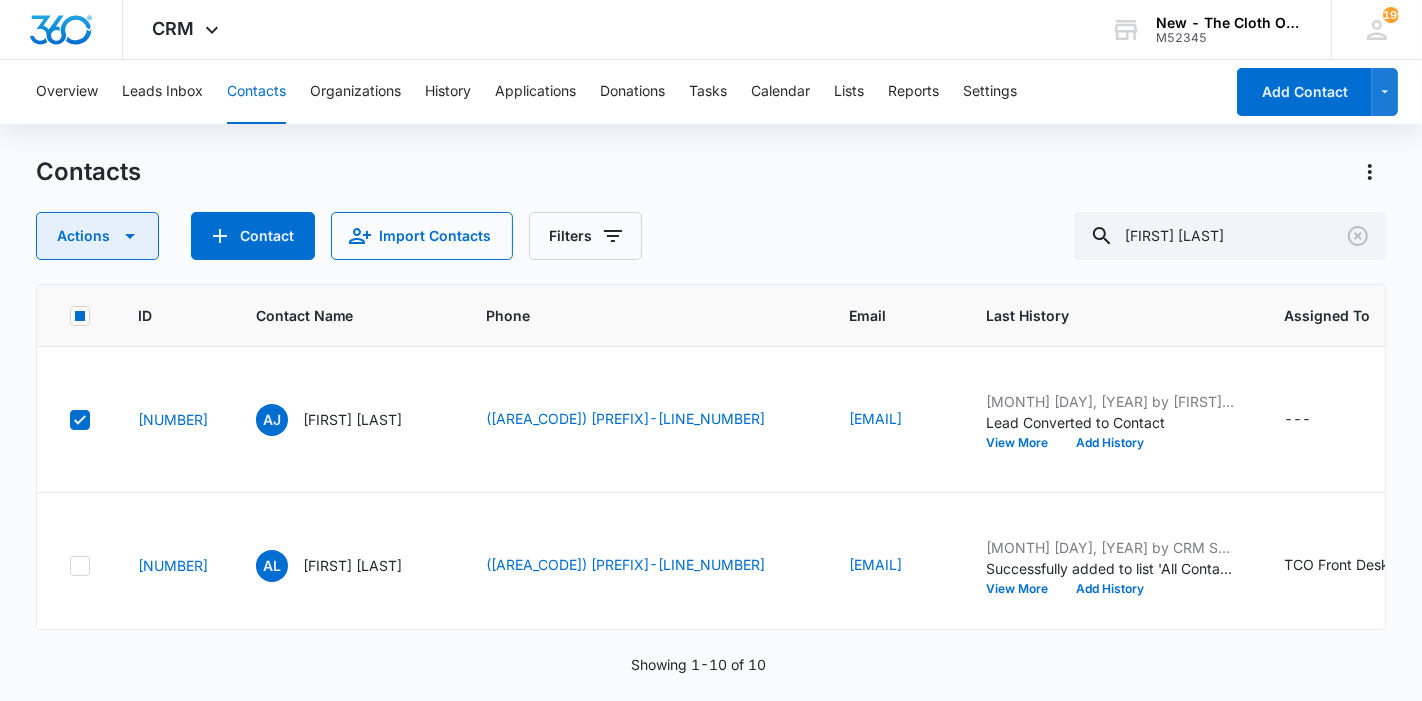 click 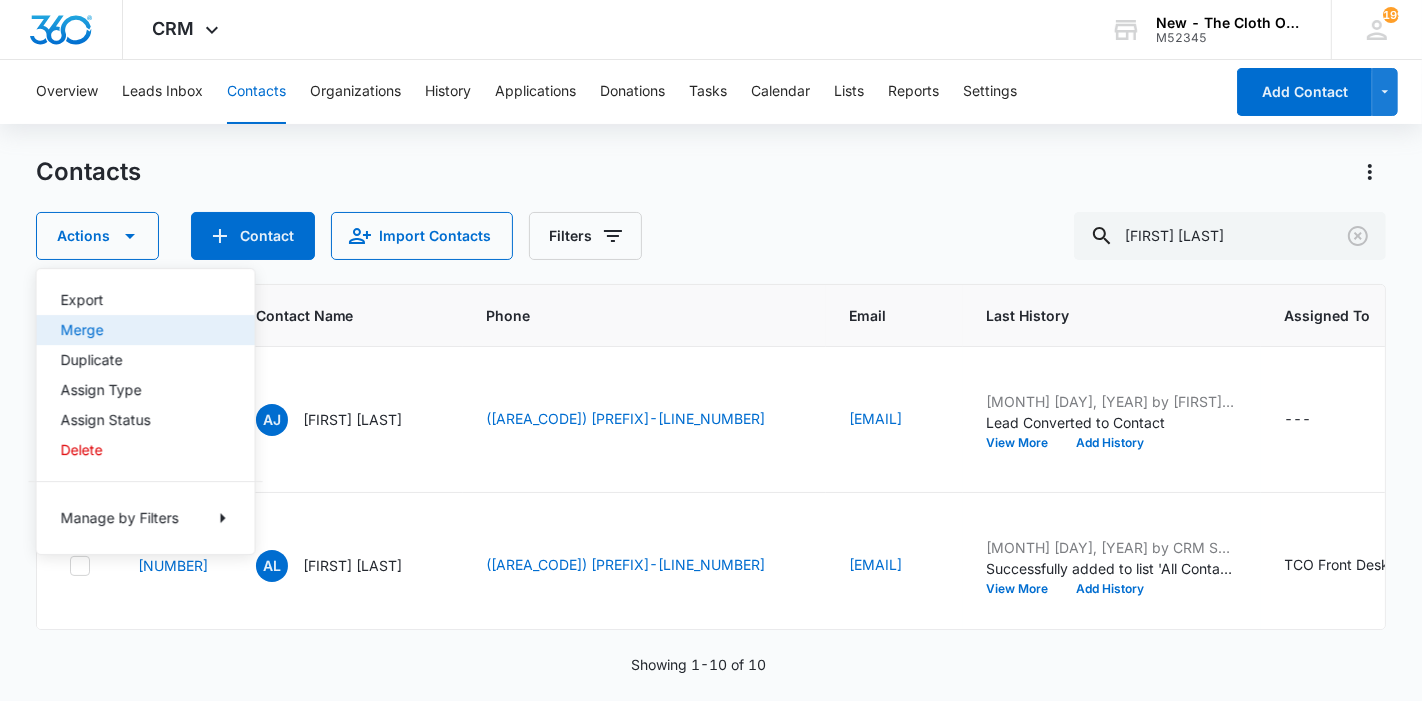 click on "Merge" at bounding box center [134, 330] 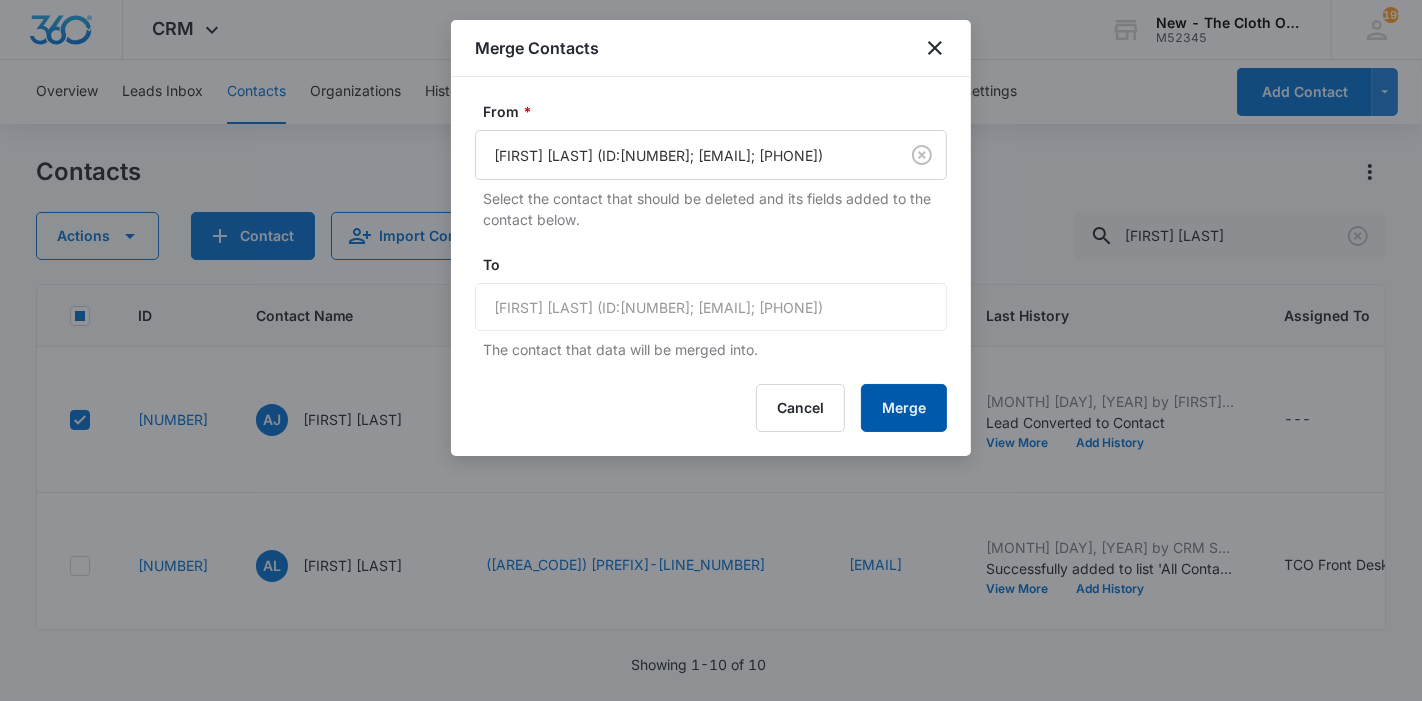 click on "Merge" at bounding box center [904, 408] 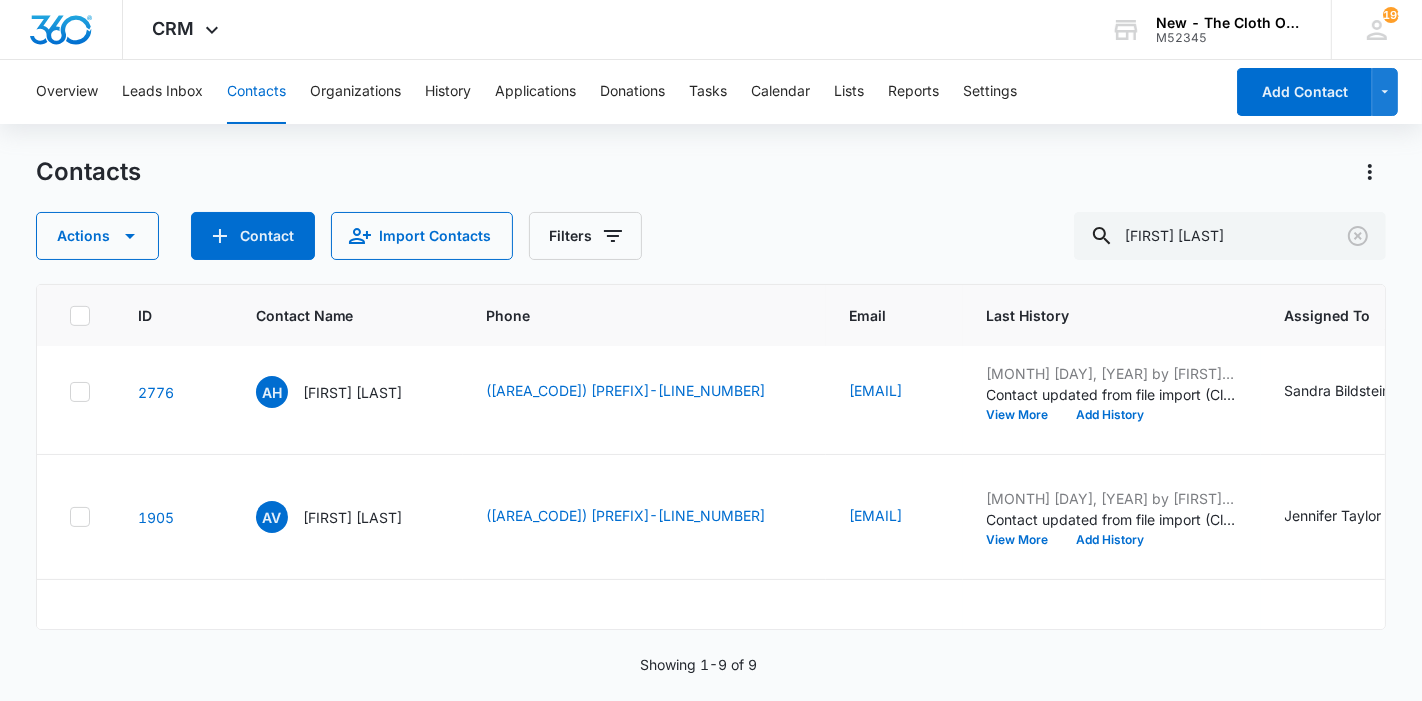 scroll, scrollTop: 981, scrollLeft: 0, axis: vertical 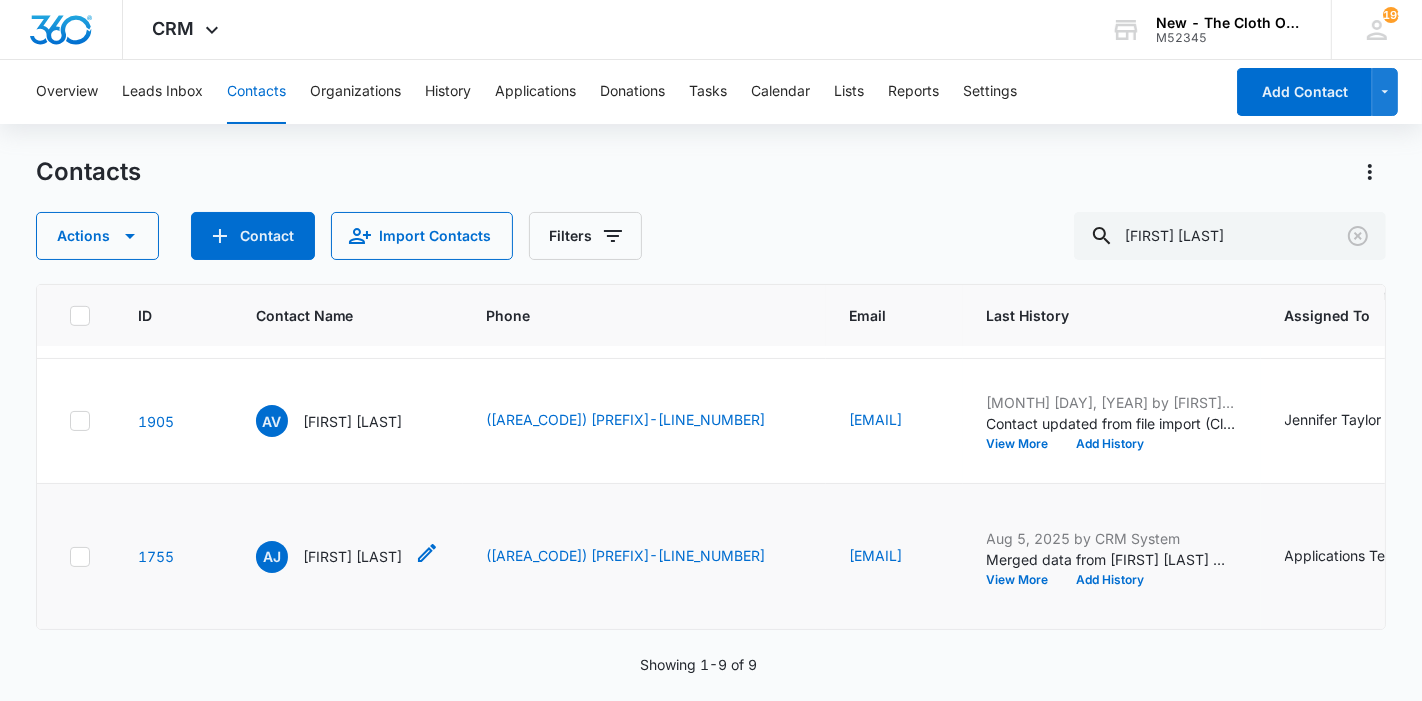 click on "[FIRST] [LAST]" at bounding box center [353, 556] 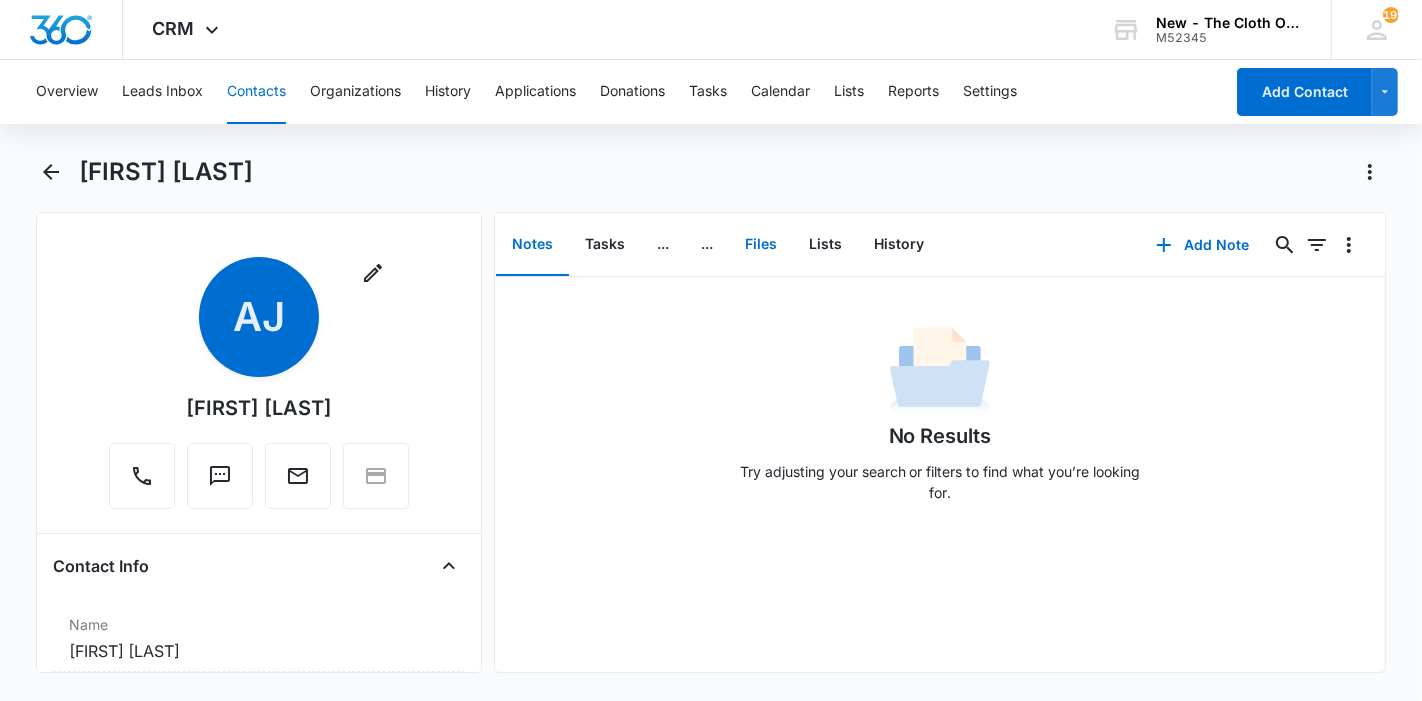 click on "Files" at bounding box center (761, 245) 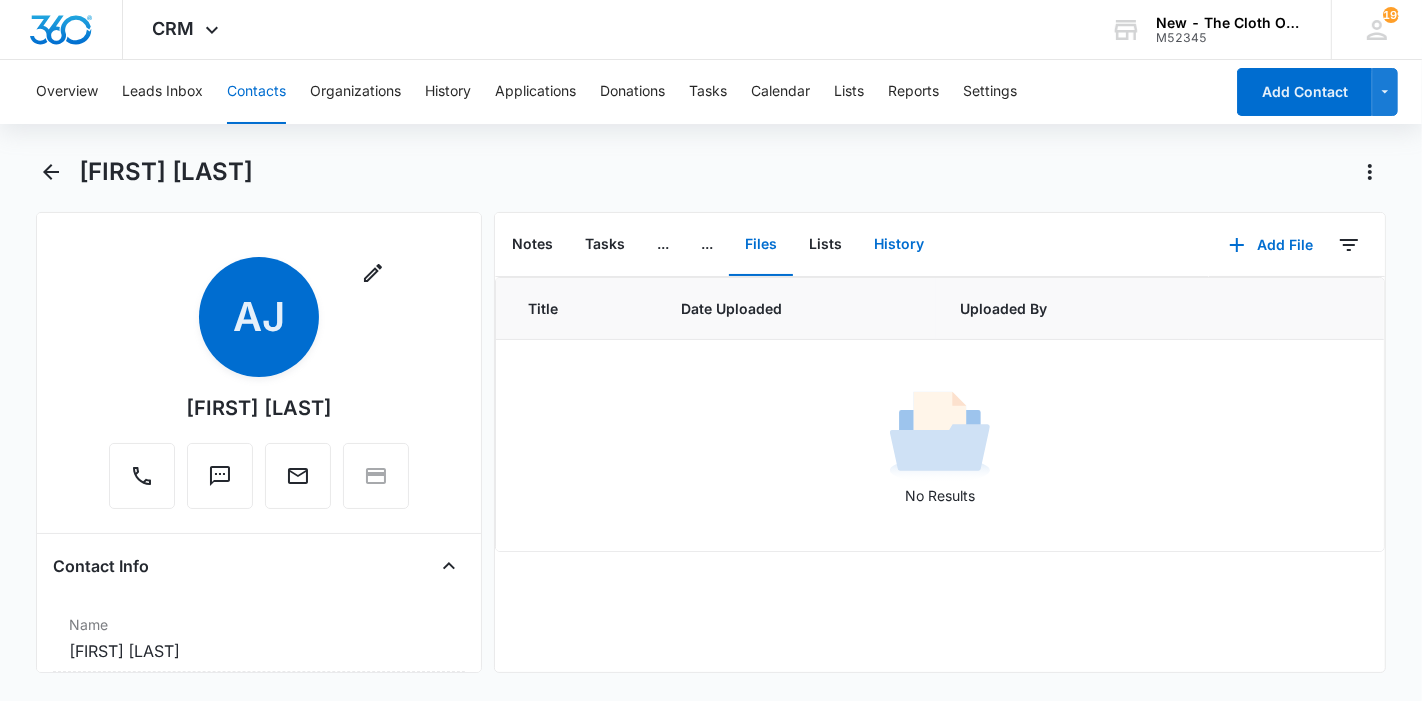 click on "History" at bounding box center [899, 245] 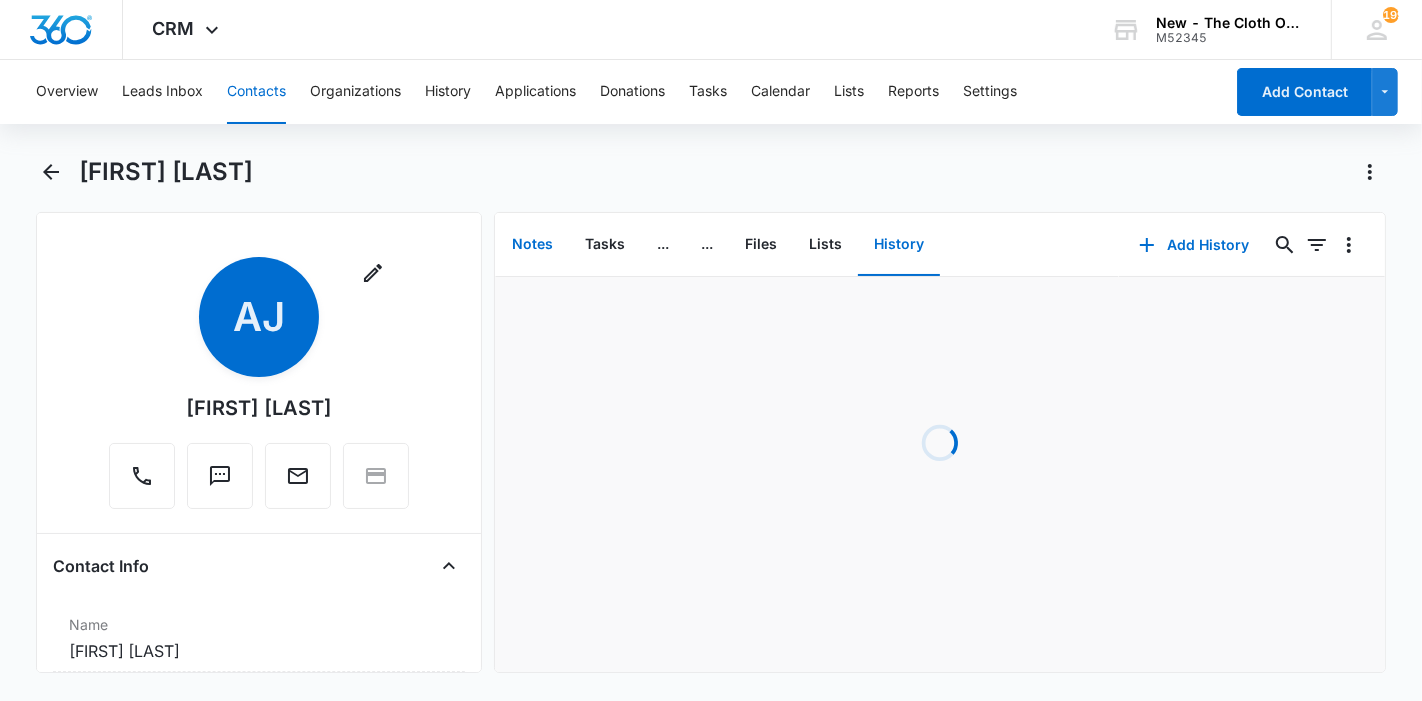 click on "Notes" at bounding box center (532, 245) 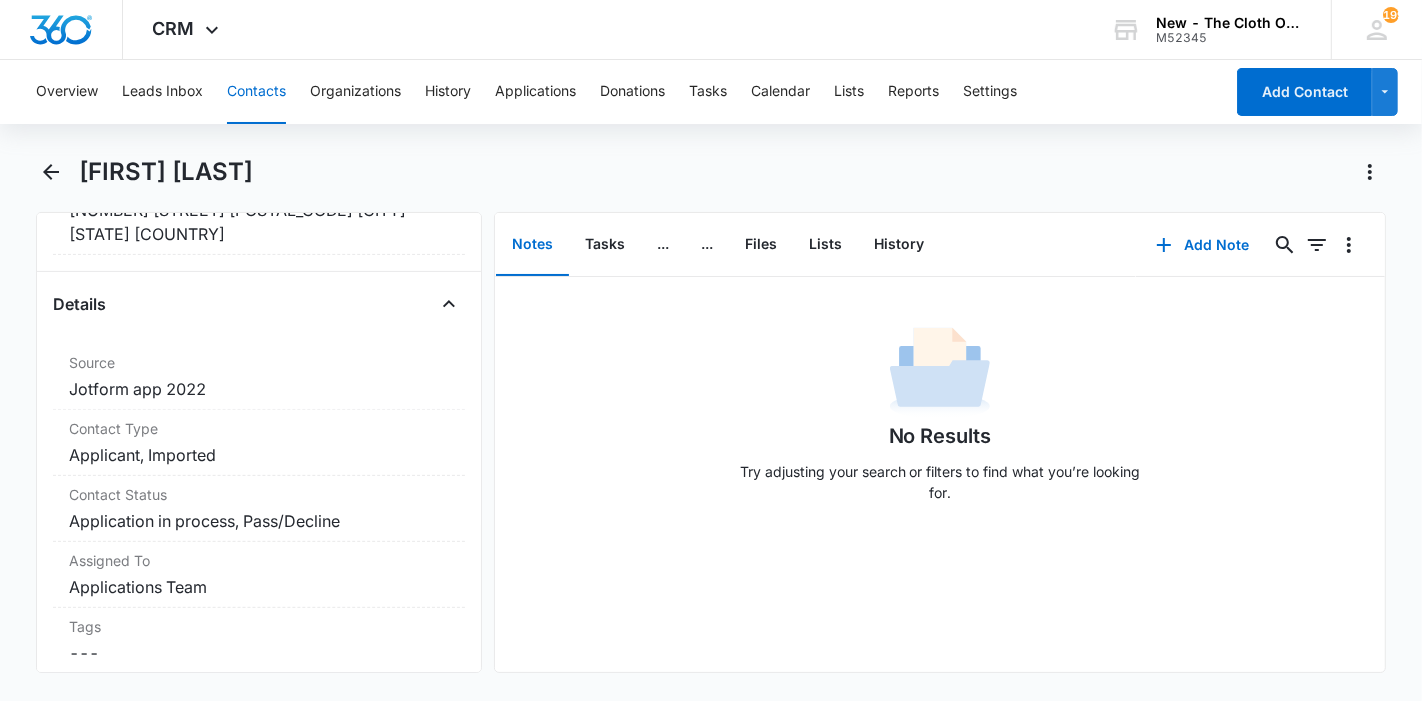 scroll, scrollTop: 726, scrollLeft: 0, axis: vertical 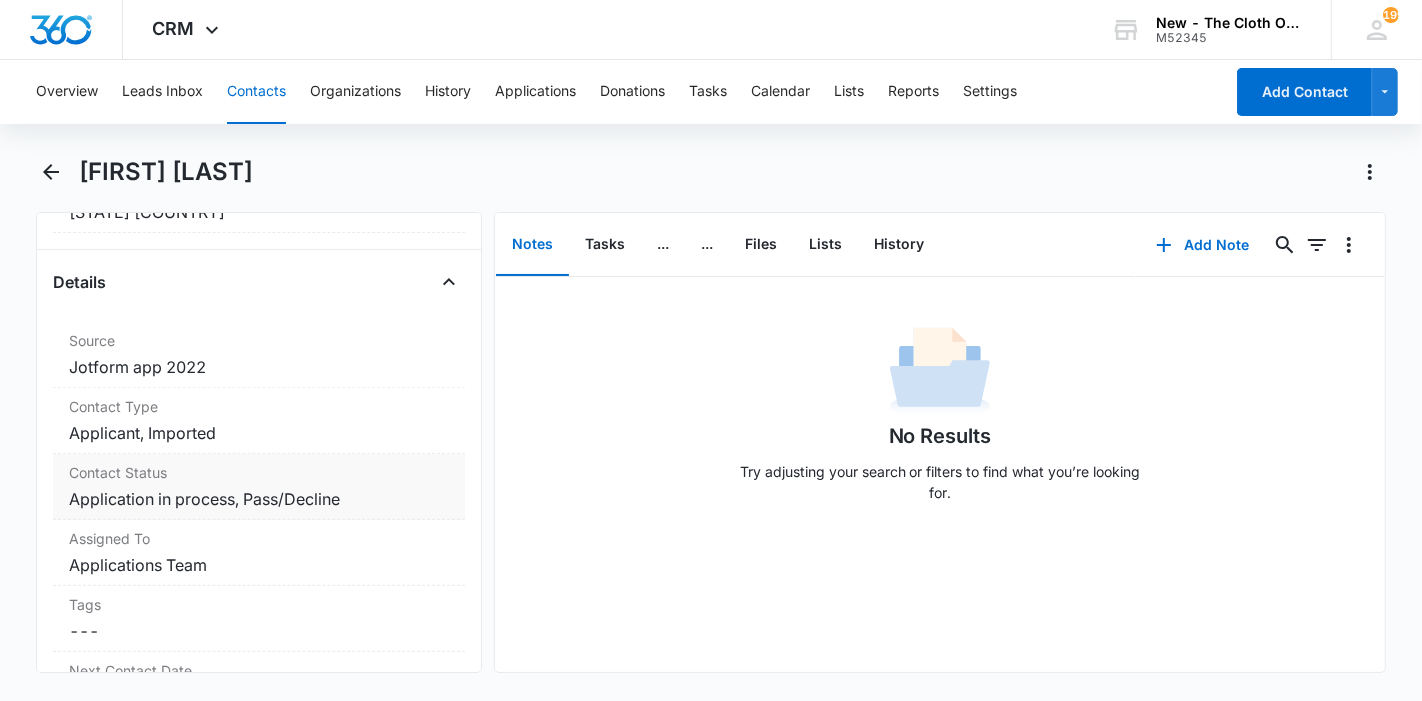 click on "Cancel Save Changes Application in process, Pass/Decline" at bounding box center (259, 499) 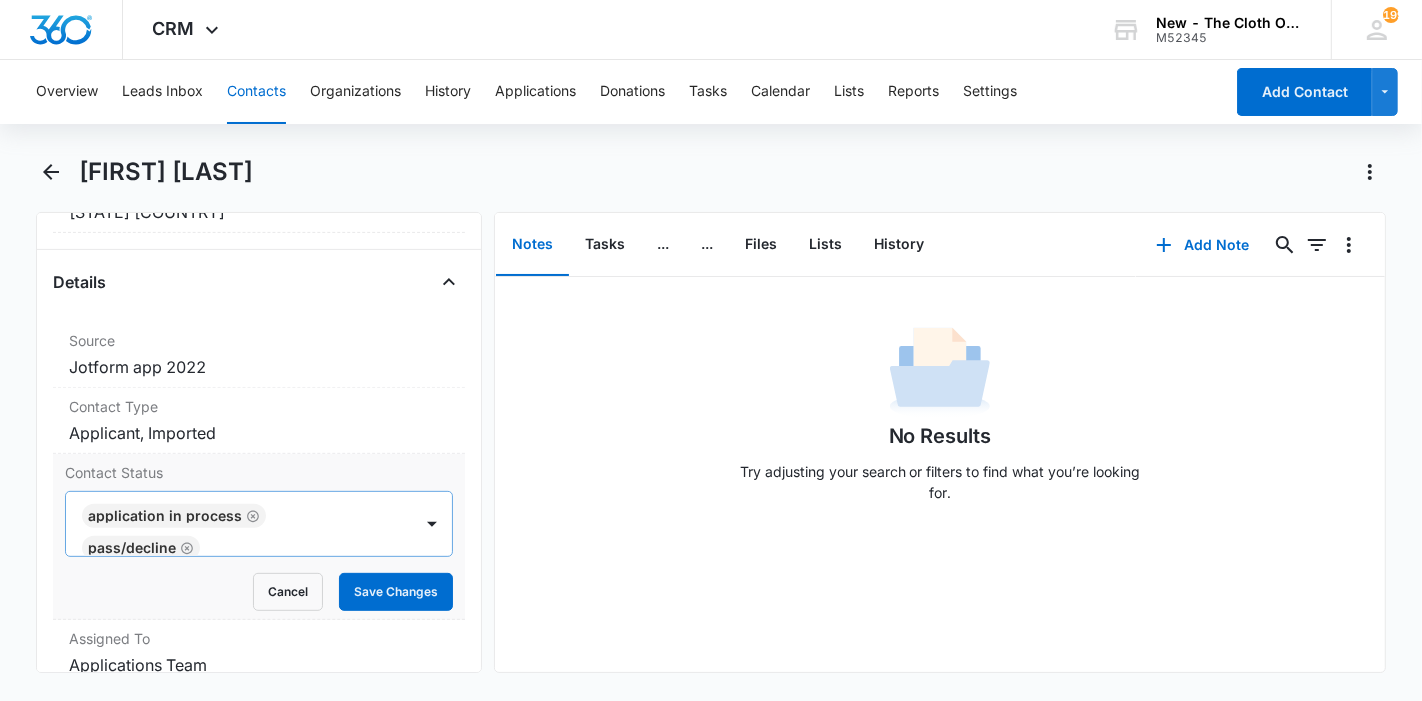 click 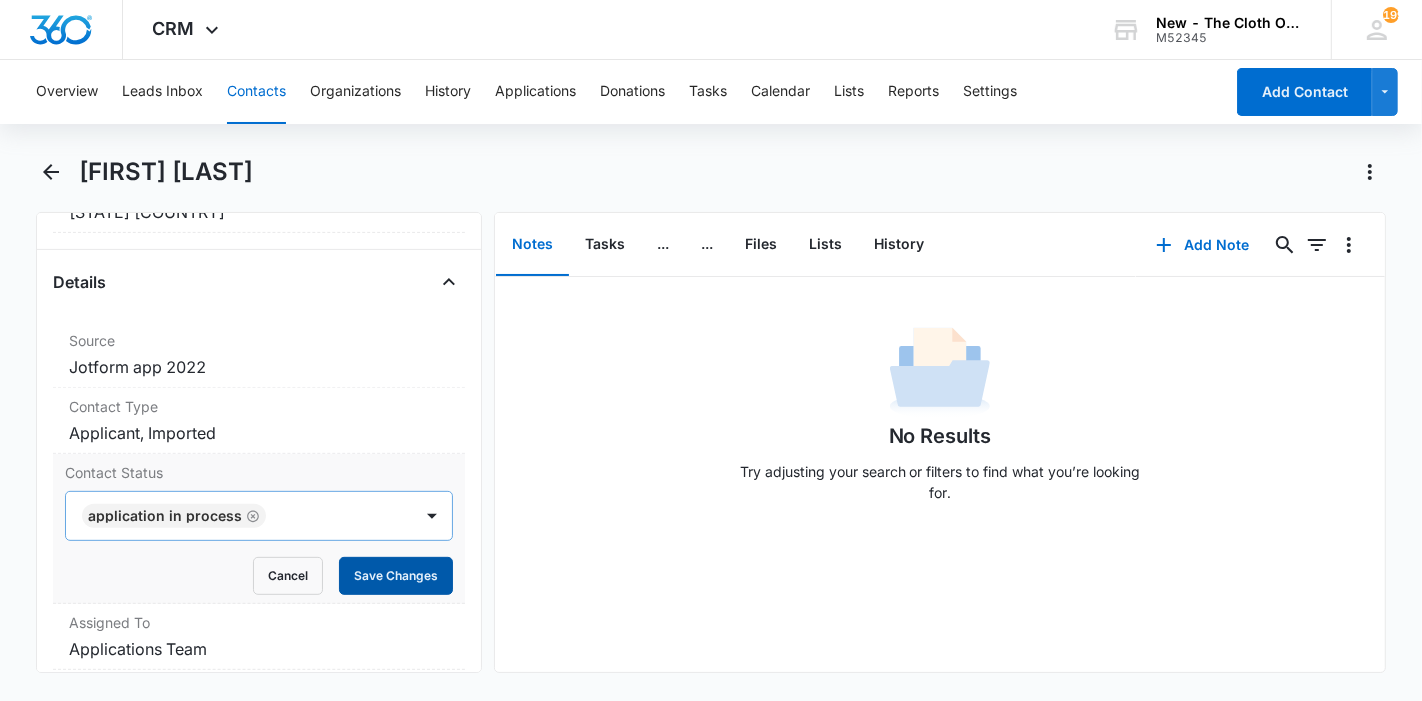 click on "Save Changes" at bounding box center (396, 576) 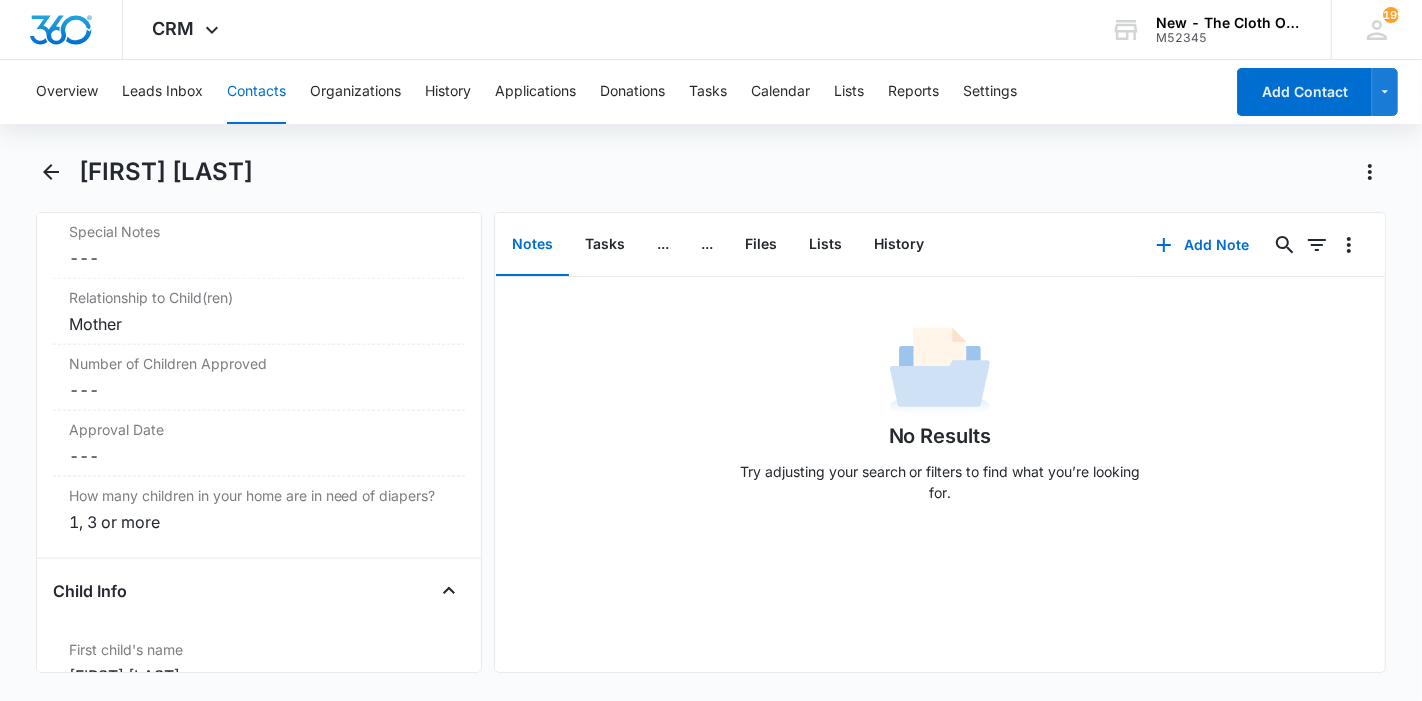 scroll, scrollTop: 2091, scrollLeft: 0, axis: vertical 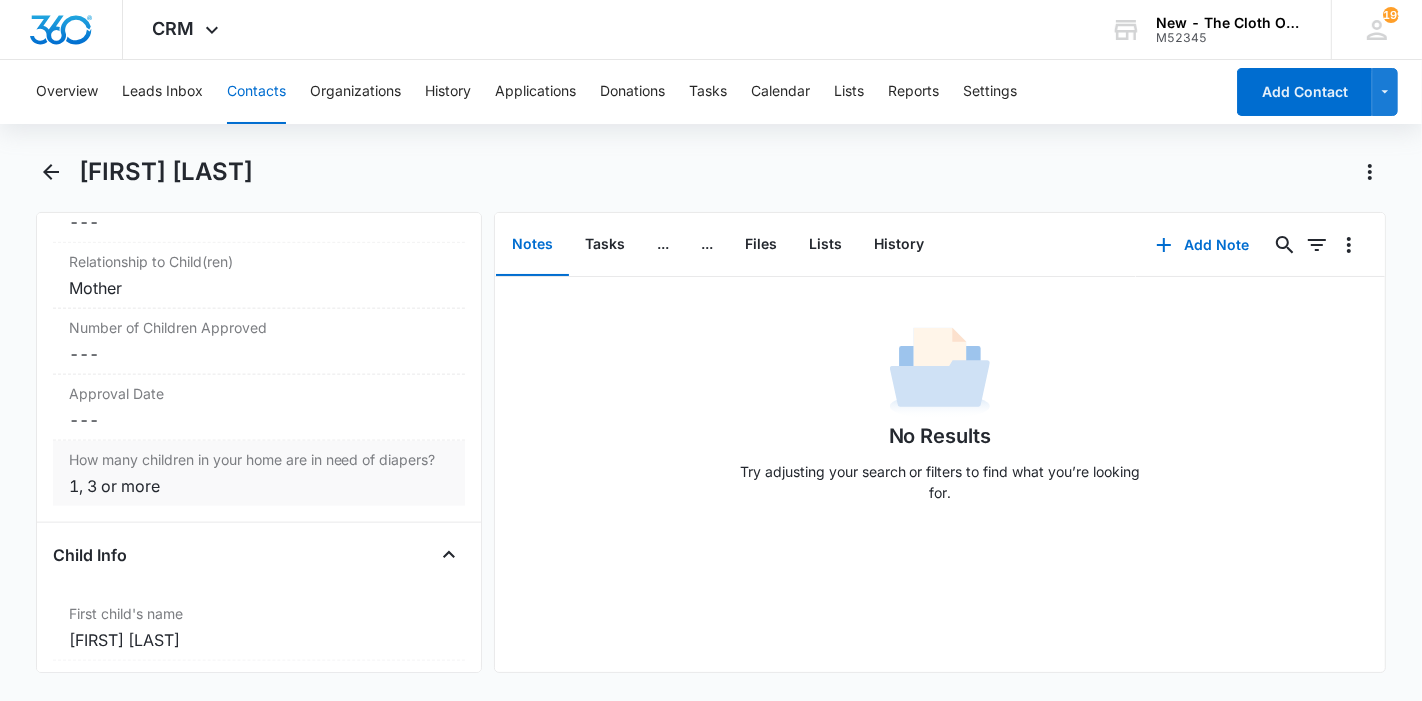 click on "1, 3 or more" at bounding box center (259, 486) 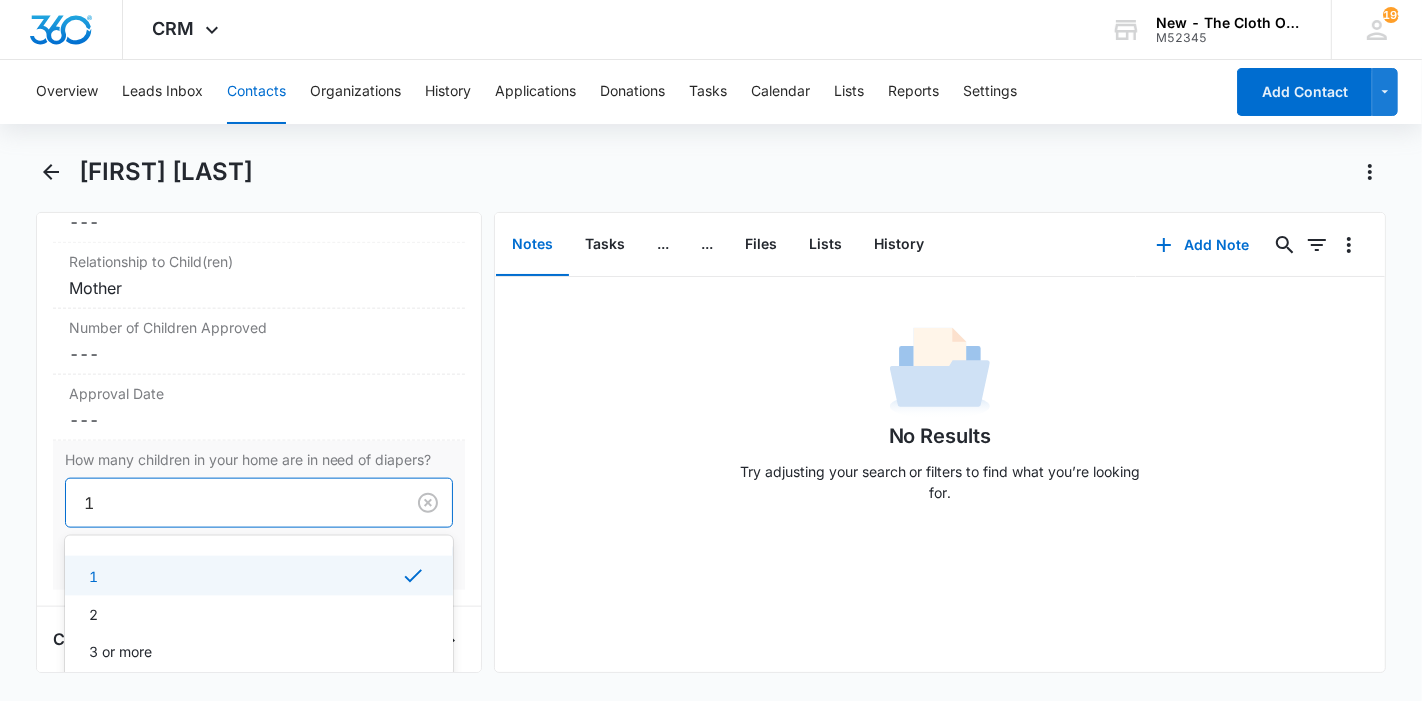 click at bounding box center (231, 503) 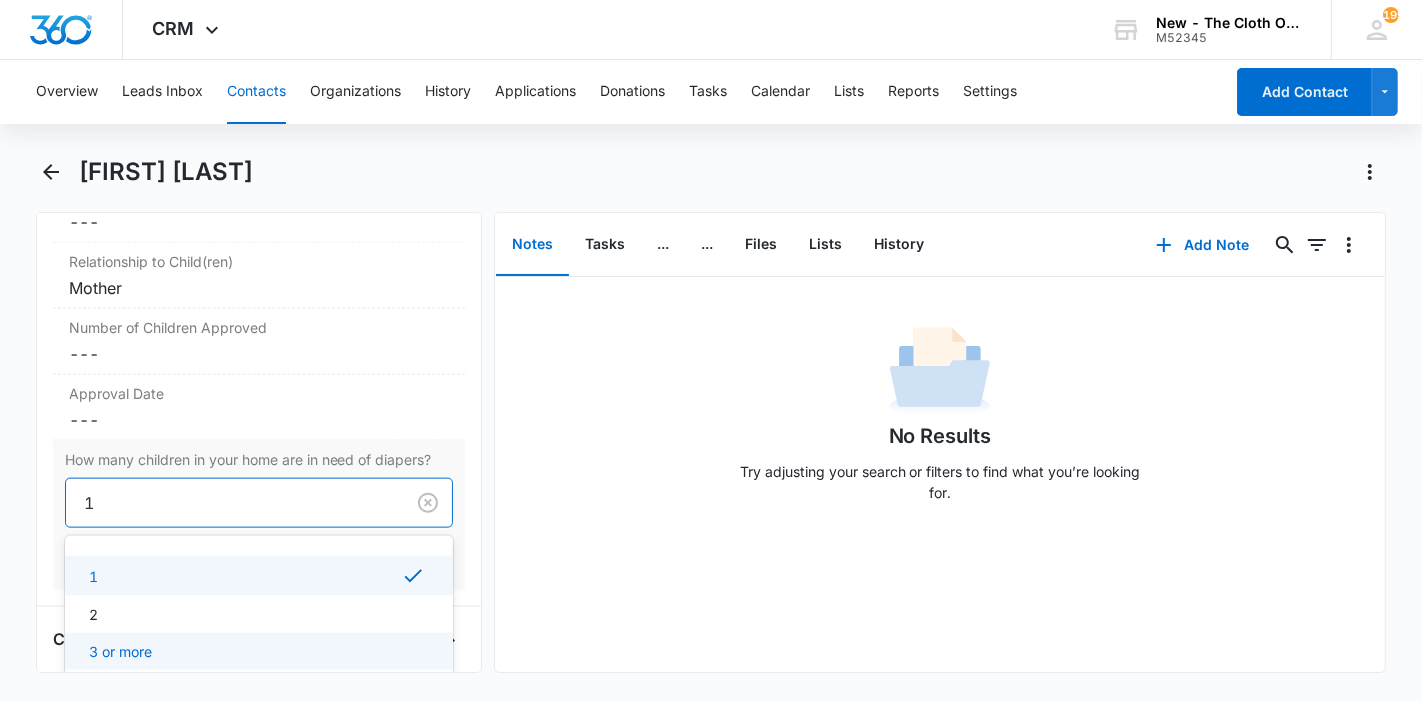 click on "3 or more" at bounding box center (257, 651) 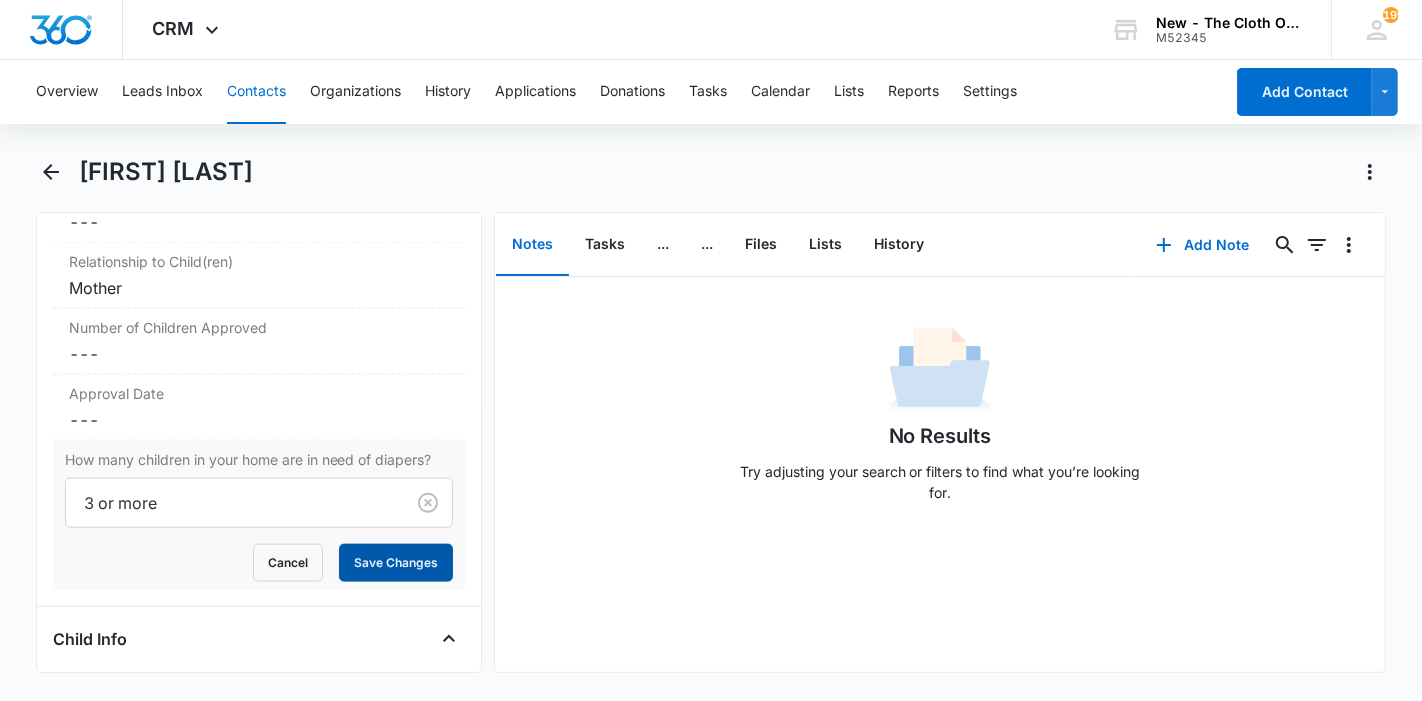click on "Save Changes" at bounding box center (396, 563) 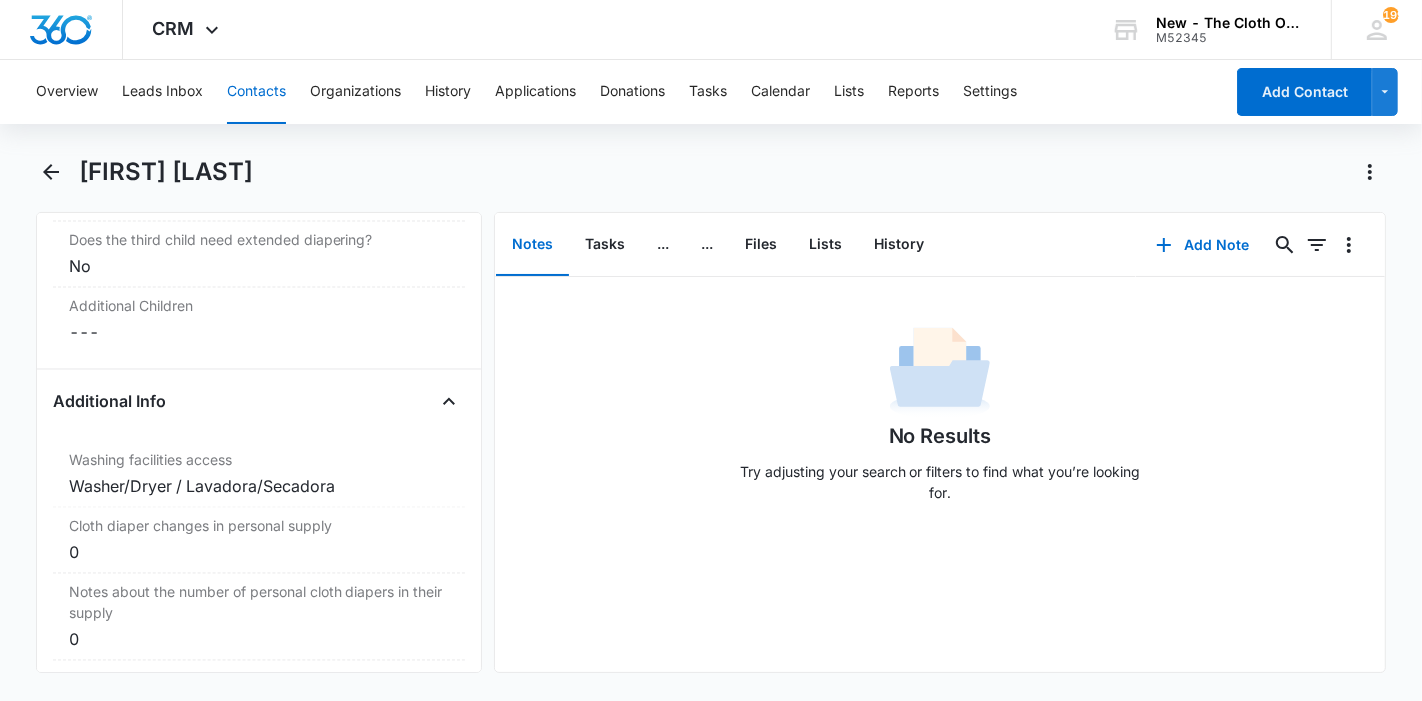 scroll, scrollTop: 3188, scrollLeft: 0, axis: vertical 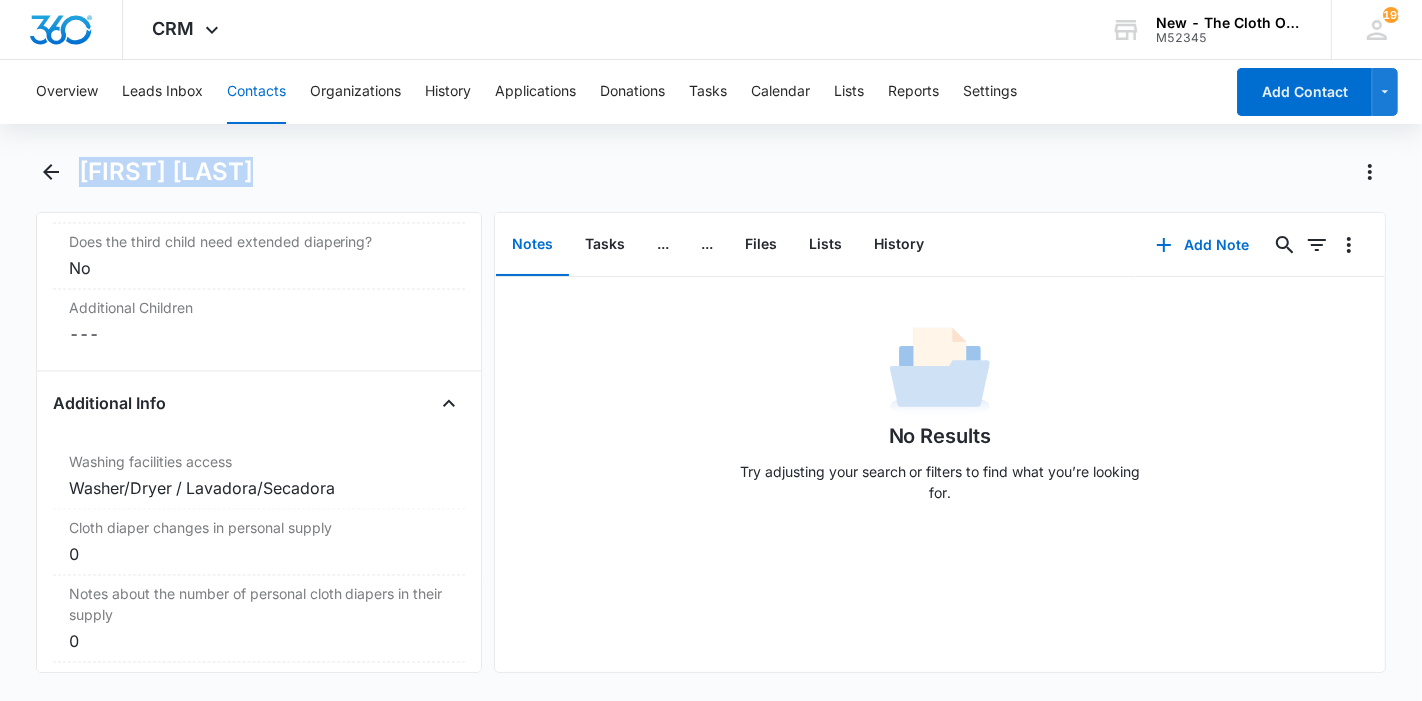drag, startPoint x: 295, startPoint y: 177, endPoint x: 83, endPoint y: 166, distance: 212.28519 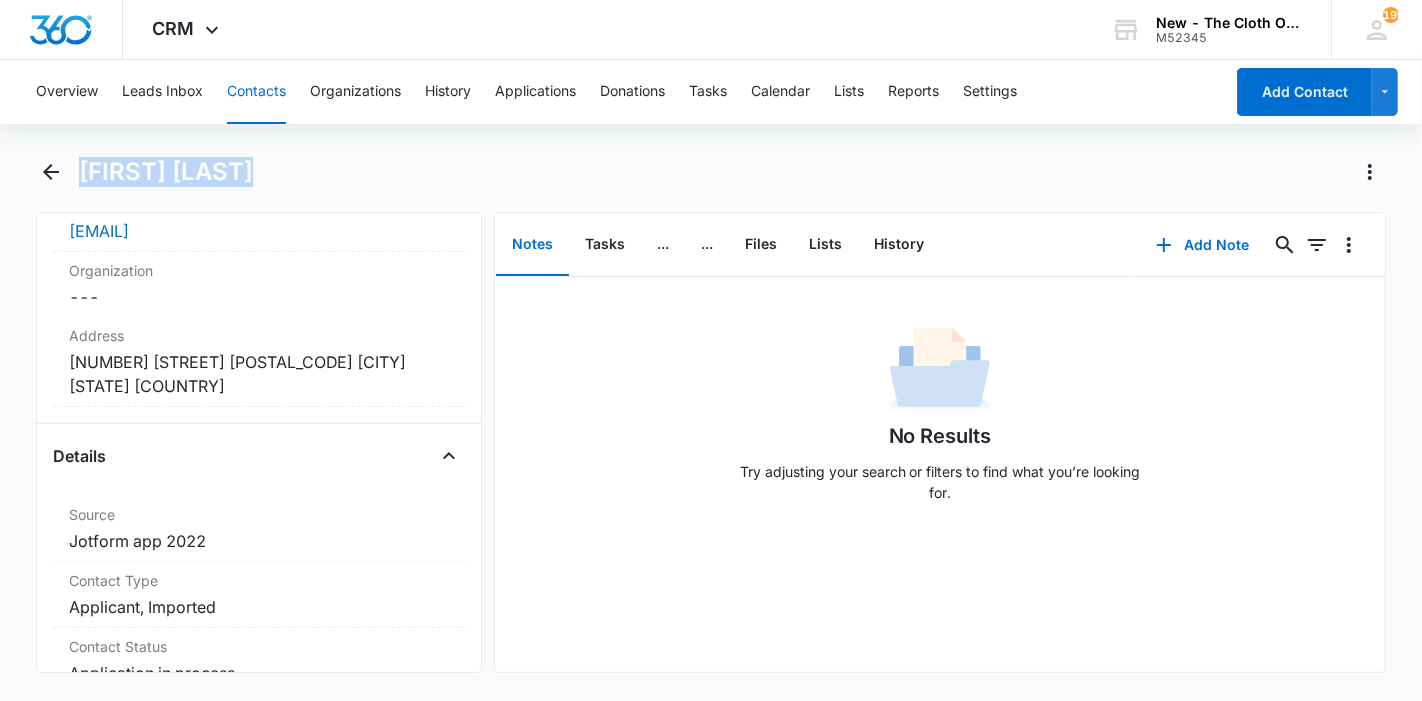 scroll, scrollTop: 570, scrollLeft: 0, axis: vertical 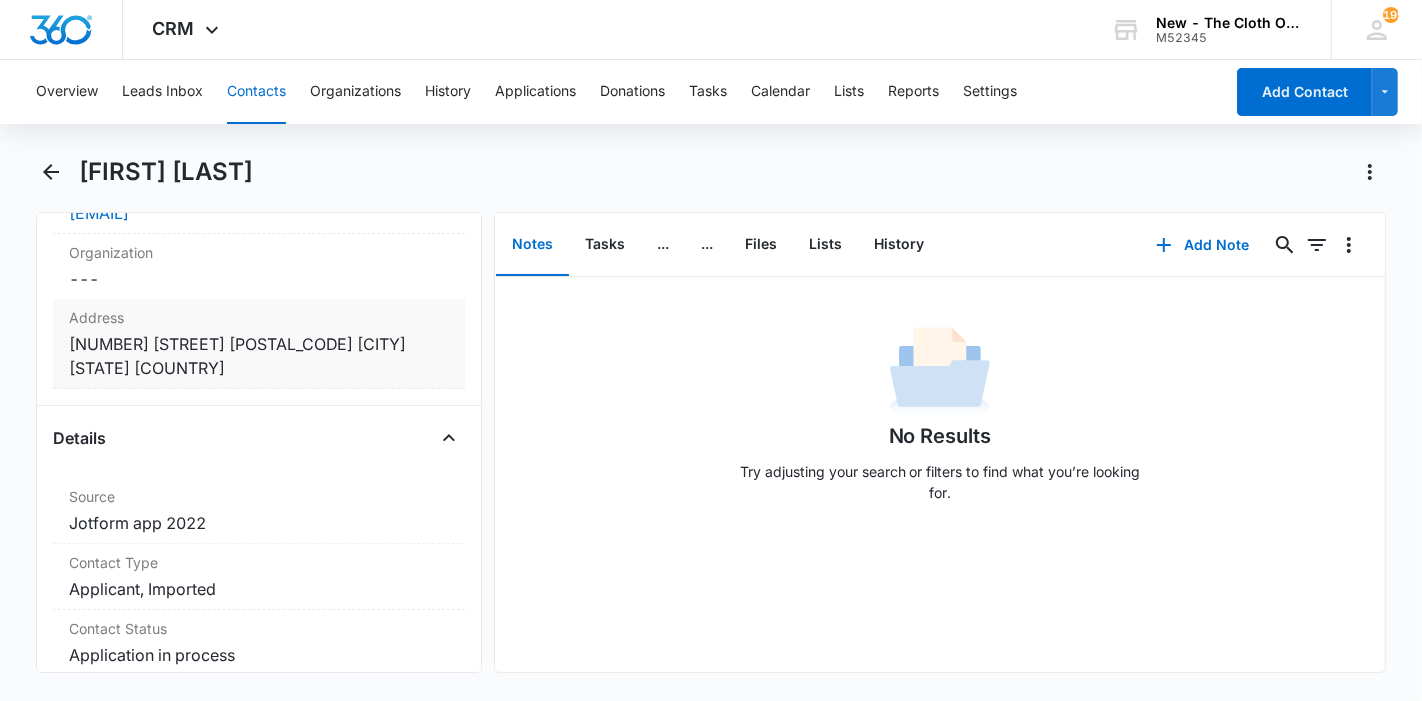 click on "Cancel Save Changes [NUMBER] [STREET] [POSTAL_CODE] [CITY] [STATE] [COUNTRY]" at bounding box center [259, 356] 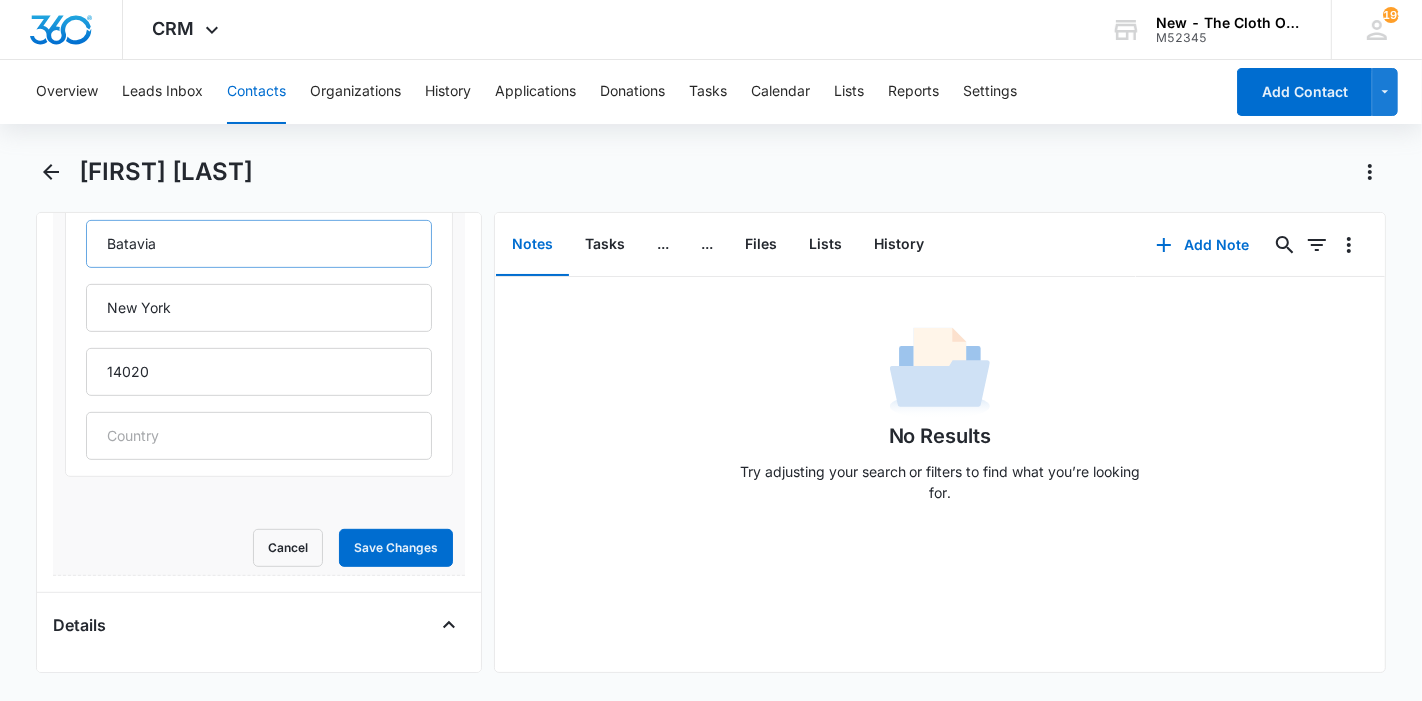 scroll, scrollTop: 865, scrollLeft: 0, axis: vertical 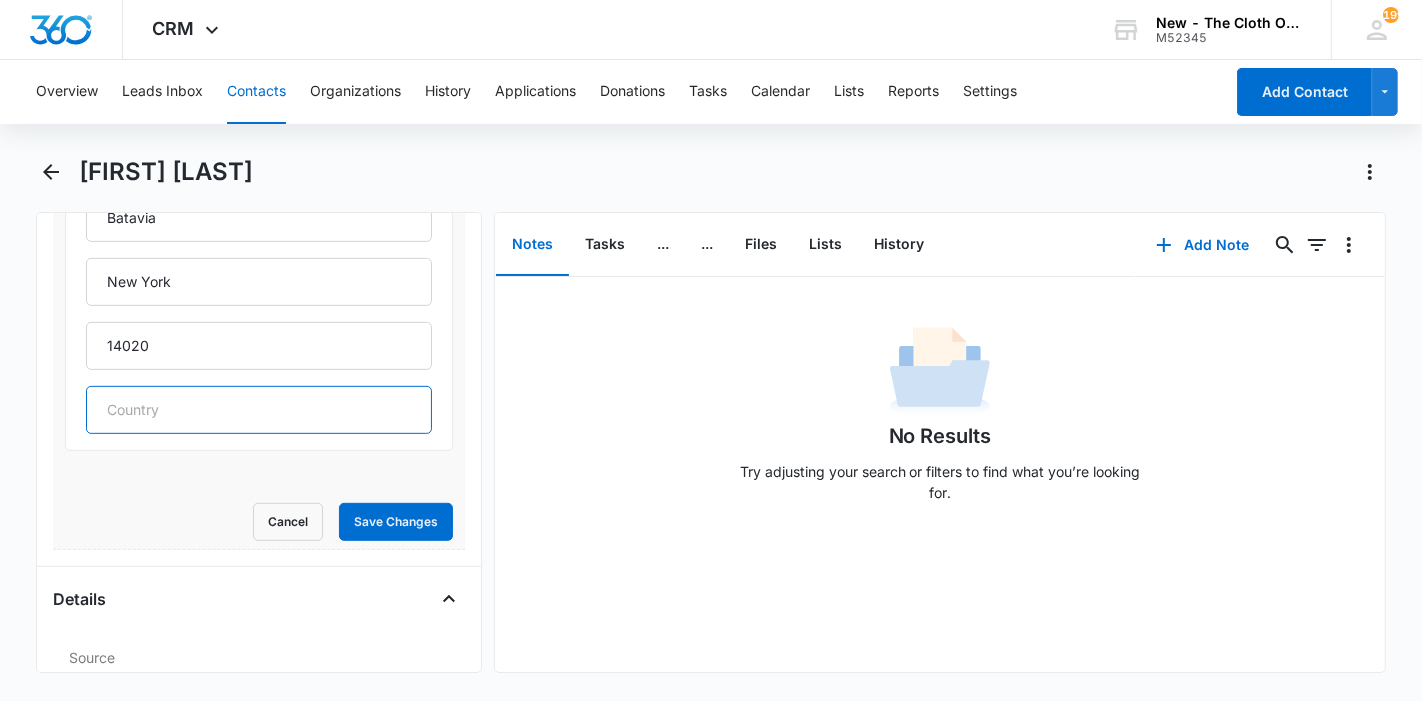 click at bounding box center (259, 410) 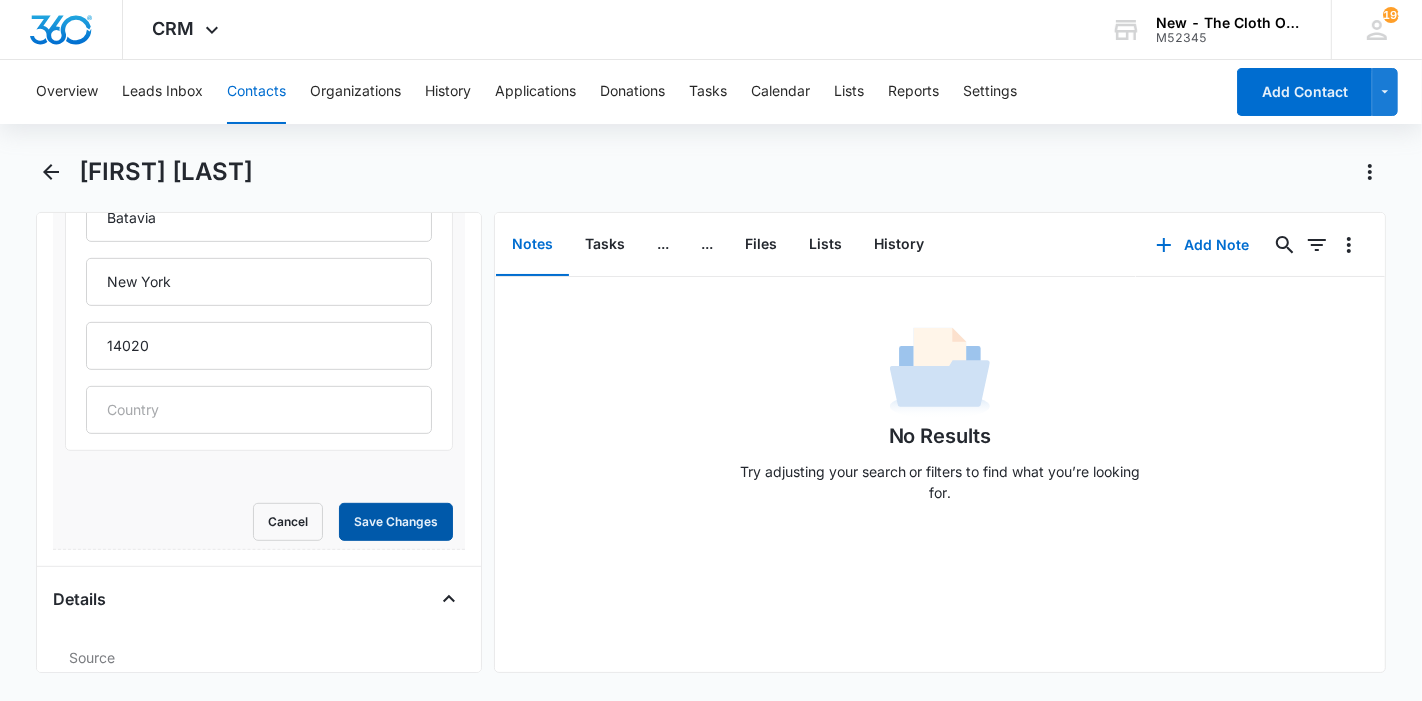 click on "Save Changes" at bounding box center [396, 522] 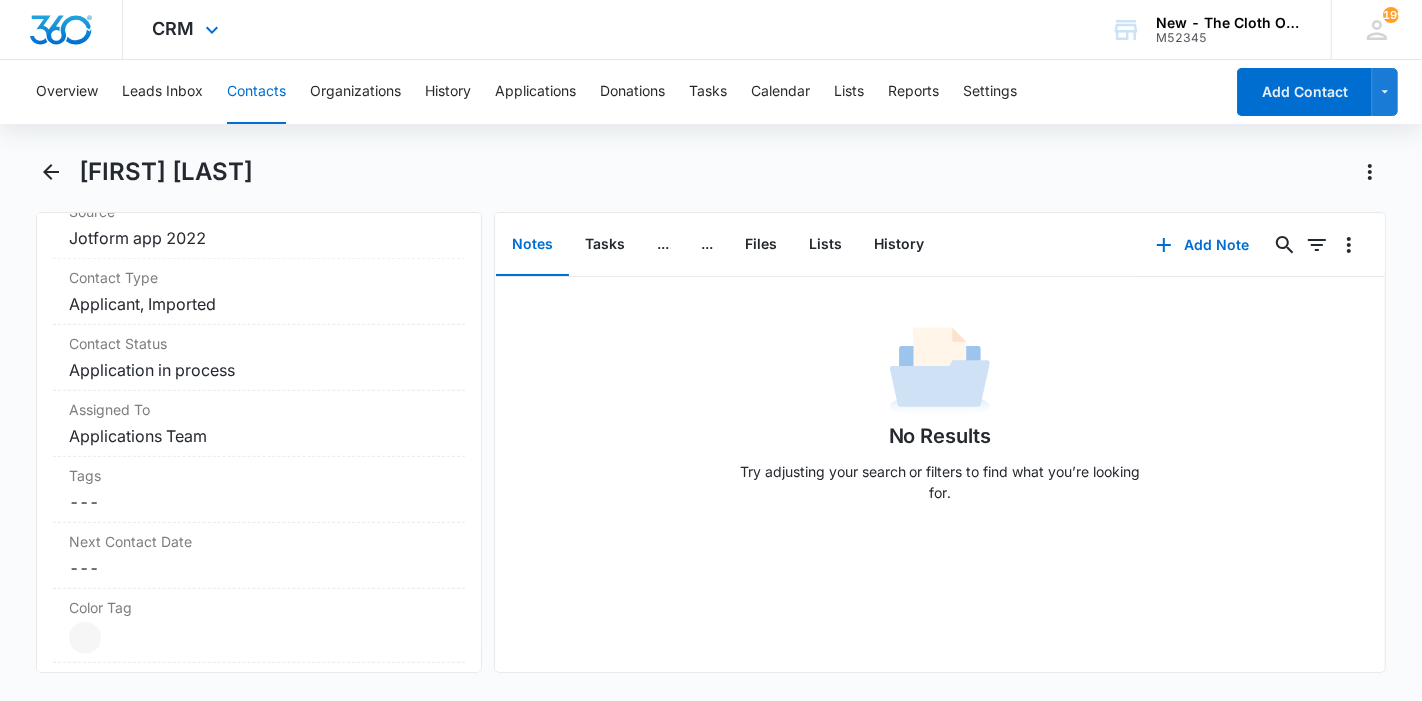 scroll, scrollTop: 828, scrollLeft: 0, axis: vertical 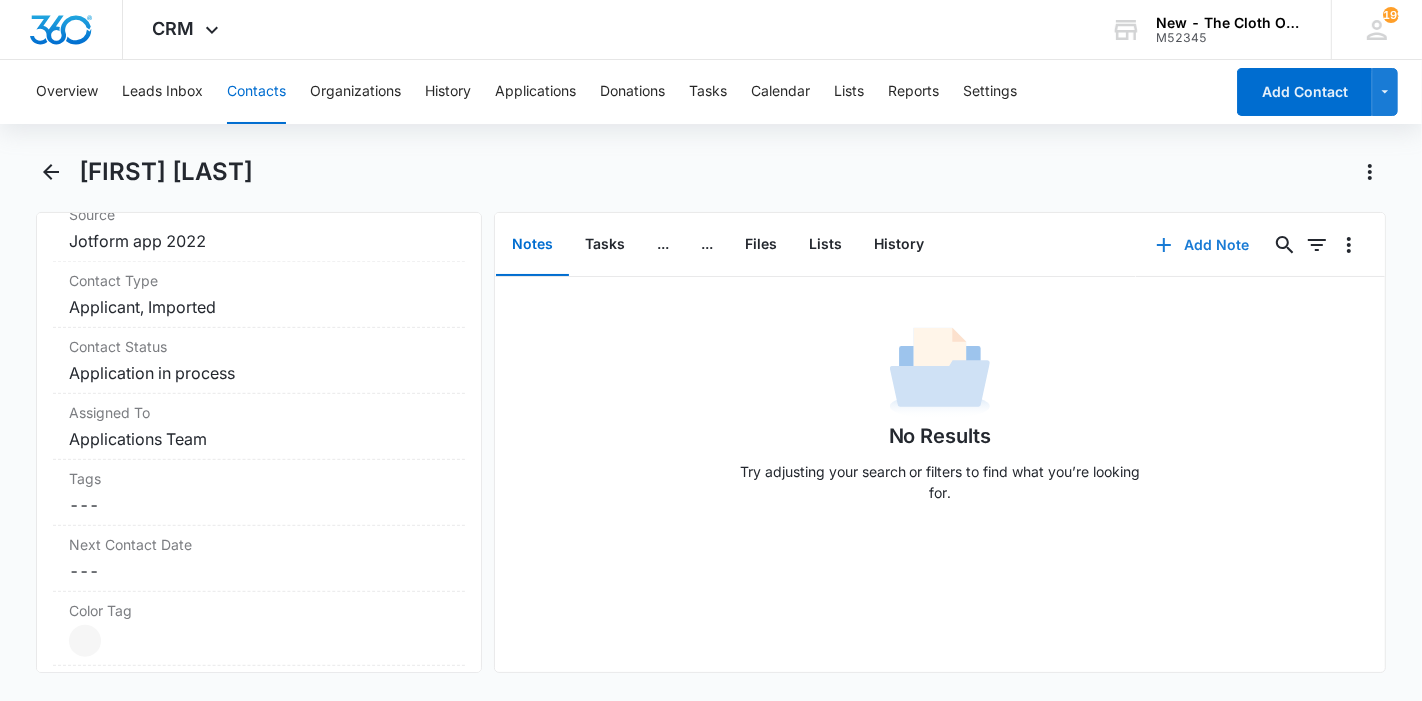 click on "Add Note" at bounding box center (1202, 245) 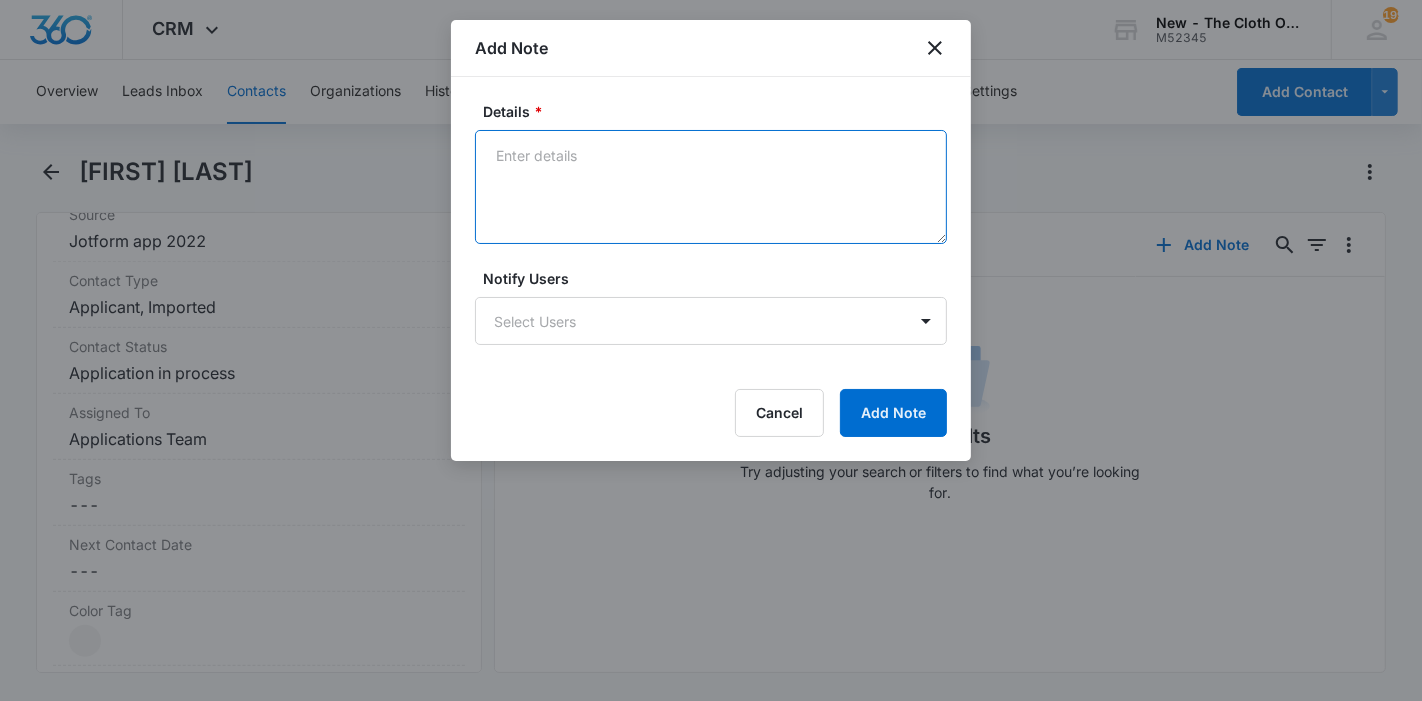 click on "Details *" at bounding box center [711, 187] 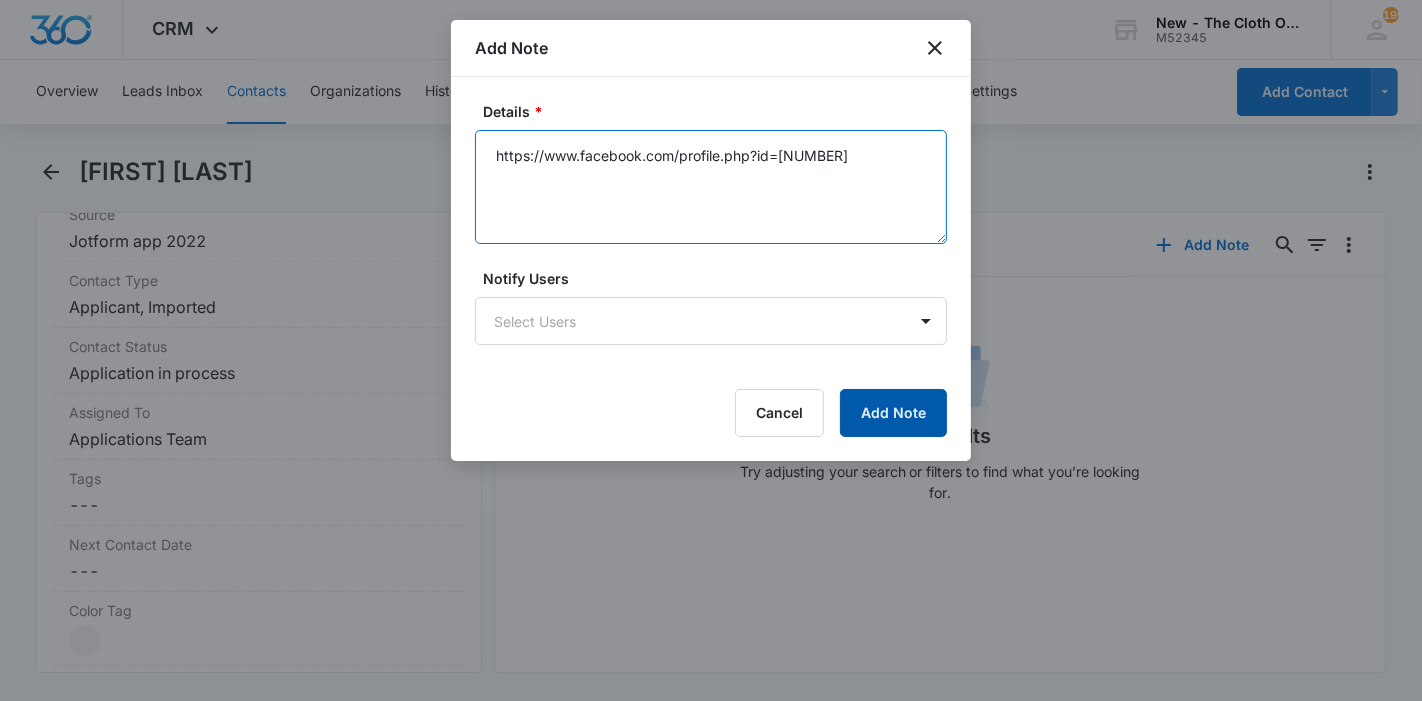 type on "https://www.facebook.com/profile.php?id=[NUMBER]" 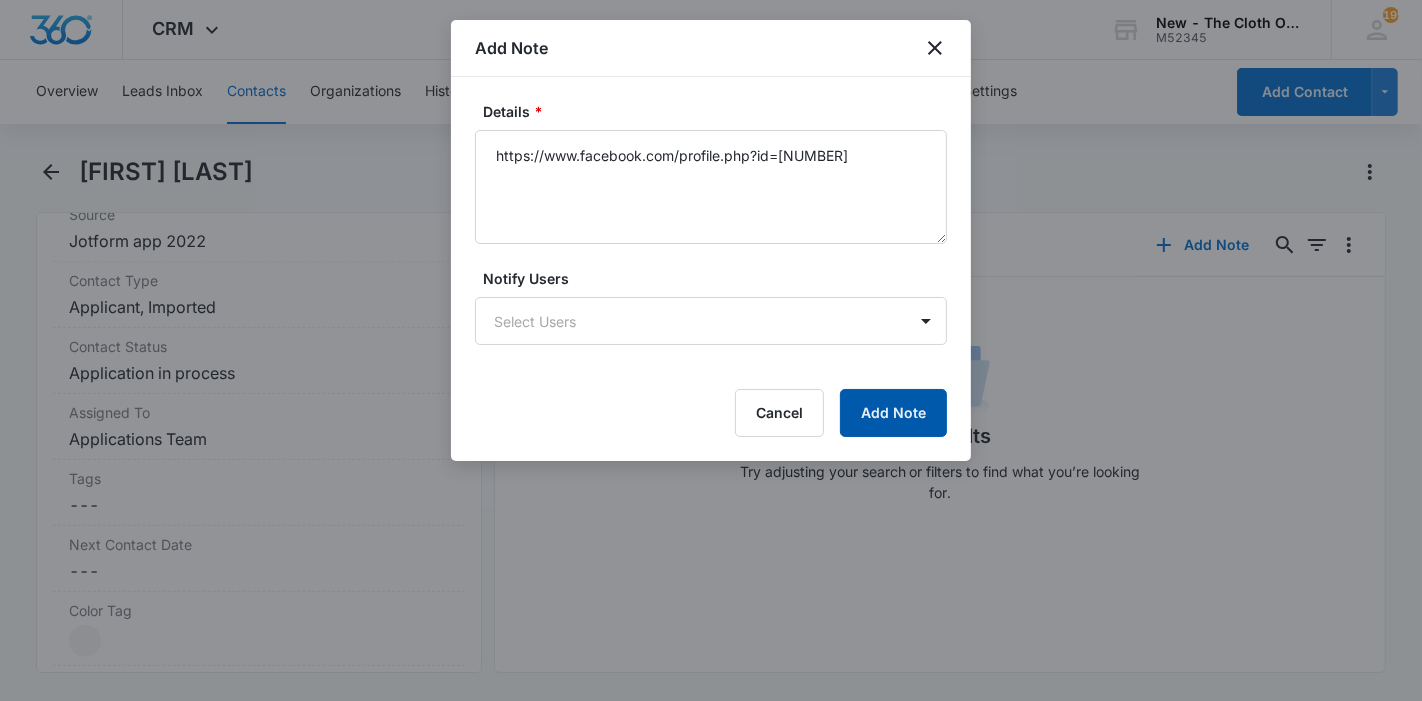 click on "Add Note" at bounding box center (893, 413) 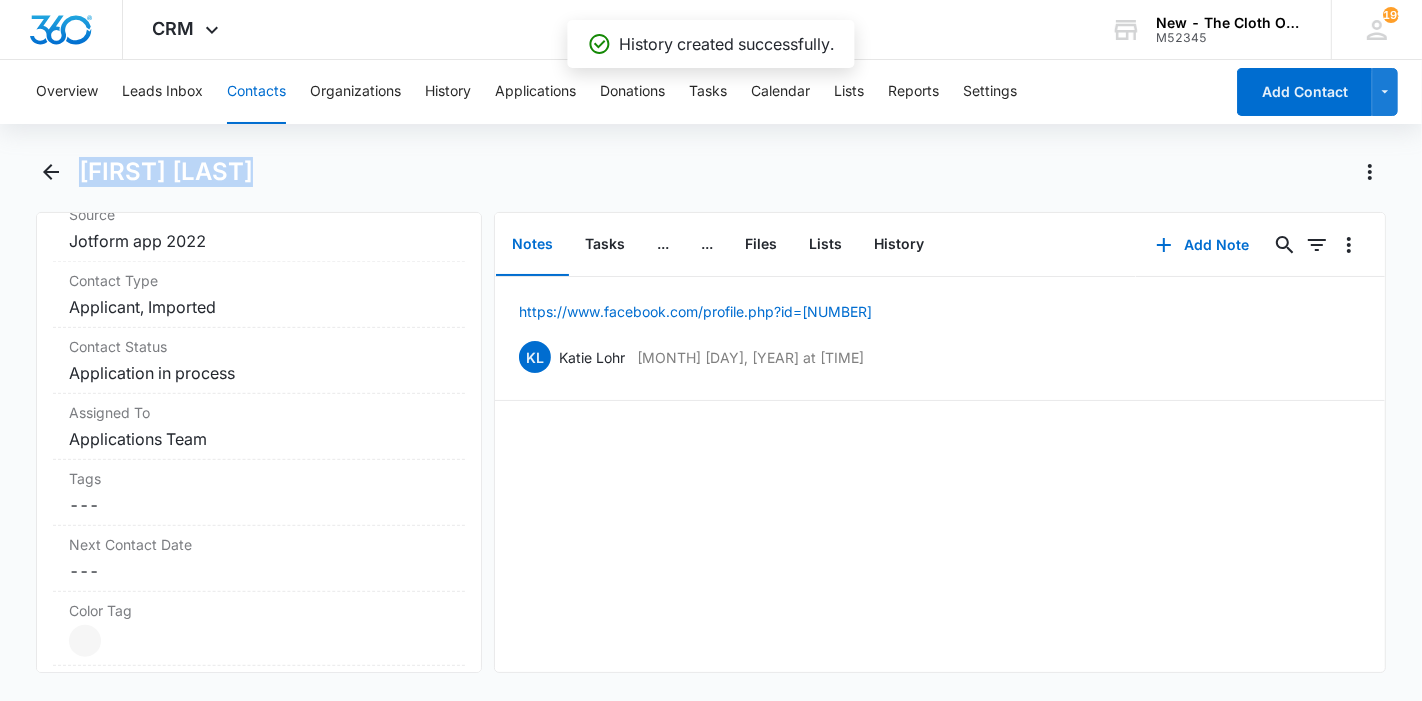 drag, startPoint x: 307, startPoint y: 172, endPoint x: 82, endPoint y: 174, distance: 225.0089 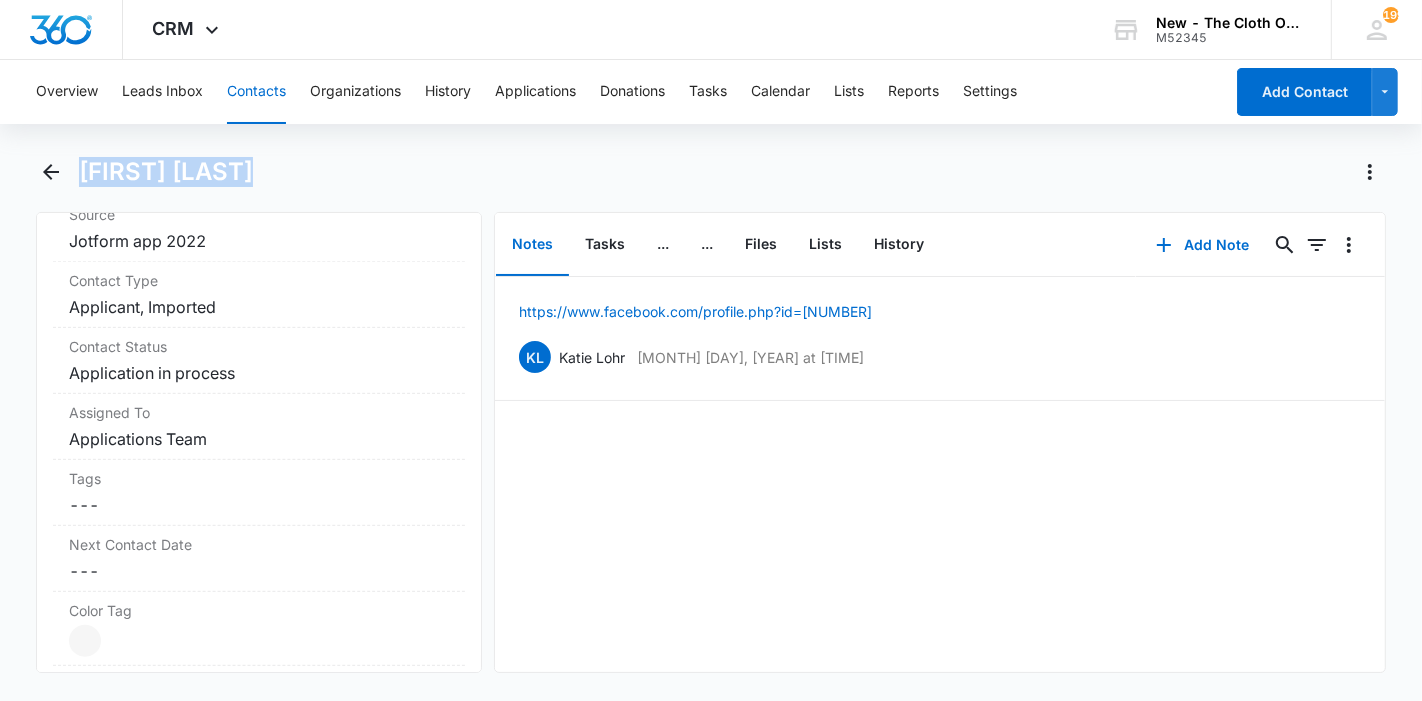 copy on "[FIRST] [LAST]" 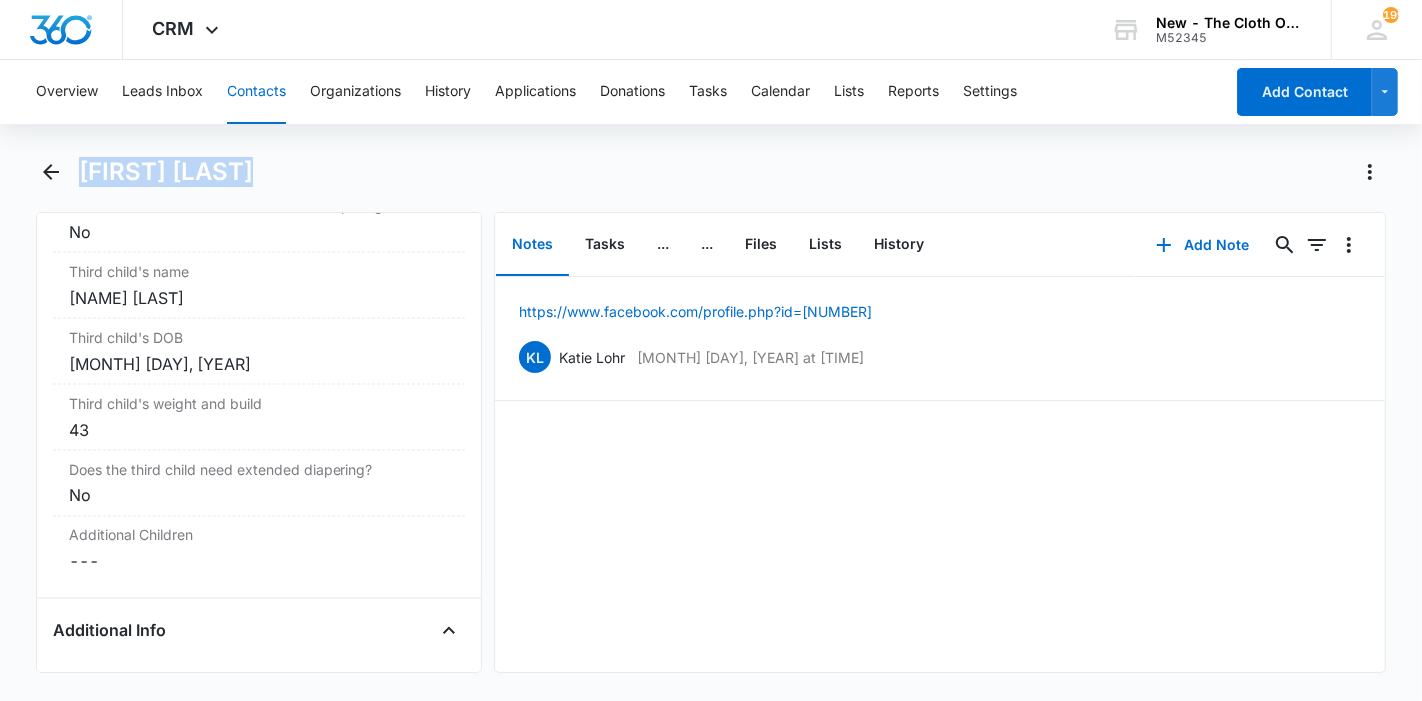 scroll, scrollTop: 2941, scrollLeft: 0, axis: vertical 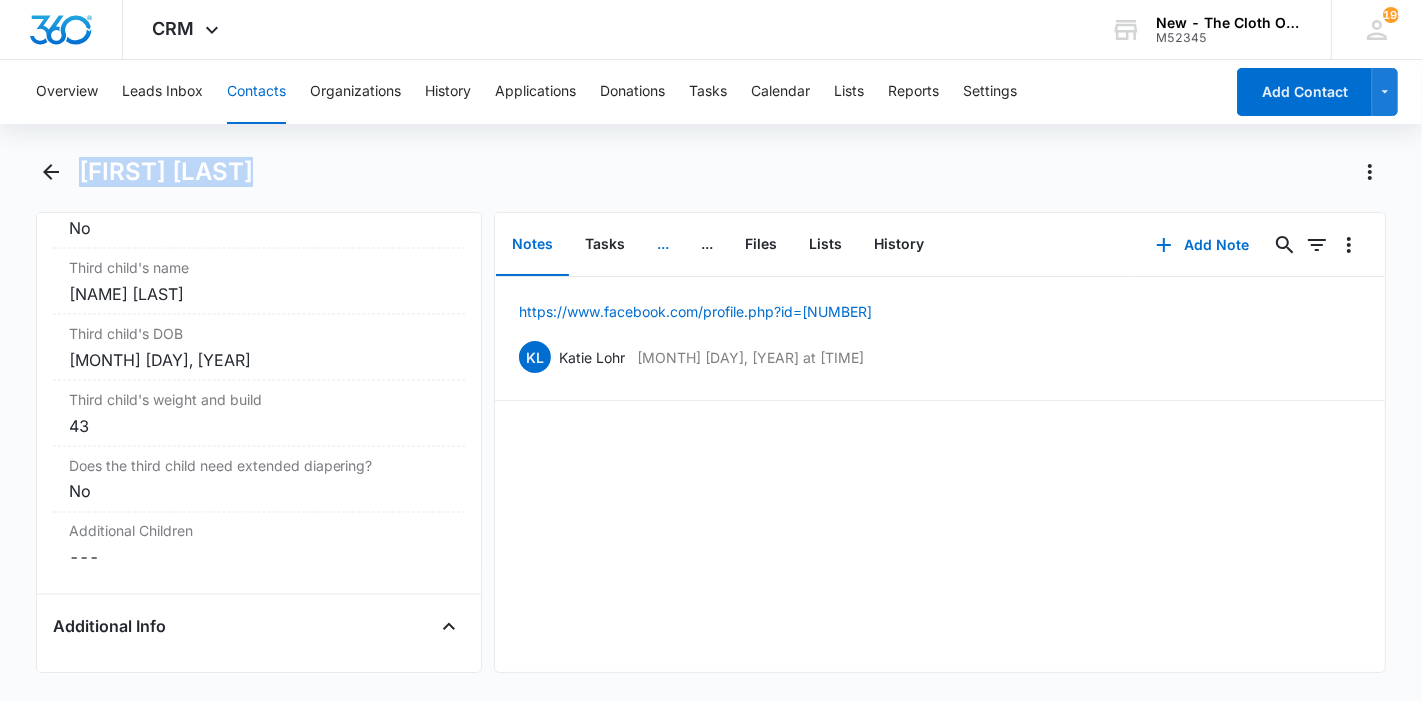 click on "..." at bounding box center [663, 245] 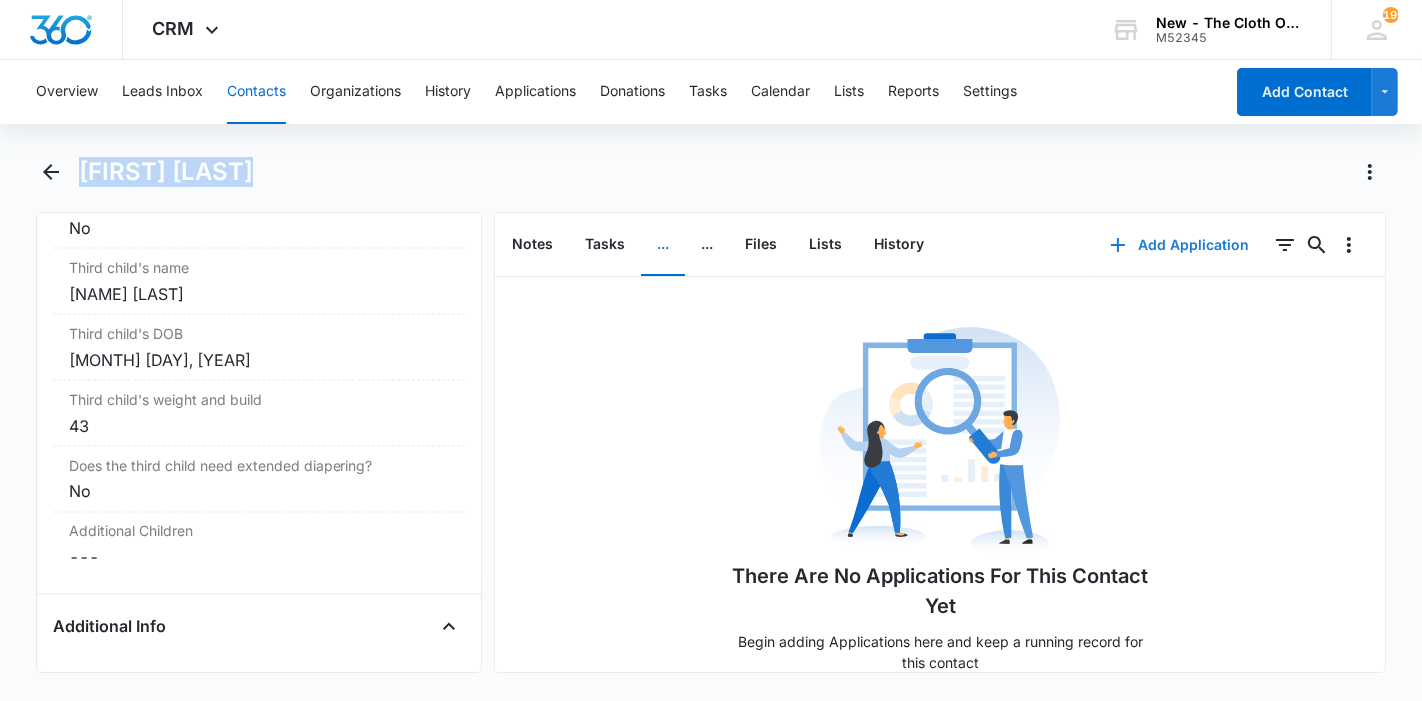 click on "Add Application" at bounding box center (1179, 245) 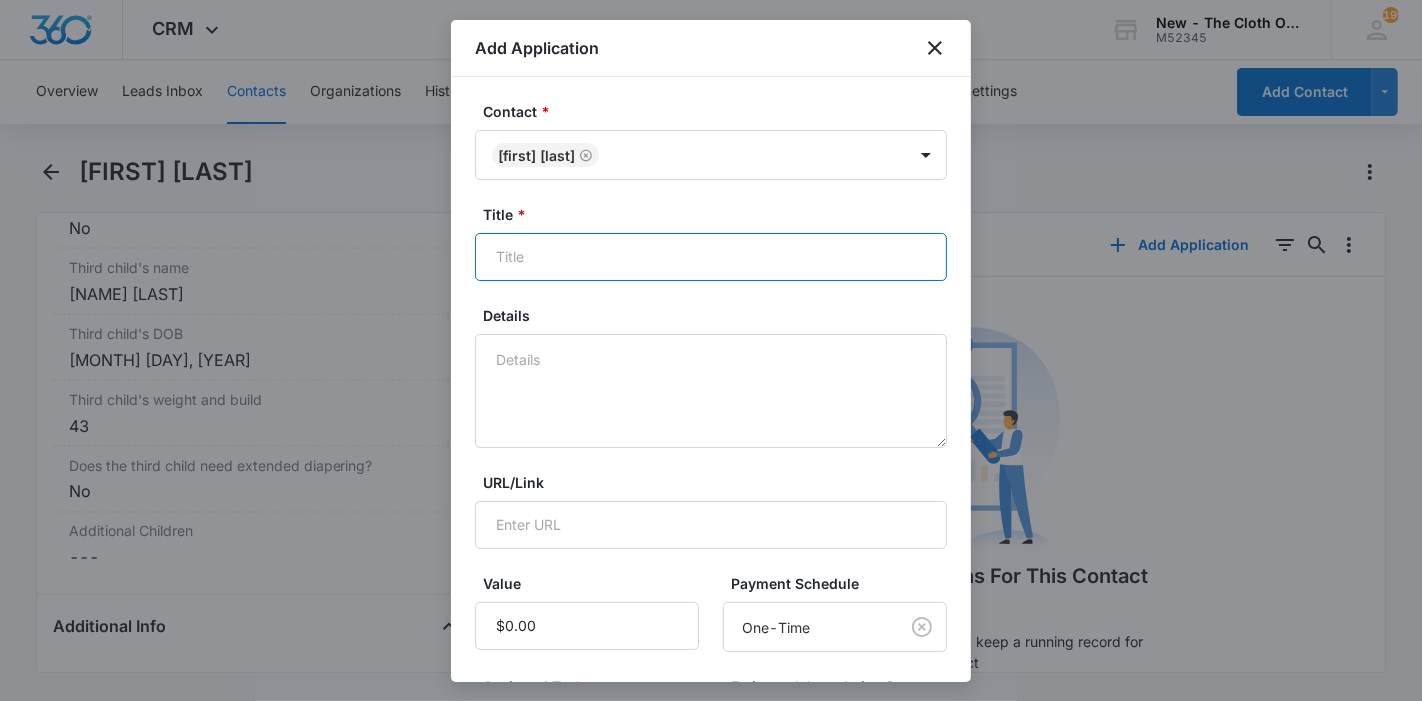 click on "Title *" at bounding box center [711, 257] 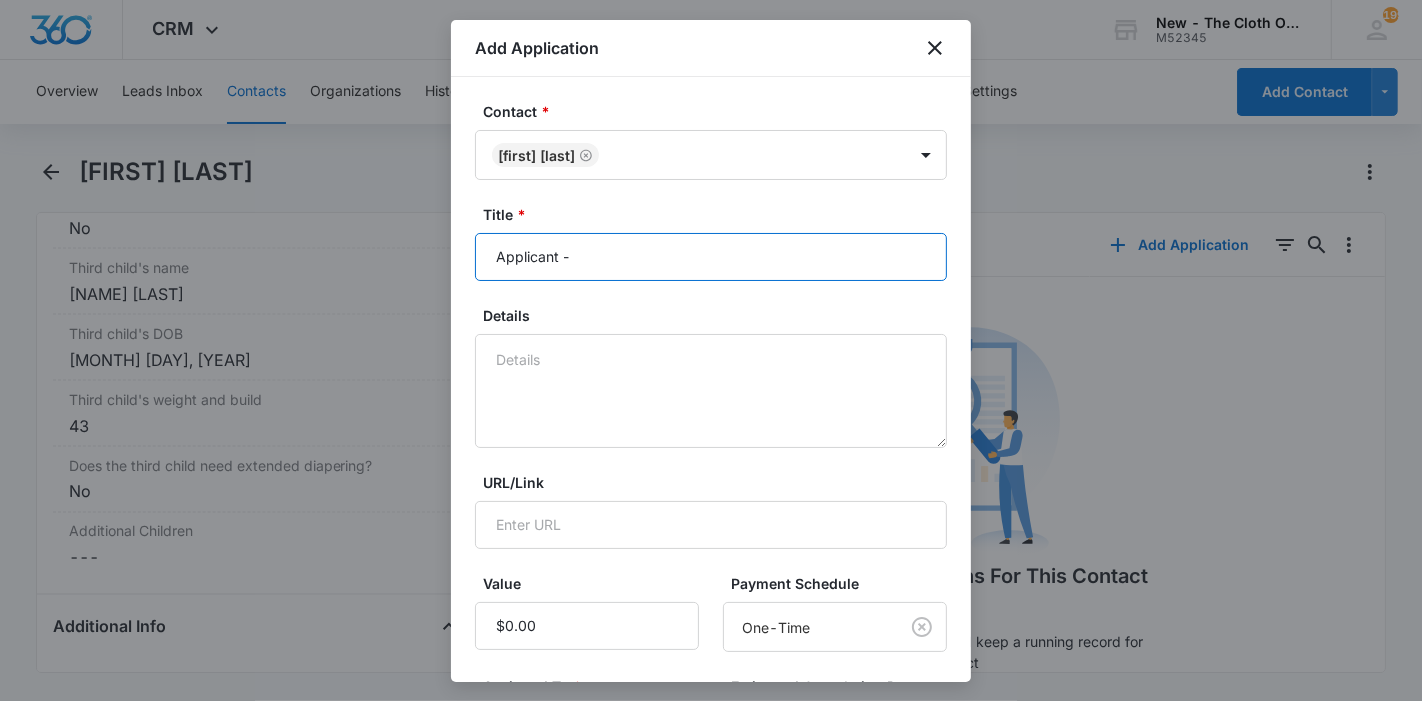 paste on "[FIRST] [LAST]" 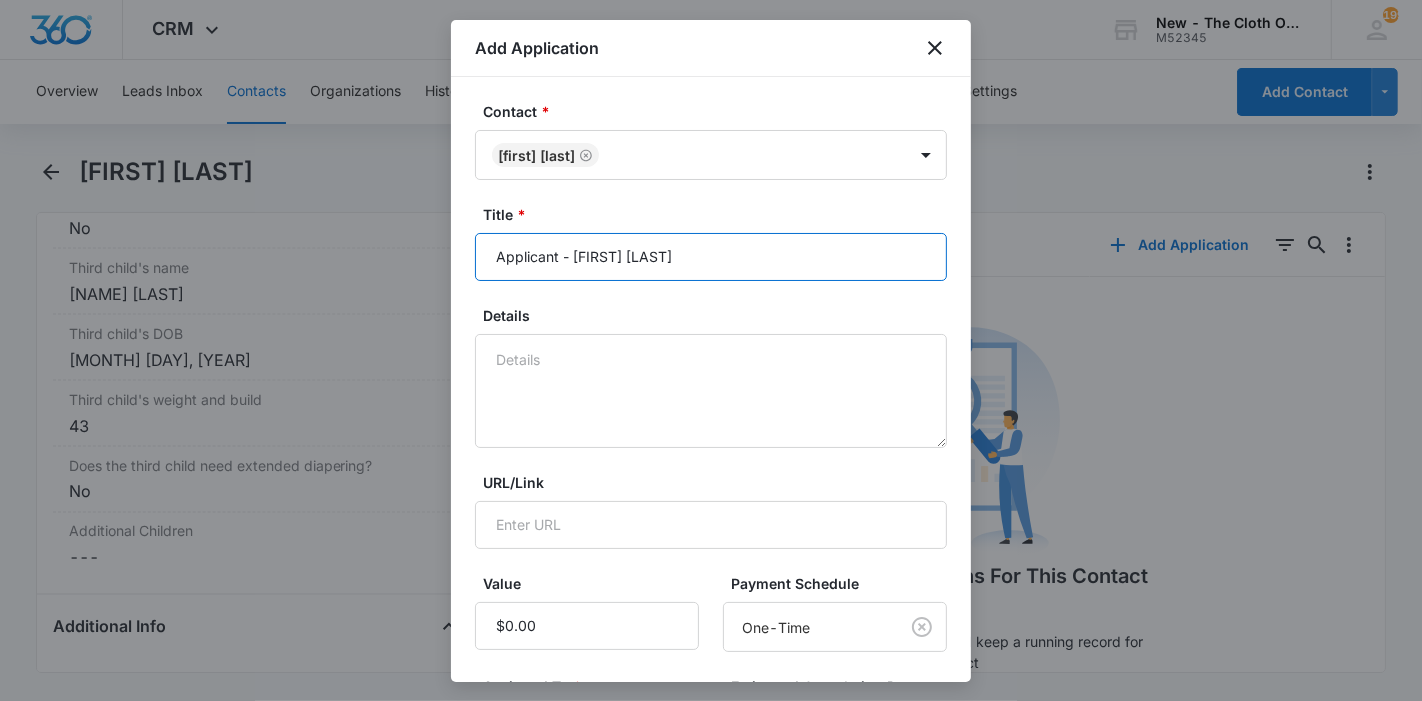 type on "Applicant - [FIRST] [LAST]" 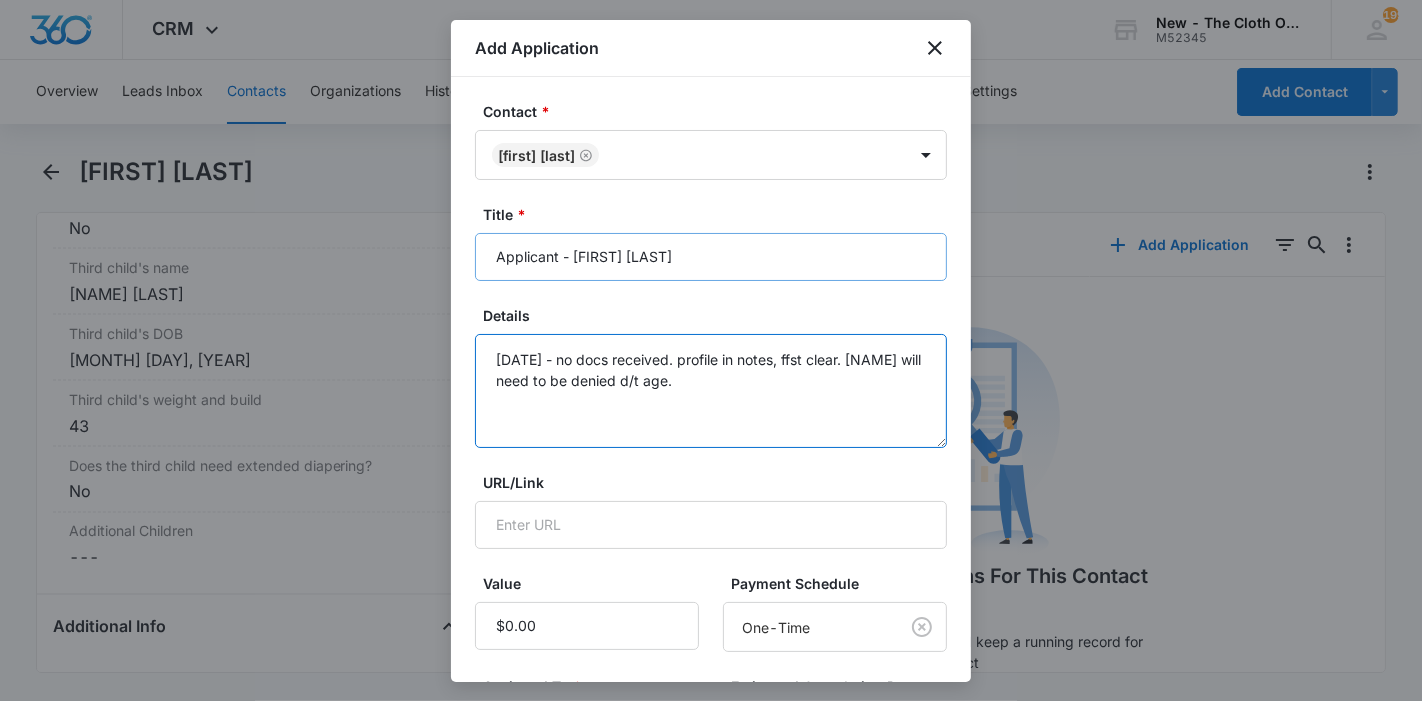 scroll, scrollTop: 285, scrollLeft: 0, axis: vertical 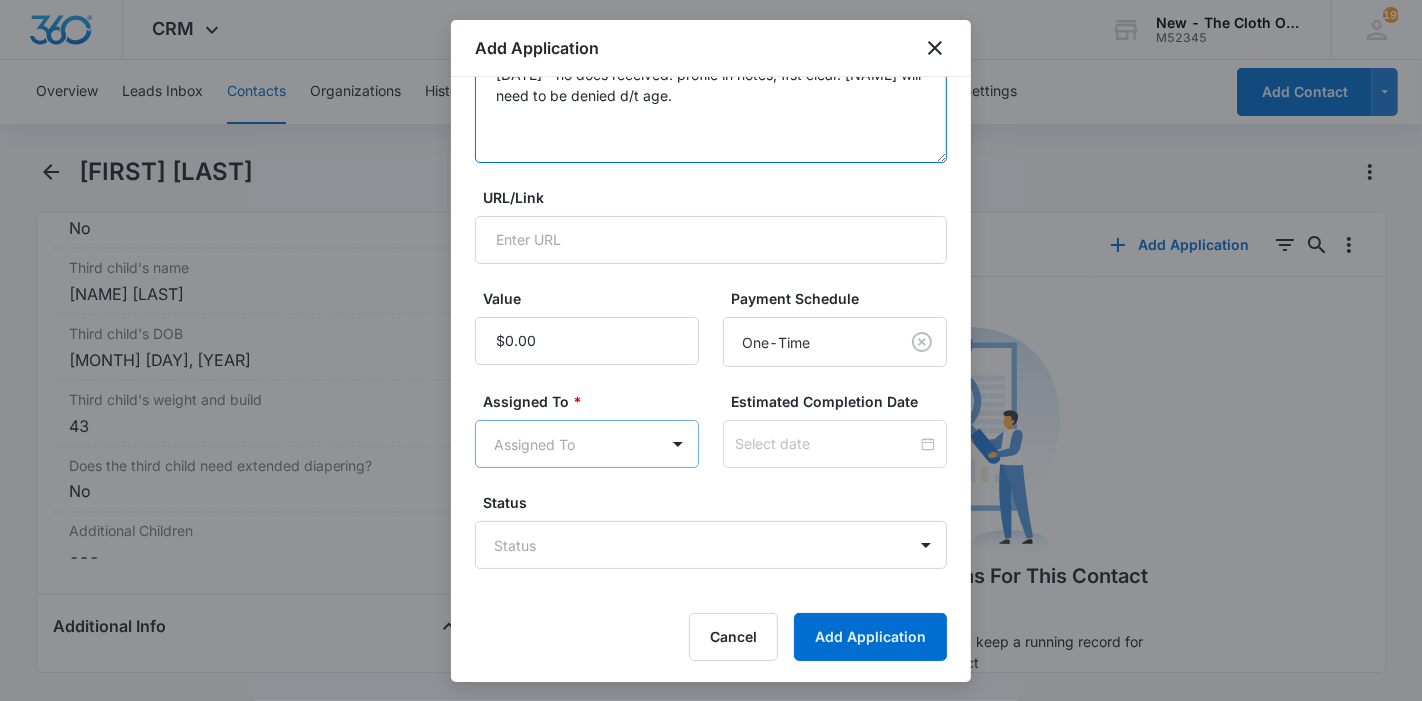 type on "[DATE] - no docs received. profile in notes, ffst clear. [NAME] will need to be denied d/t age." 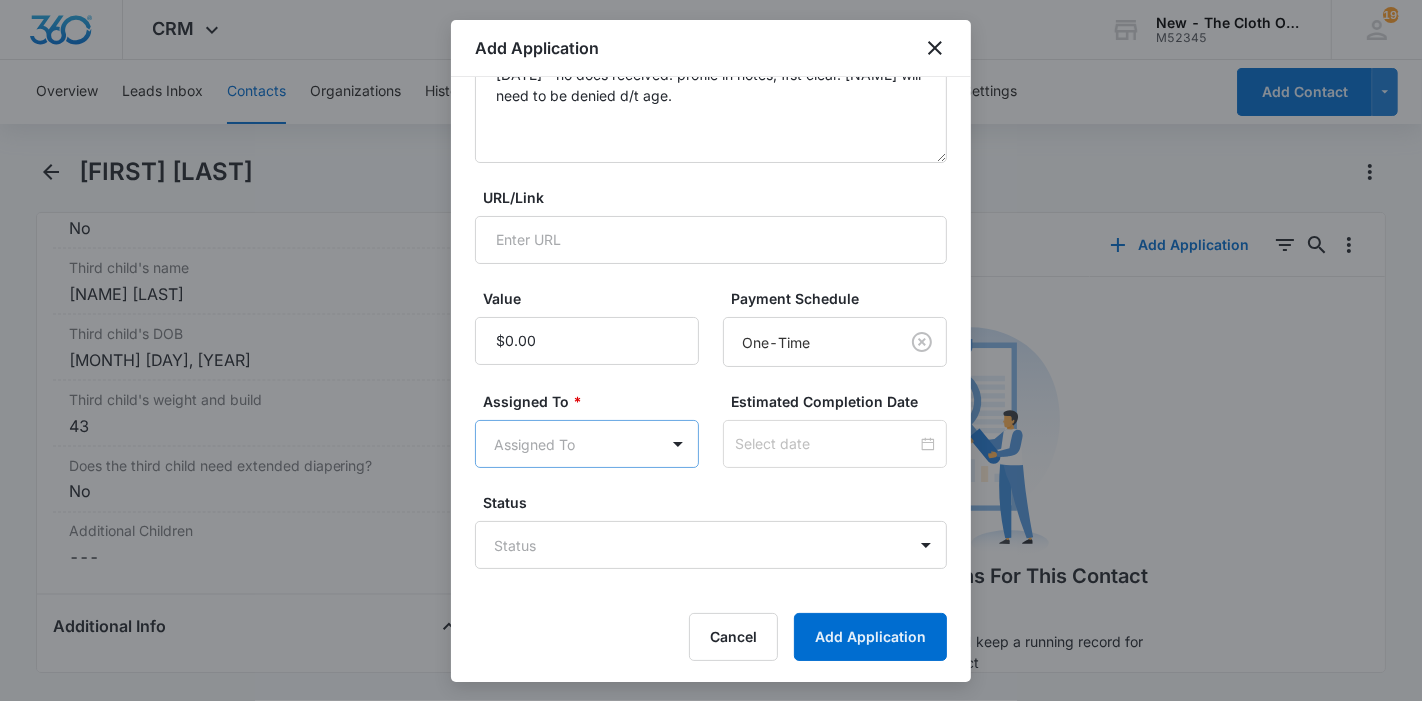 click on "CRM Apps Reputation Forms CRM Email Ads Intelligence Brand Settings New - The Cloth Option M52345 Your Accounts View All 199 KL Katie Lohr katie.WA@theclothoption.org My Profile 199 Notifications Support Logout Terms & Conditions   •   Privacy Policy Overview Leads Inbox Contacts Organizations History Applications Donations Tasks Calendar Reports Settings Add Contact [FIRST] [LAST] Remove AJ [FIRST] [LAST] Contact Info Name Cancel Save Changes [FIRST] [LAST] Phone Cancel Save Changes ([AREA_CODE]) [PREFIX]-[LINE_NUMBER] Email Cancel Save Changes [EMAIL] Organization Cancel Save Changes --- Address Cancel Save Changes [NUMBER] [STREET] [POSTAL_CODE] [CITY] [STATE] Details Source Cancel Save Changes Jotform app 2022 Contact Type Cancel Save Changes Applicant, Imported Contact Status Cancel Save Changes Application in process Assigned To Cancel Save Changes Applications Team Tags Cancel Save Changes --- Next Contact Date Cancel Save Changes --- Color Tag Current Color: Cancel Save Changes Payments ID ID [NUMBER]" at bounding box center (711, 350) 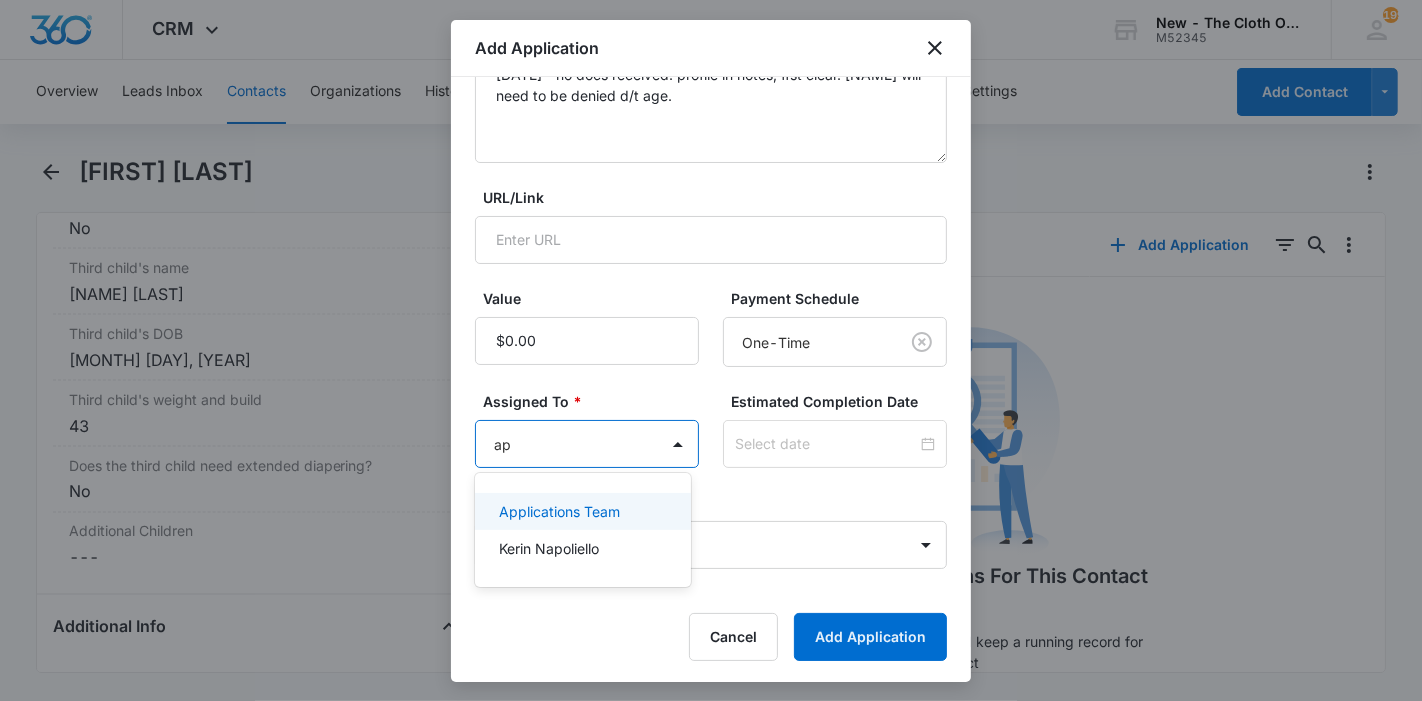 type on "app" 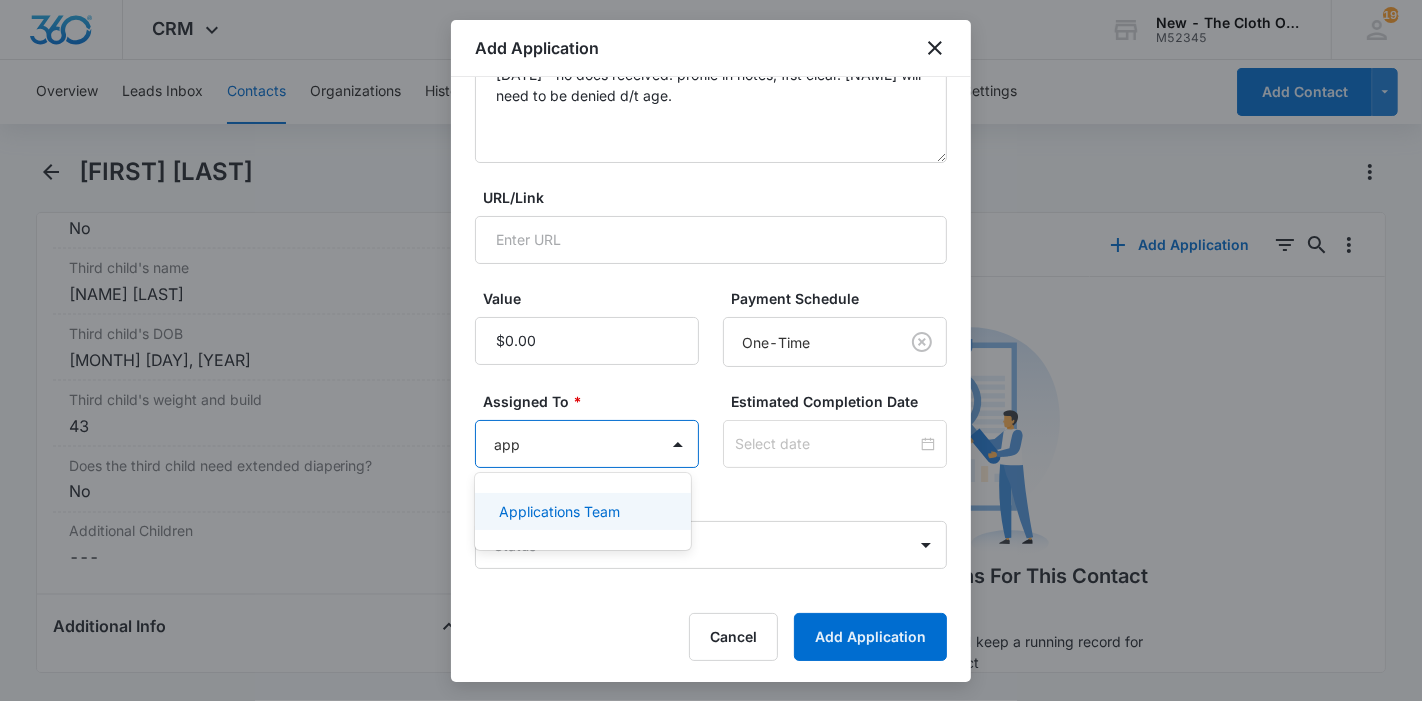 click on "Applications Team" at bounding box center [582, 511] 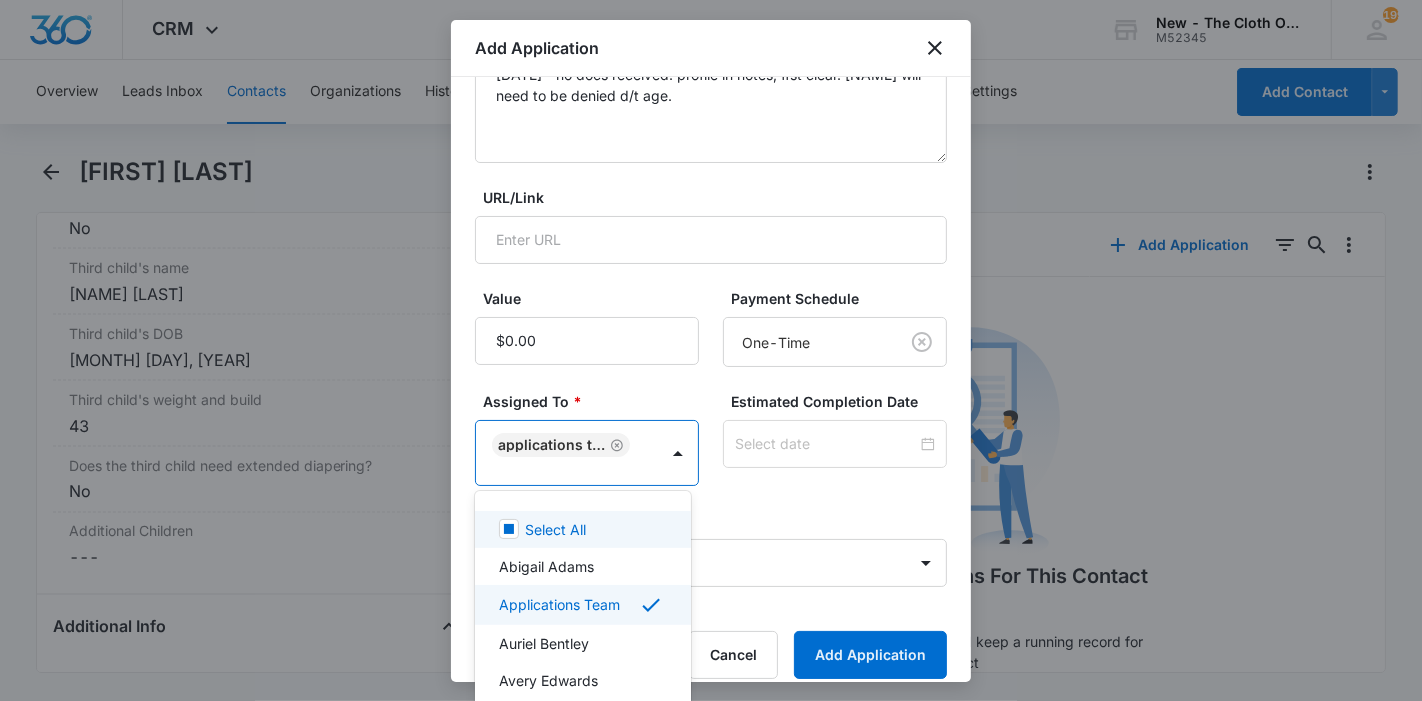 click at bounding box center (711, 350) 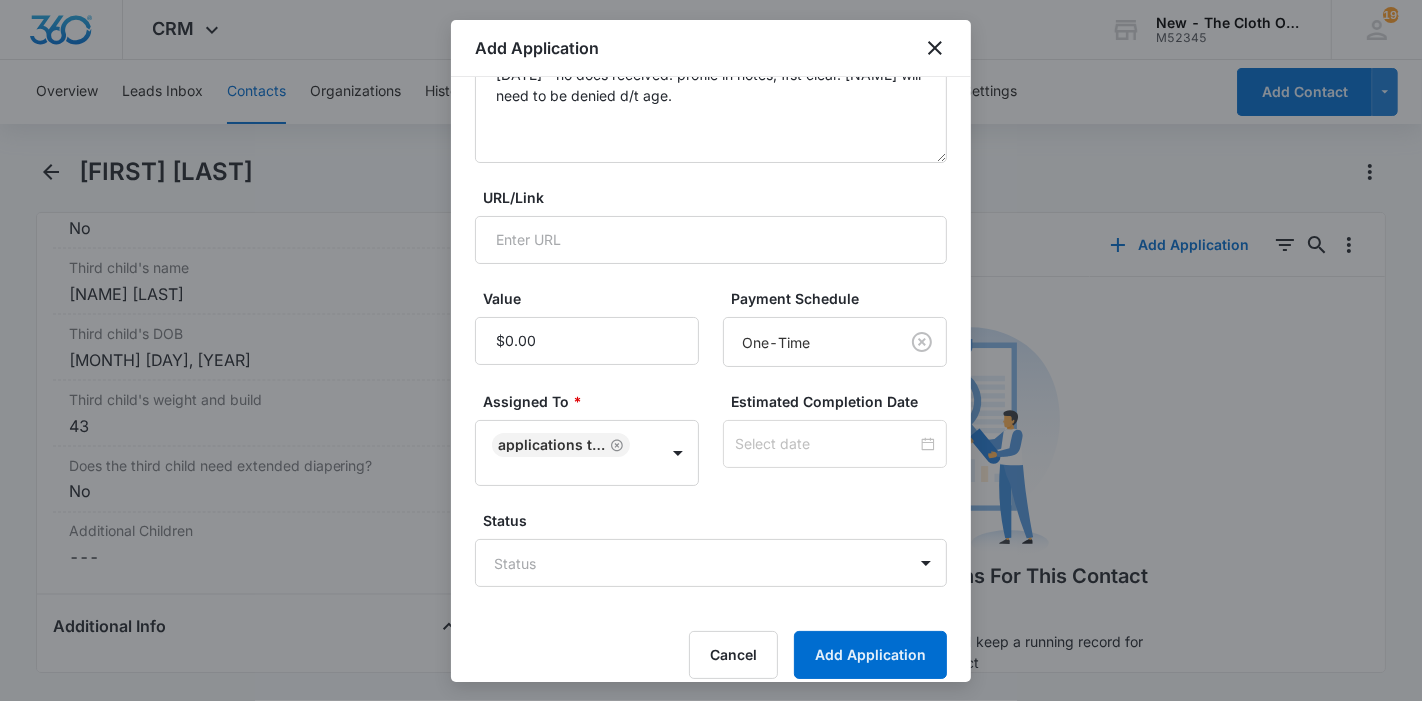 click at bounding box center (826, 444) 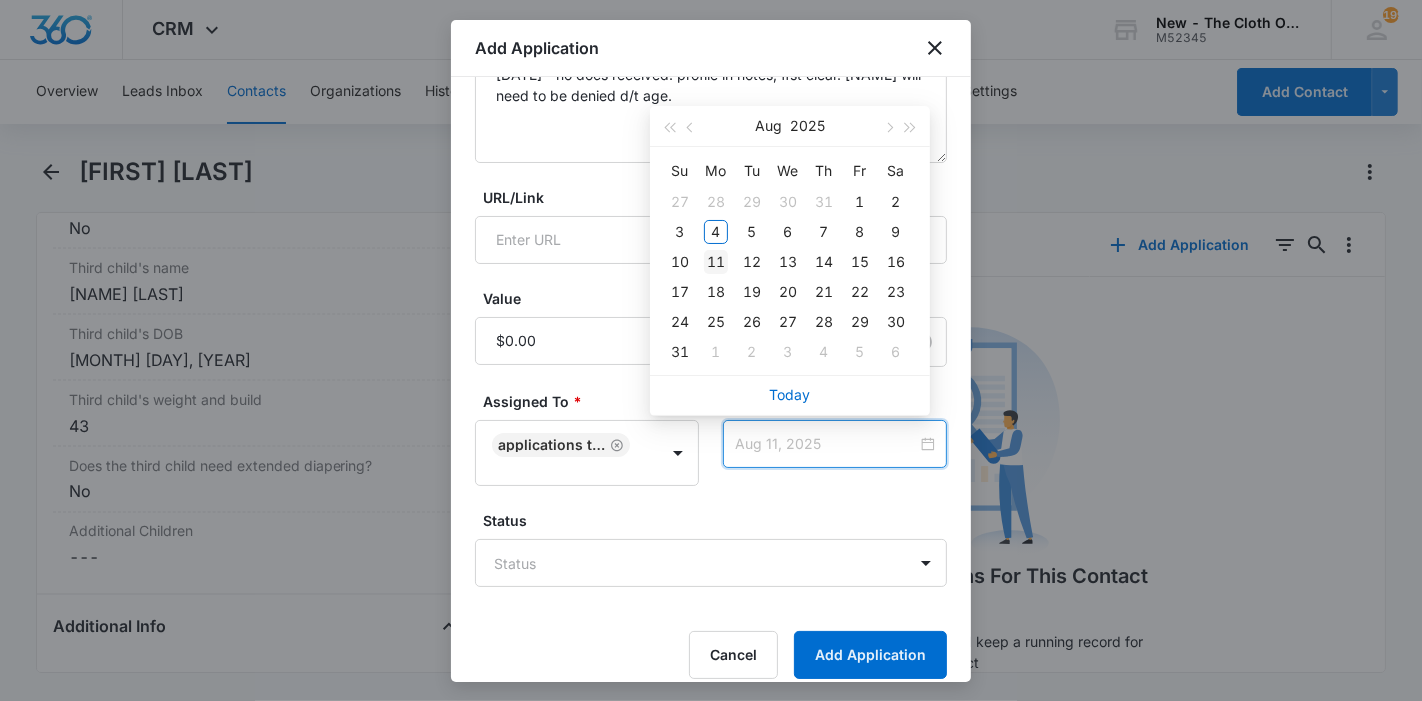 click on "11" at bounding box center [716, 262] 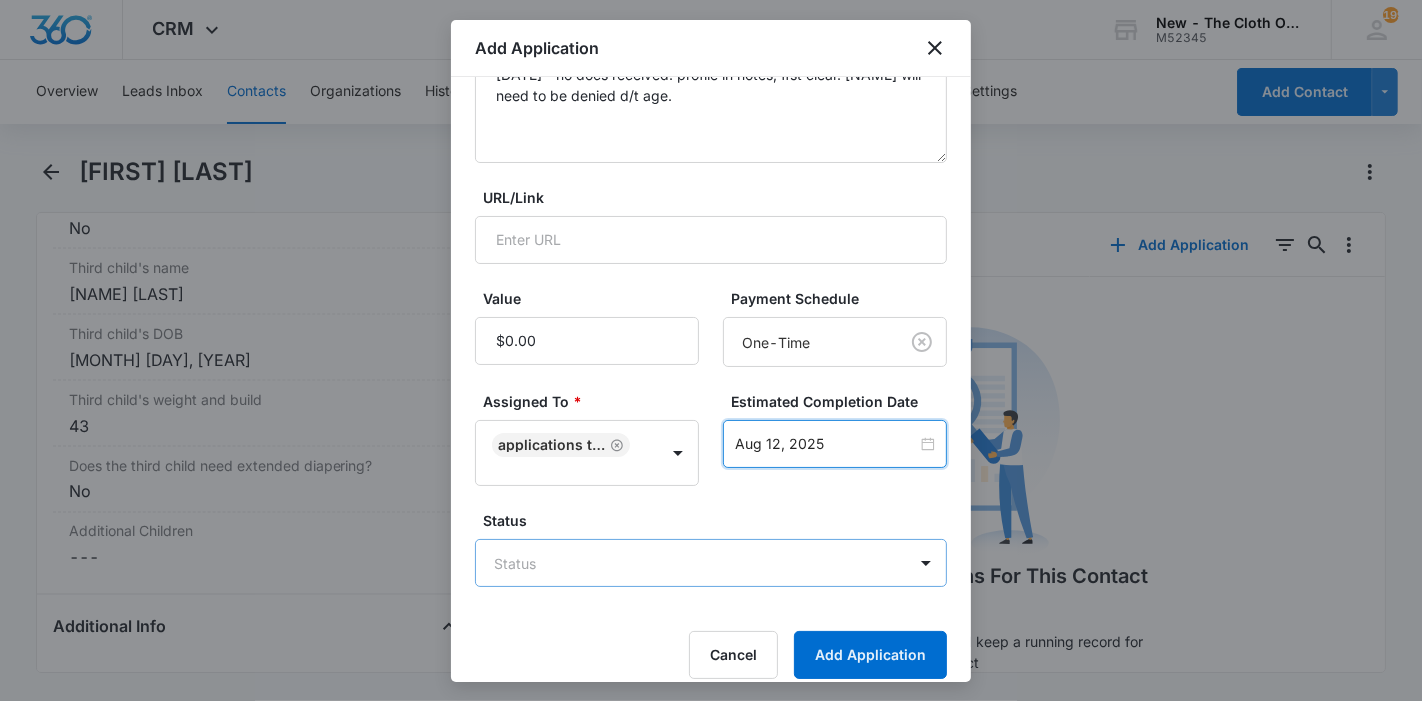 click on "CRM Apps Reputation Forms CRM Email Ads Intelligence Brand Settings New - The Cloth Option M52345 Your Accounts View All 199 KL Katie Lohr katie.WA@theclothoption.org My Profile 199 Notifications Support Logout Terms & Conditions   •   Privacy Policy Overview Leads Inbox Contacts Organizations History Applications Donations Tasks Calendar Reports Settings Add Contact [FIRST] [LAST] Remove AJ [FIRST] [LAST] Contact Info Name Cancel Save Changes [FIRST] [LAST] Phone Cancel Save Changes ([AREA_CODE]) [PREFIX]-[LINE_NUMBER] Email Cancel Save Changes [EMAIL] Organization Cancel Save Changes --- Address Cancel Save Changes [NUMBER] [STREET] [POSTAL_CODE] [CITY] [STATE] Details Source Cancel Save Changes Jotform app 2022 Contact Type Cancel Save Changes Applicant, Imported Contact Status Cancel Save Changes Application in process Assigned To Cancel Save Changes Applications Team Tags Cancel Save Changes --- Next Contact Date Cancel Save Changes --- Color Tag Current Color: Cancel Save Changes Payments ID ID [NUMBER]" at bounding box center [711, 350] 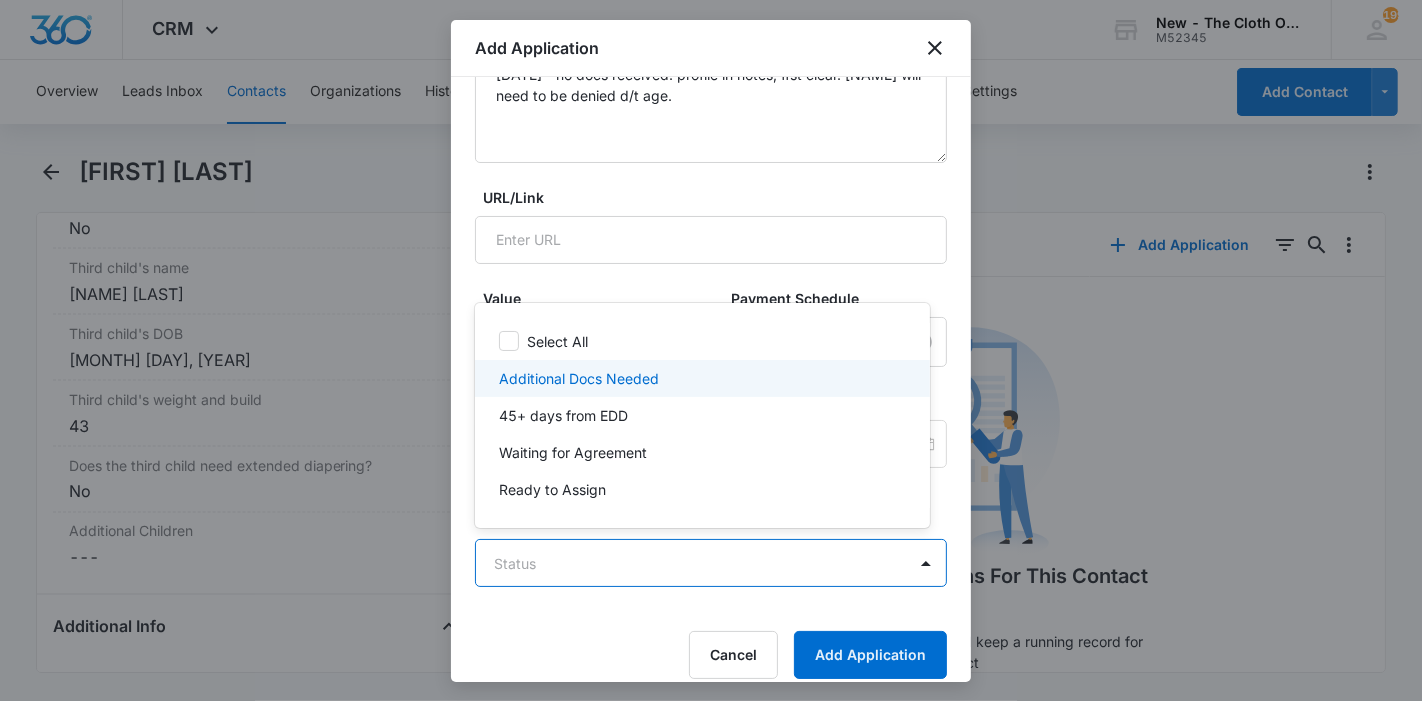 click on "Additional Docs Needed" at bounding box center [579, 378] 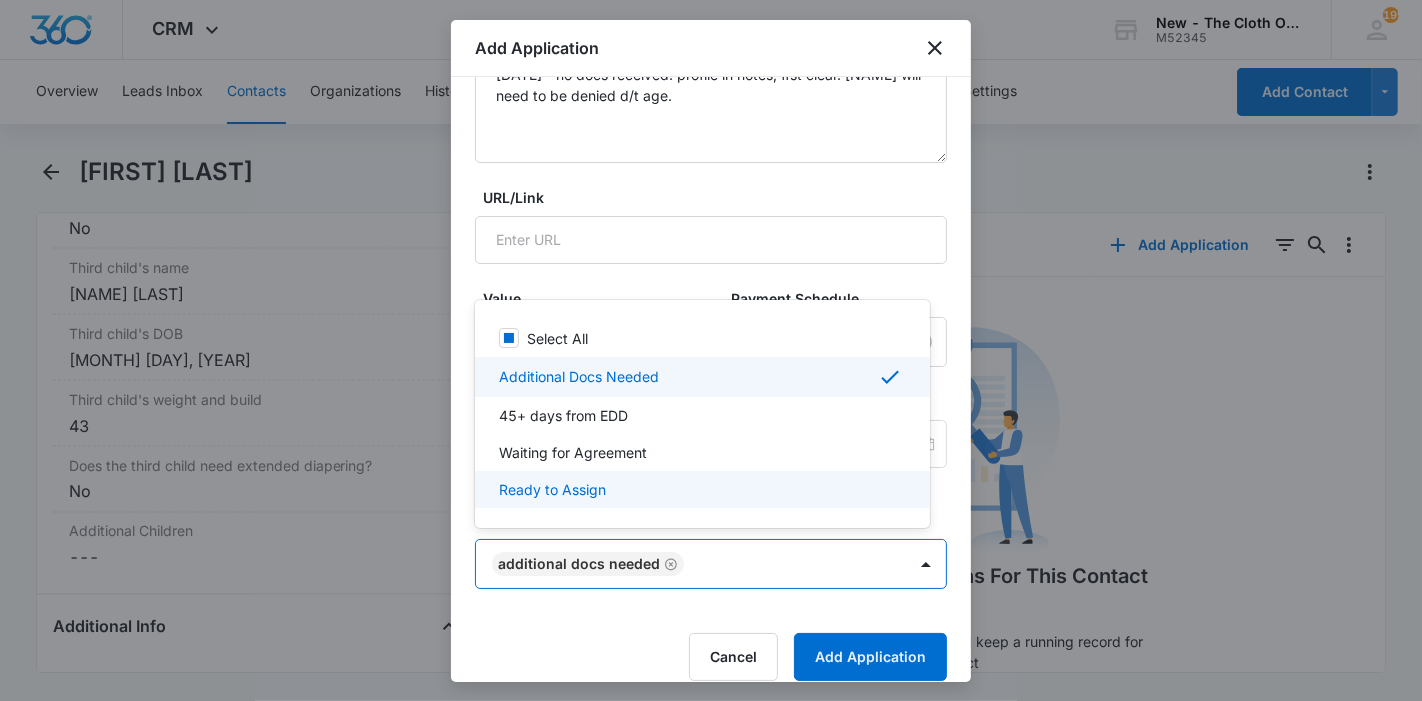 click at bounding box center (711, 350) 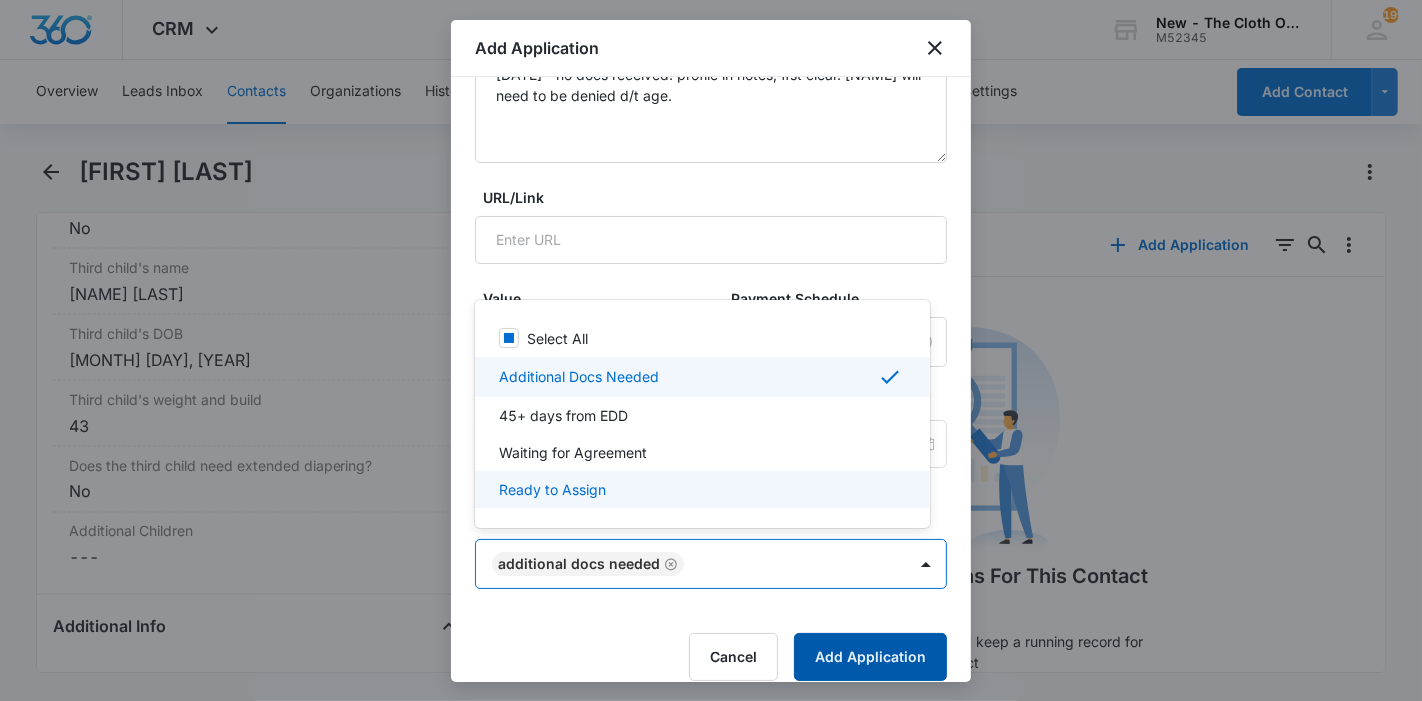 click on "Add Application" at bounding box center [870, 657] 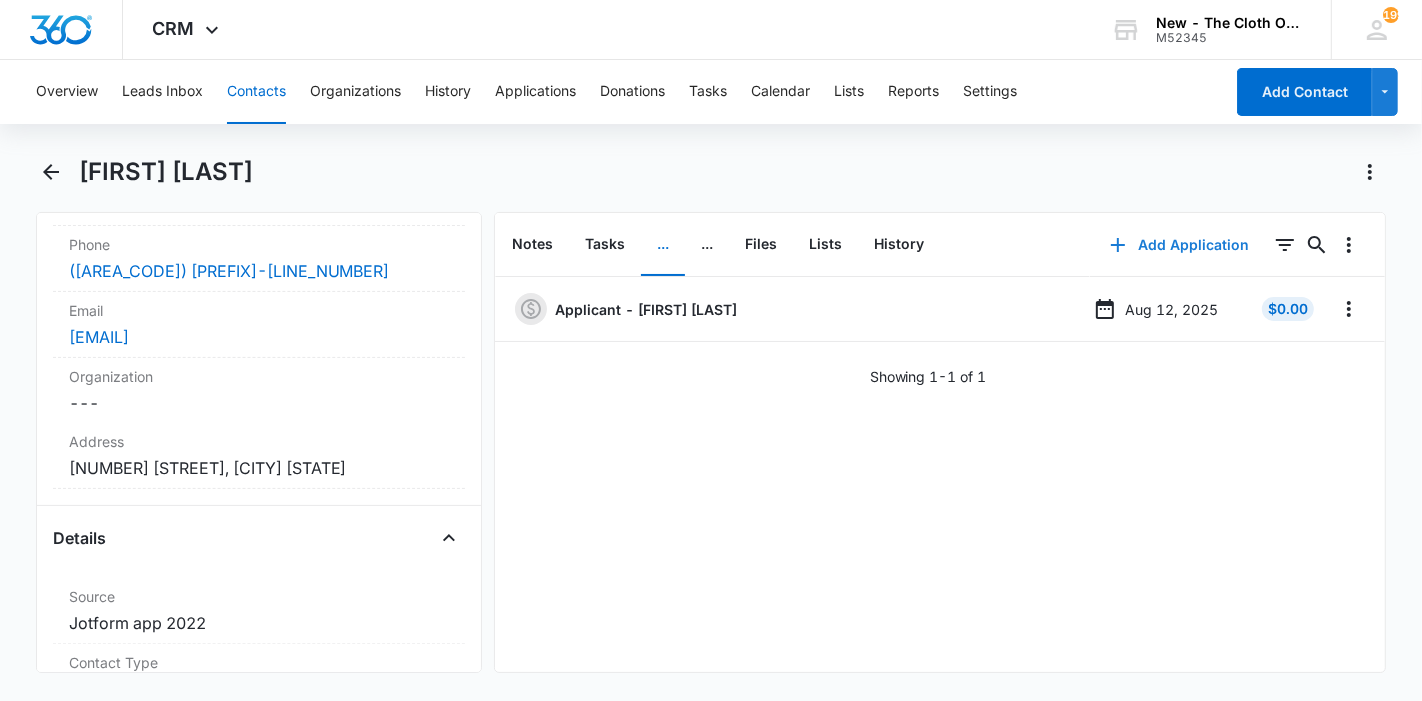 scroll, scrollTop: 386, scrollLeft: 0, axis: vertical 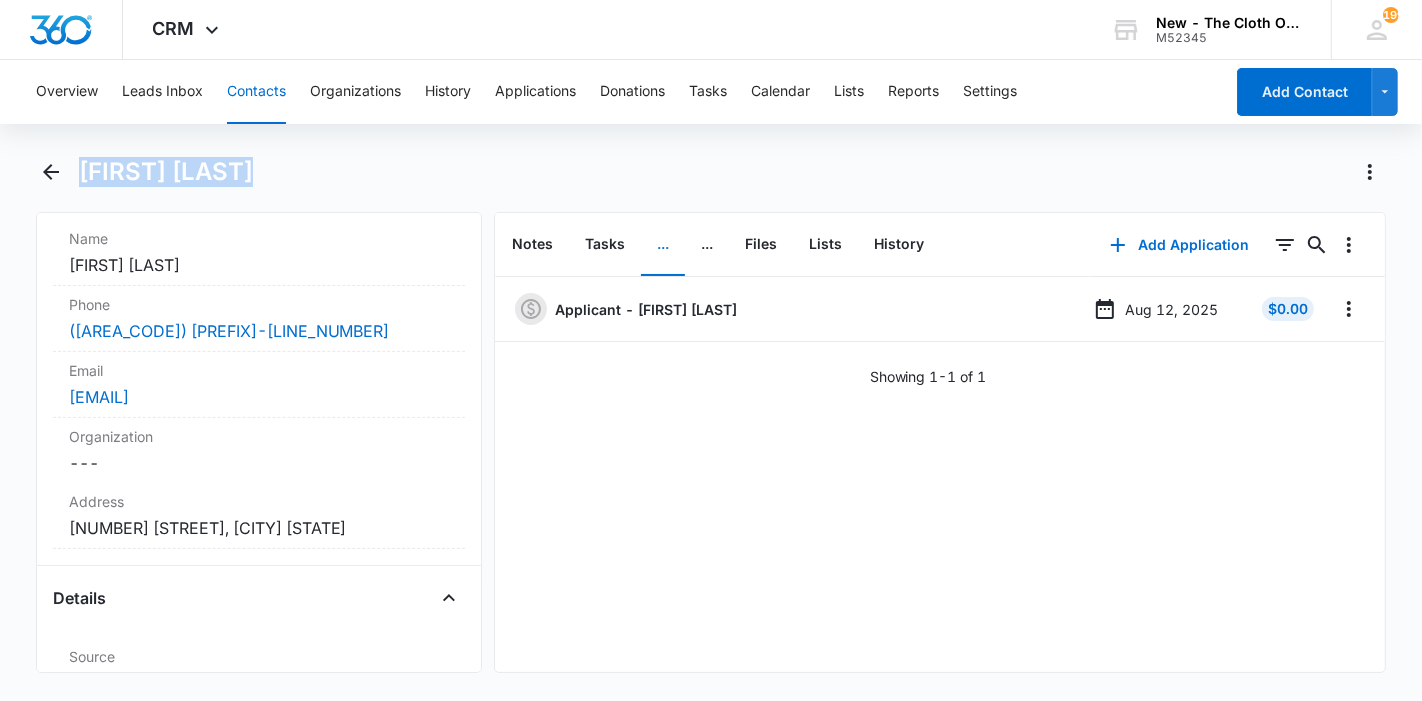 drag, startPoint x: 297, startPoint y: 171, endPoint x: 85, endPoint y: 176, distance: 212.05896 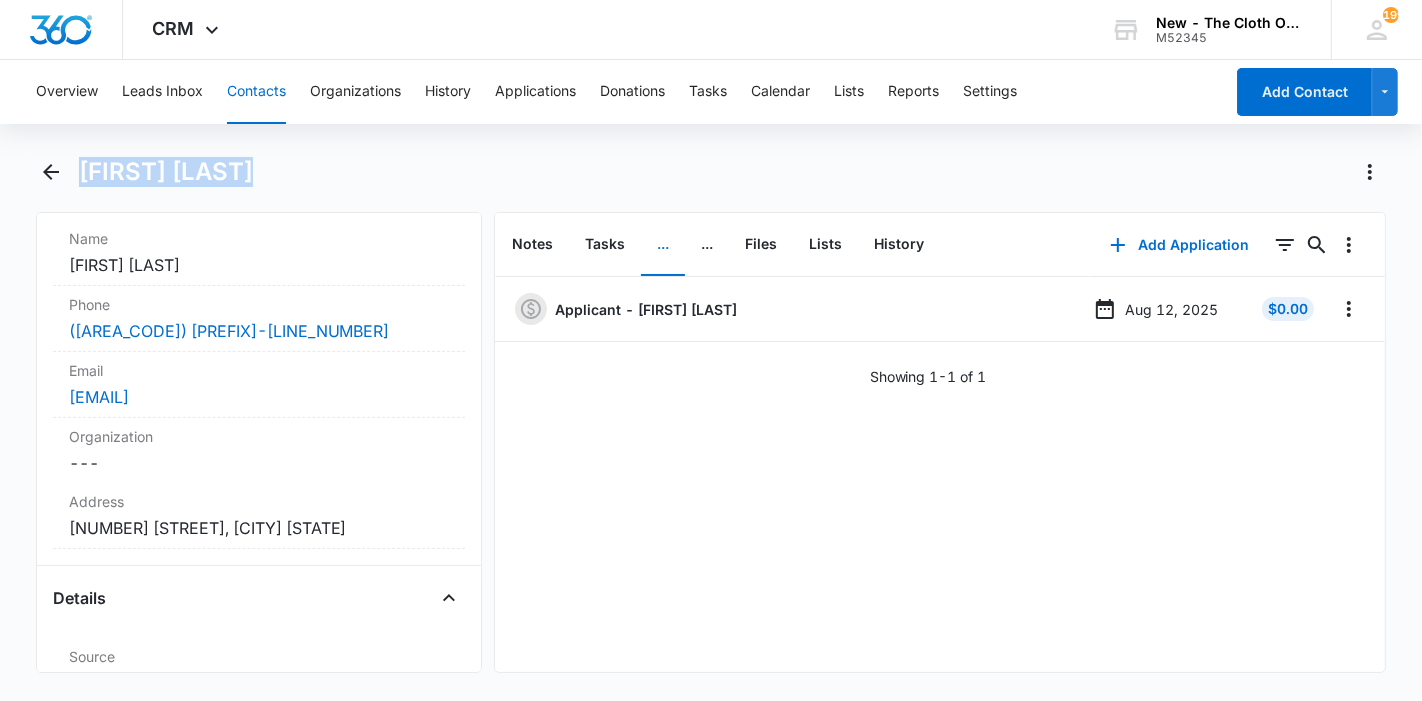 click on "Contacts" at bounding box center [256, 92] 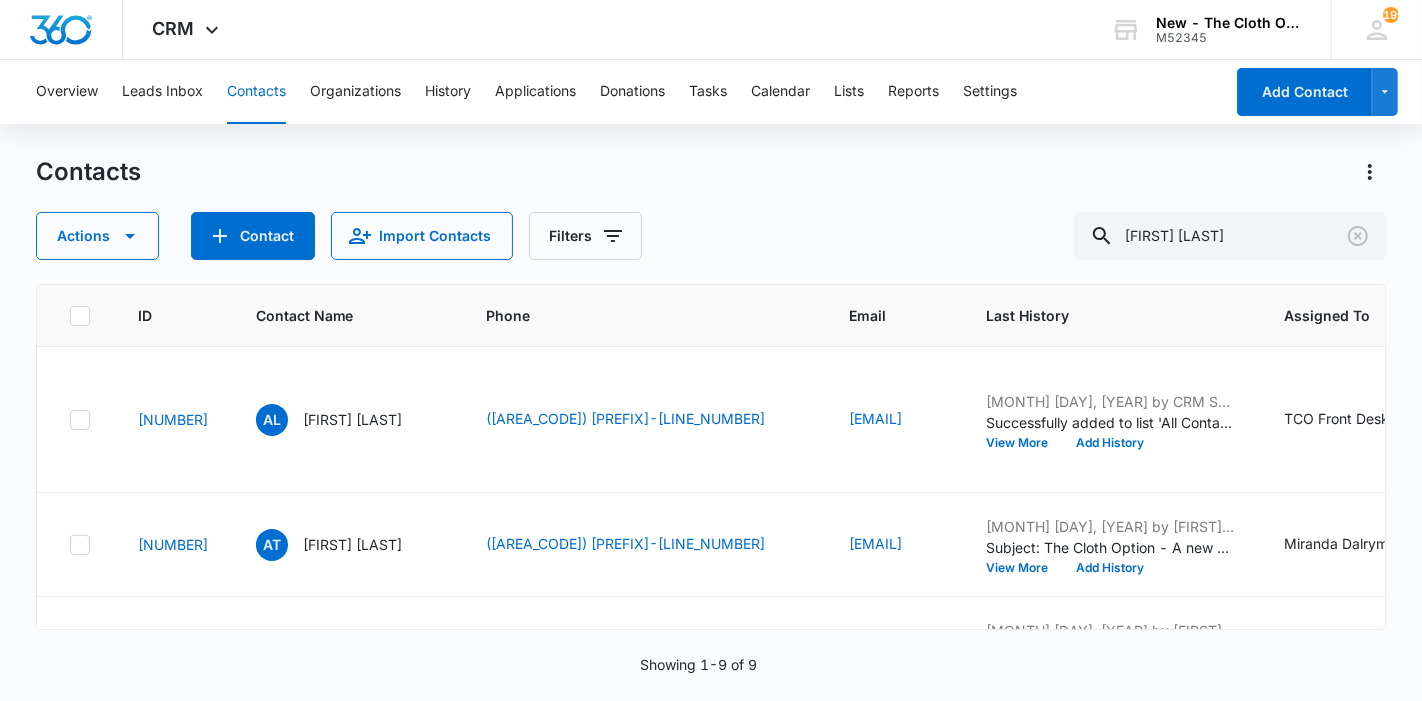 scroll, scrollTop: 981, scrollLeft: 0, axis: vertical 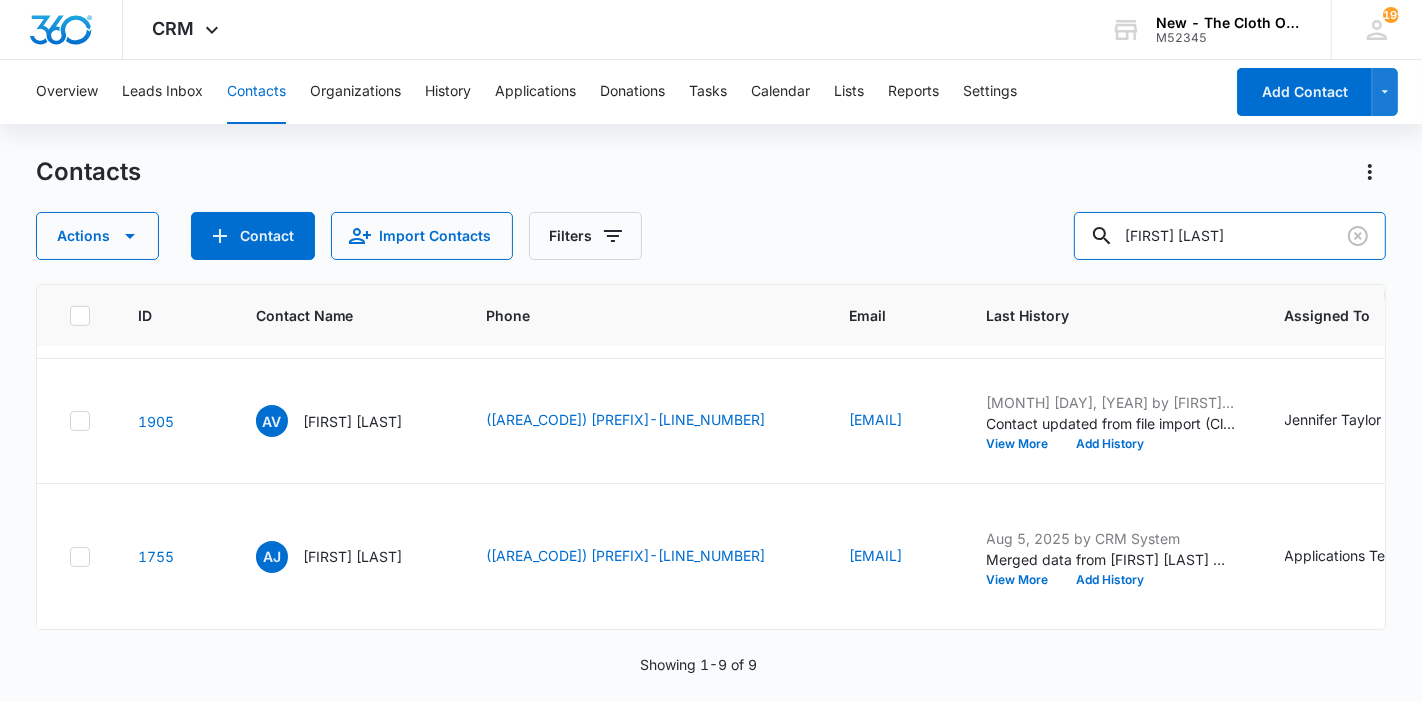 drag, startPoint x: 1300, startPoint y: 235, endPoint x: 1085, endPoint y: 232, distance: 215.02094 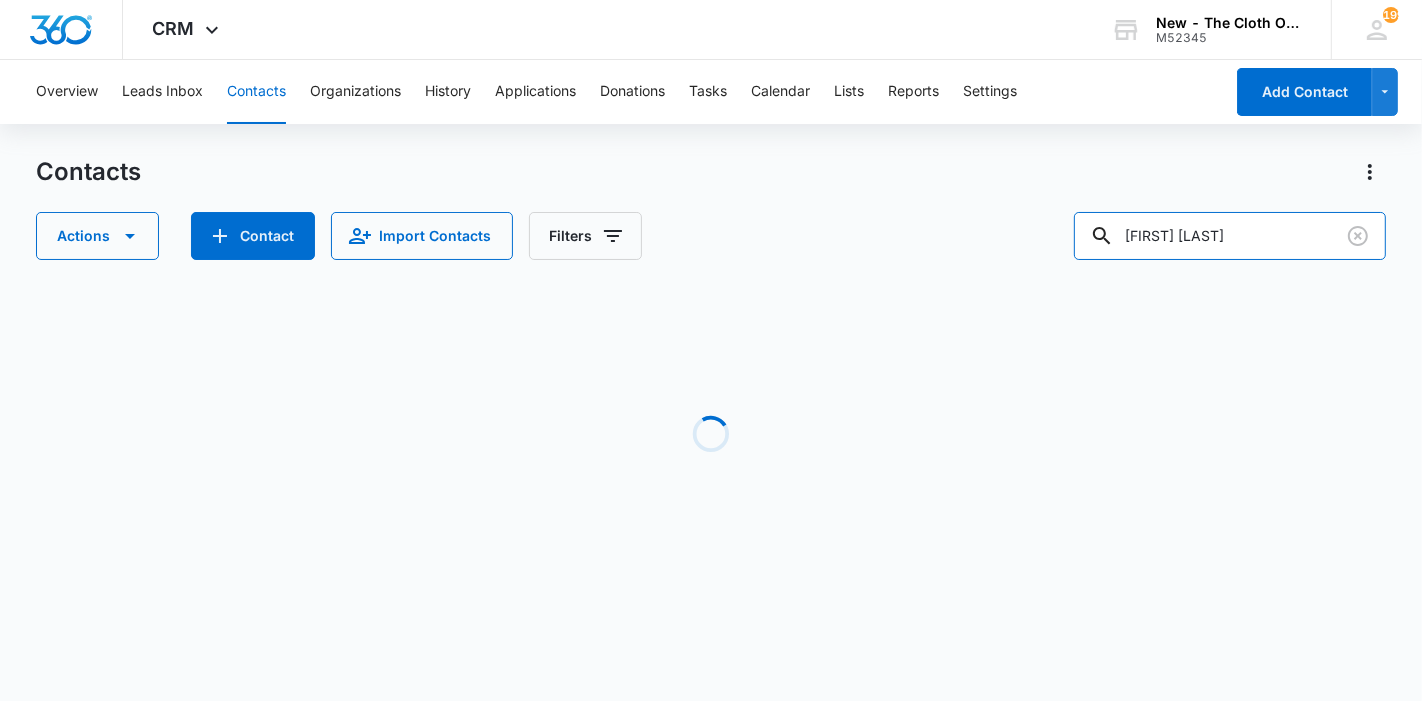 scroll, scrollTop: 0, scrollLeft: 0, axis: both 